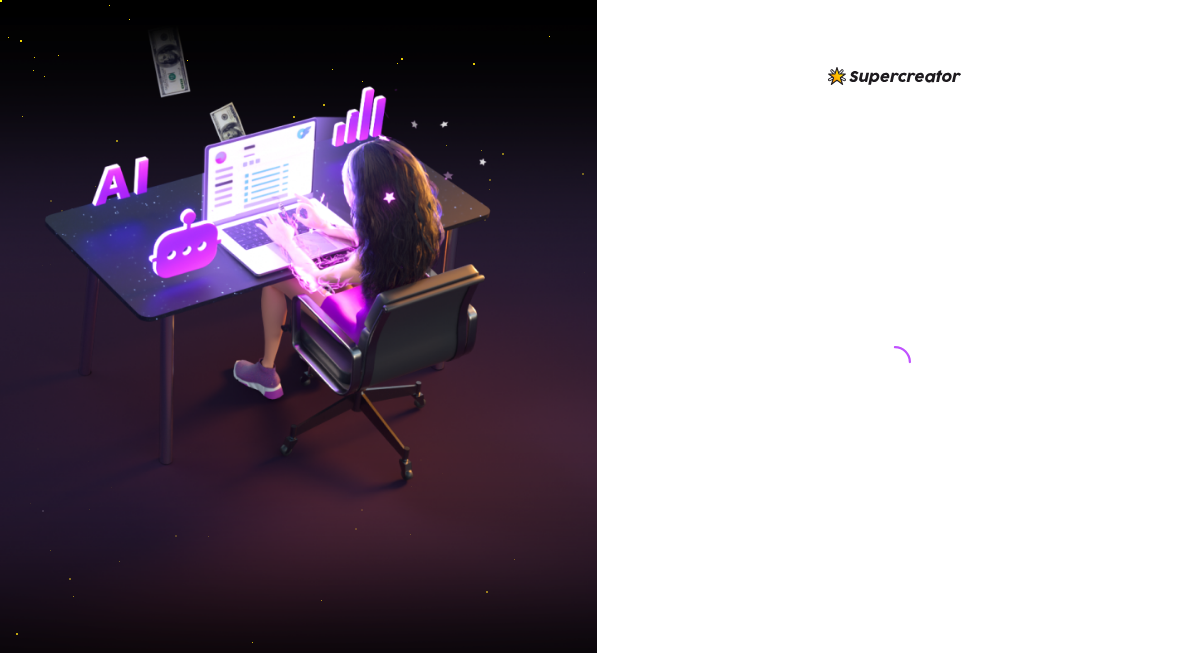 scroll, scrollTop: 0, scrollLeft: 0, axis: both 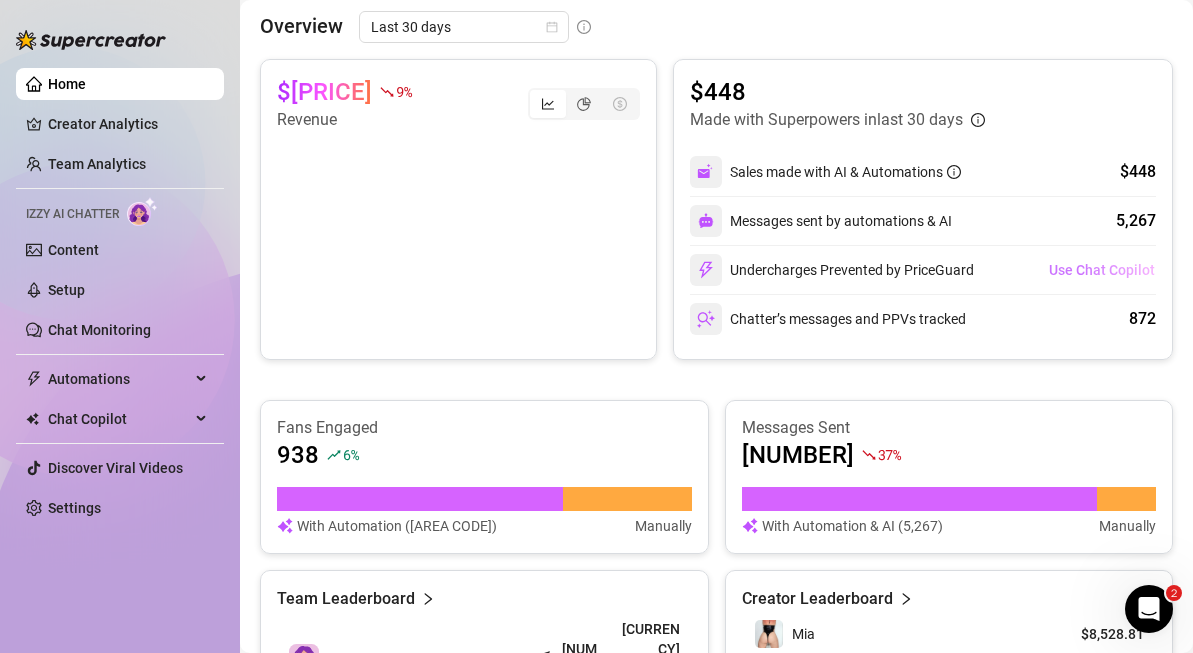 click on "Use Chat Copilot" at bounding box center (1102, 270) 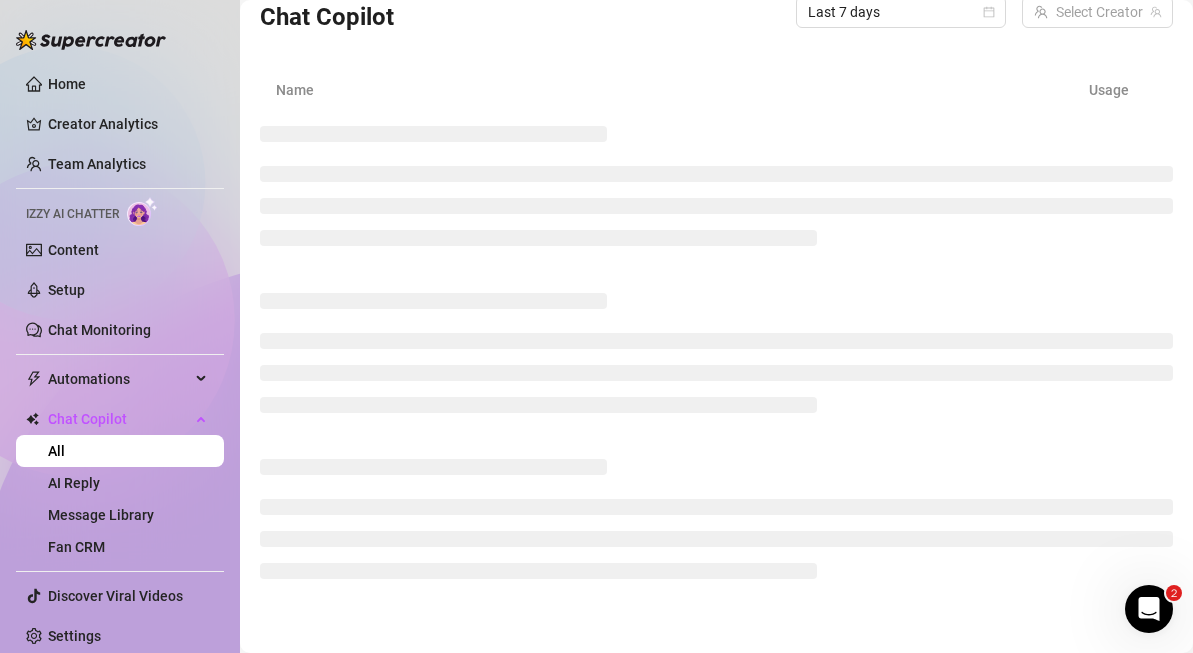 scroll, scrollTop: 56, scrollLeft: 0, axis: vertical 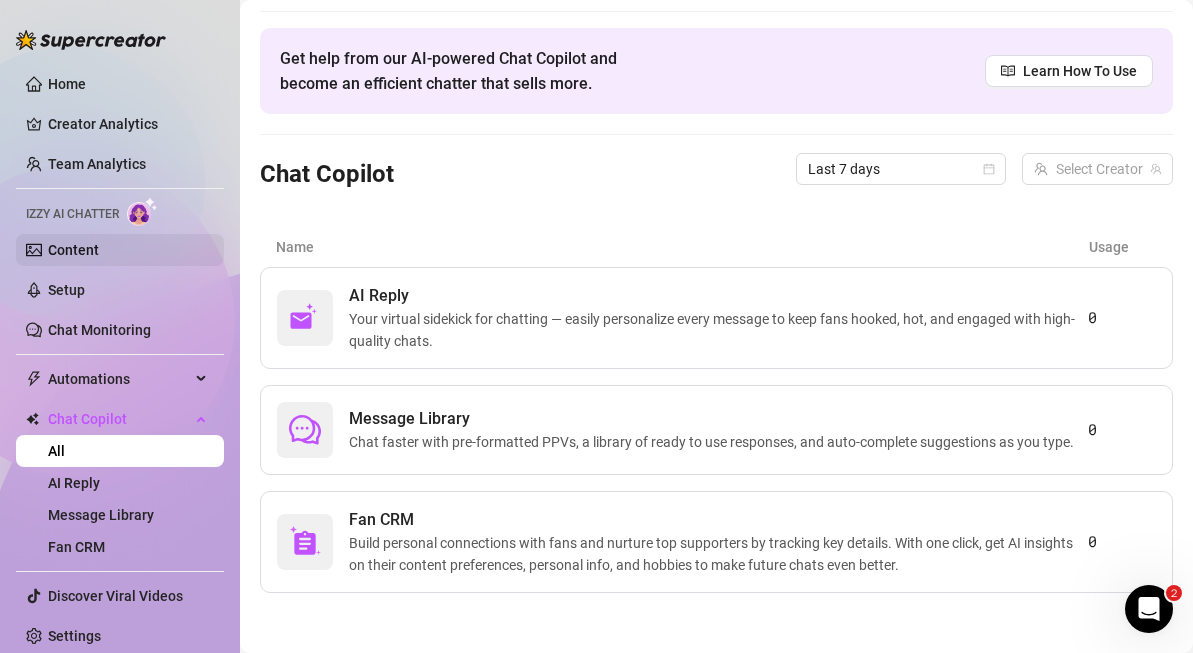 click on "Content" at bounding box center [73, 250] 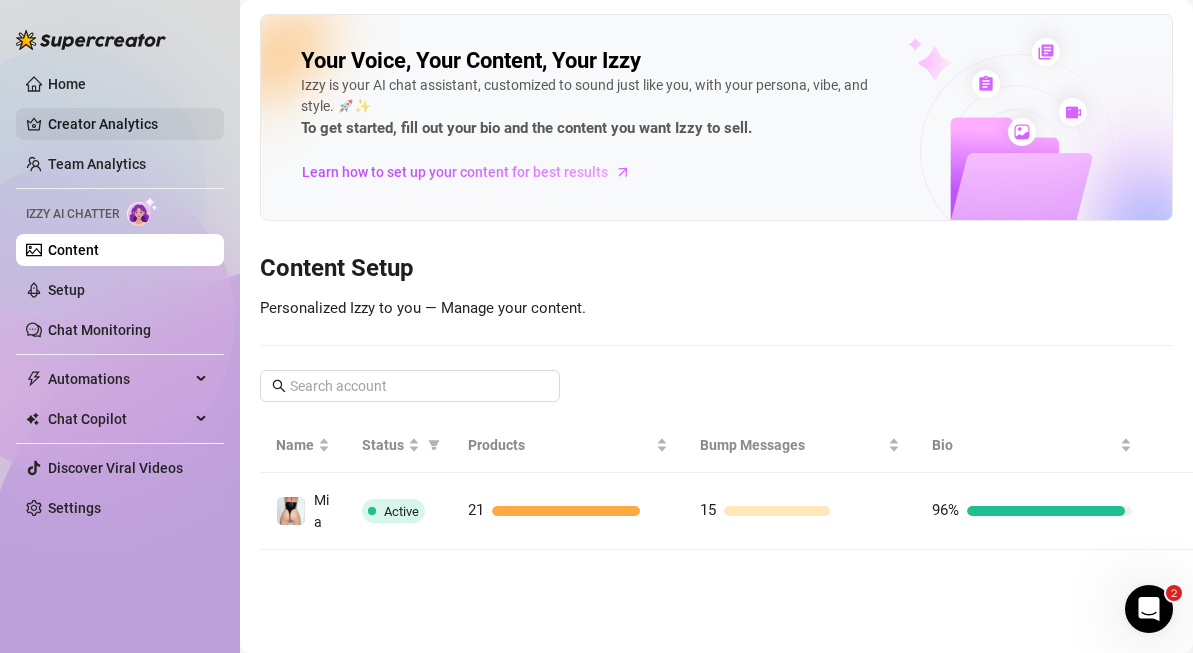 click on "Creator Analytics" at bounding box center [128, 124] 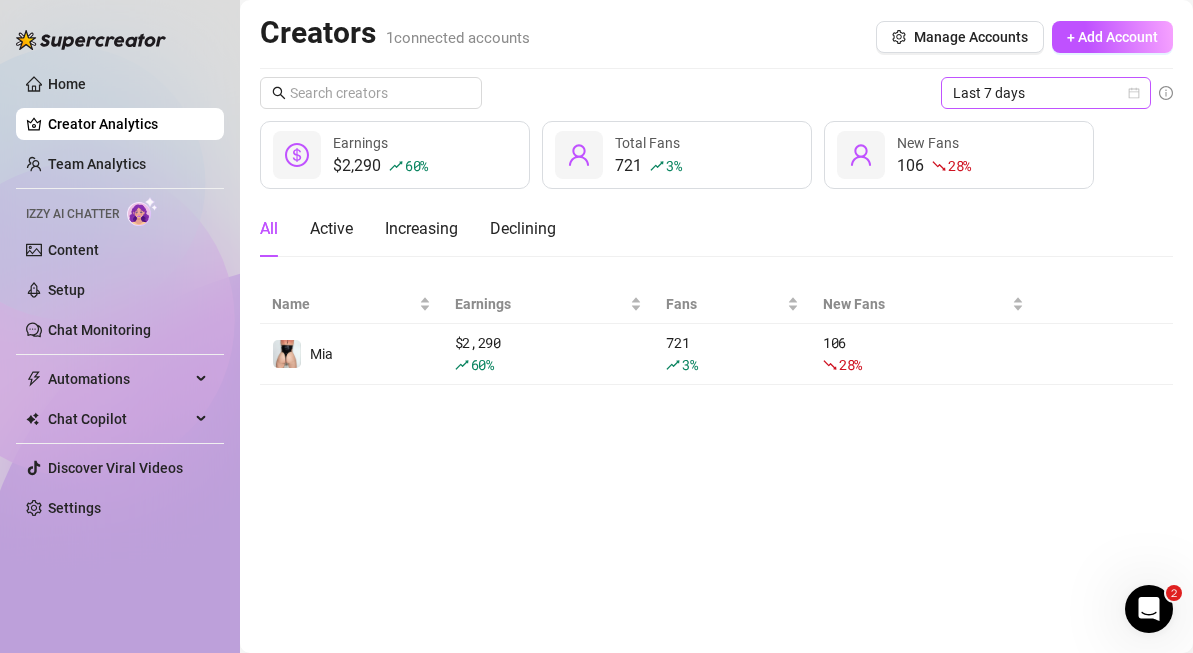 click on "Last 7 days" at bounding box center (1046, 93) 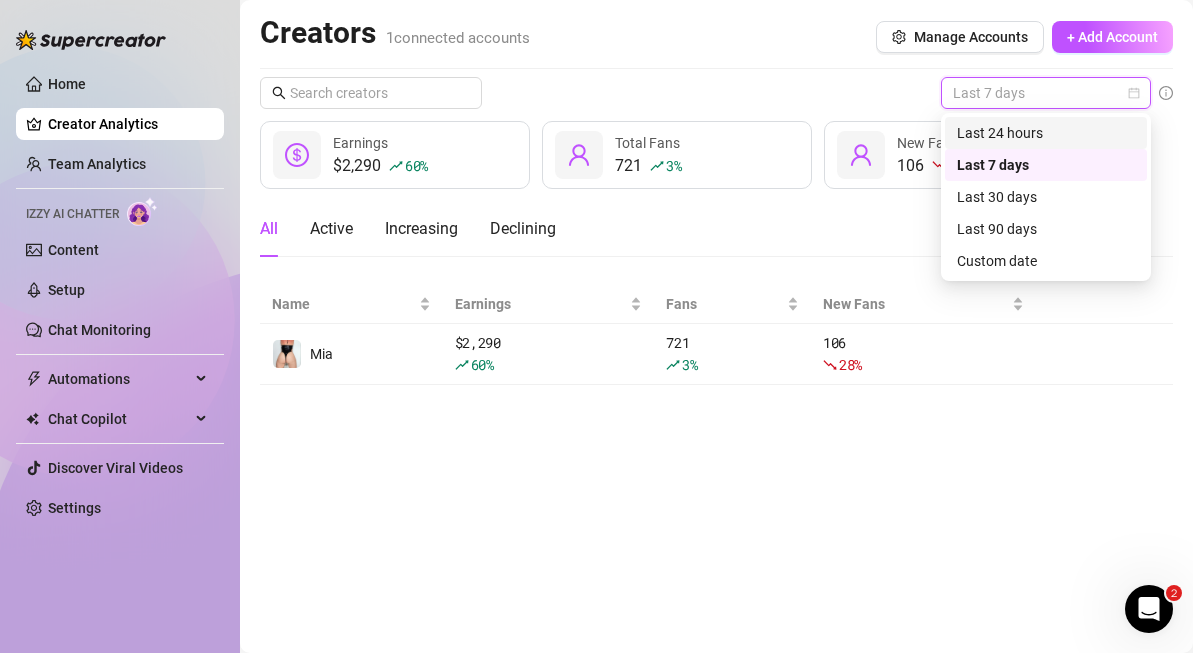 click on "Last 24 hours" at bounding box center (1046, 133) 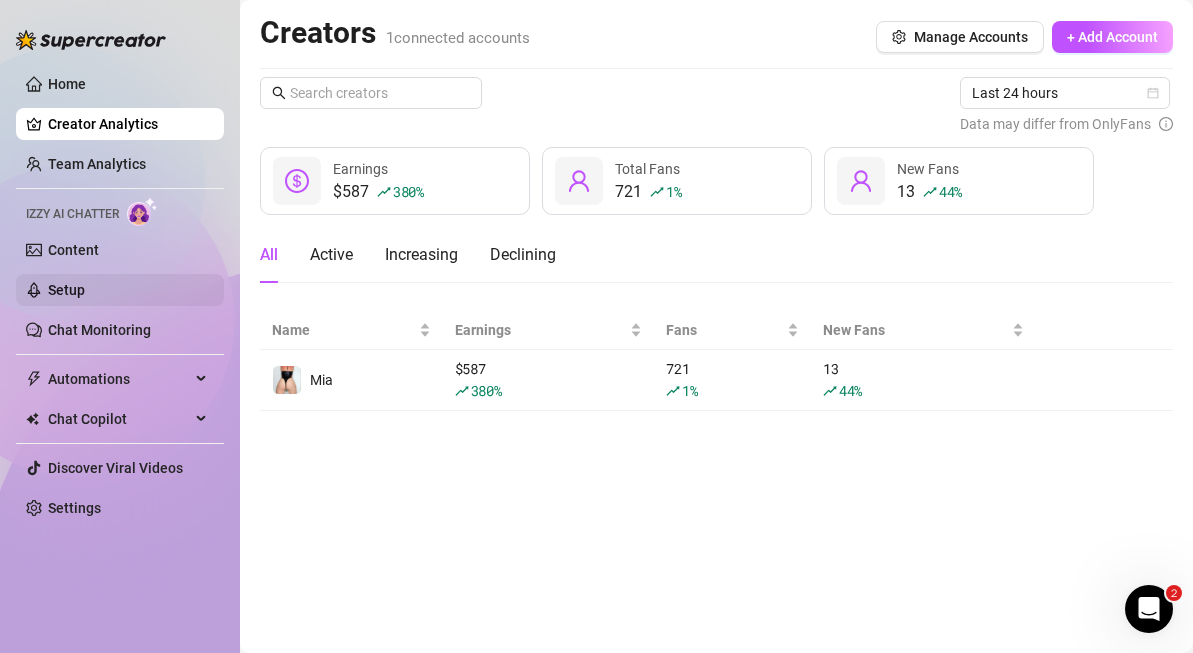 click on "Setup" at bounding box center [66, 290] 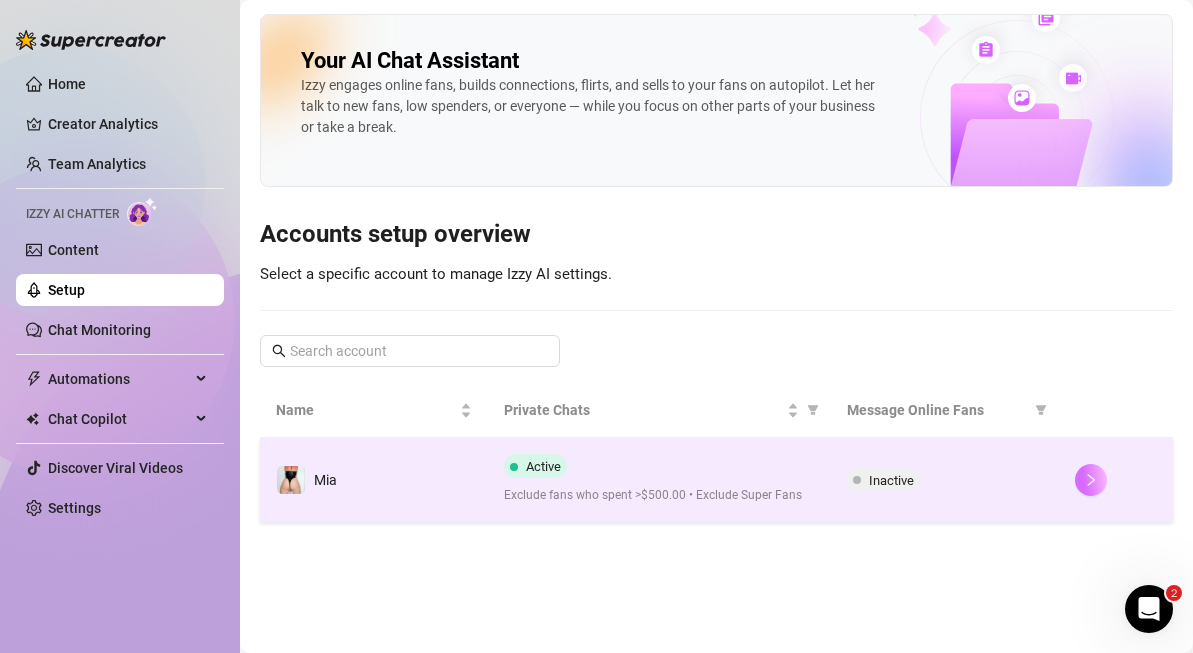 click at bounding box center [1091, 480] 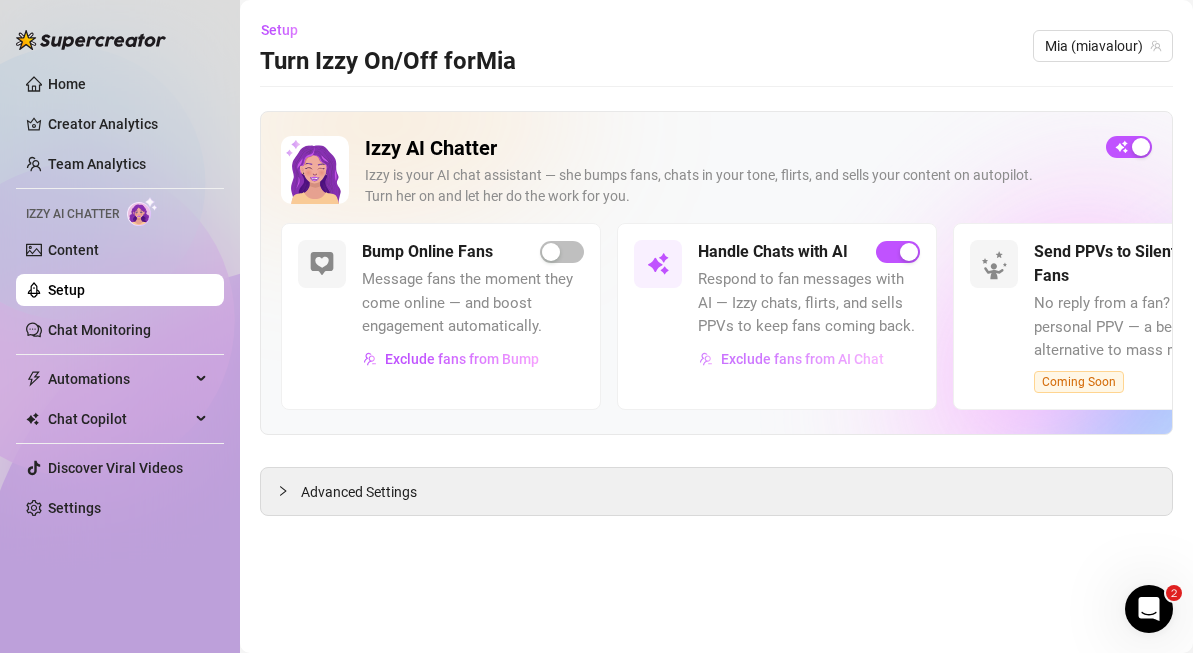 click on "Exclude fans from AI Chat" at bounding box center (802, 359) 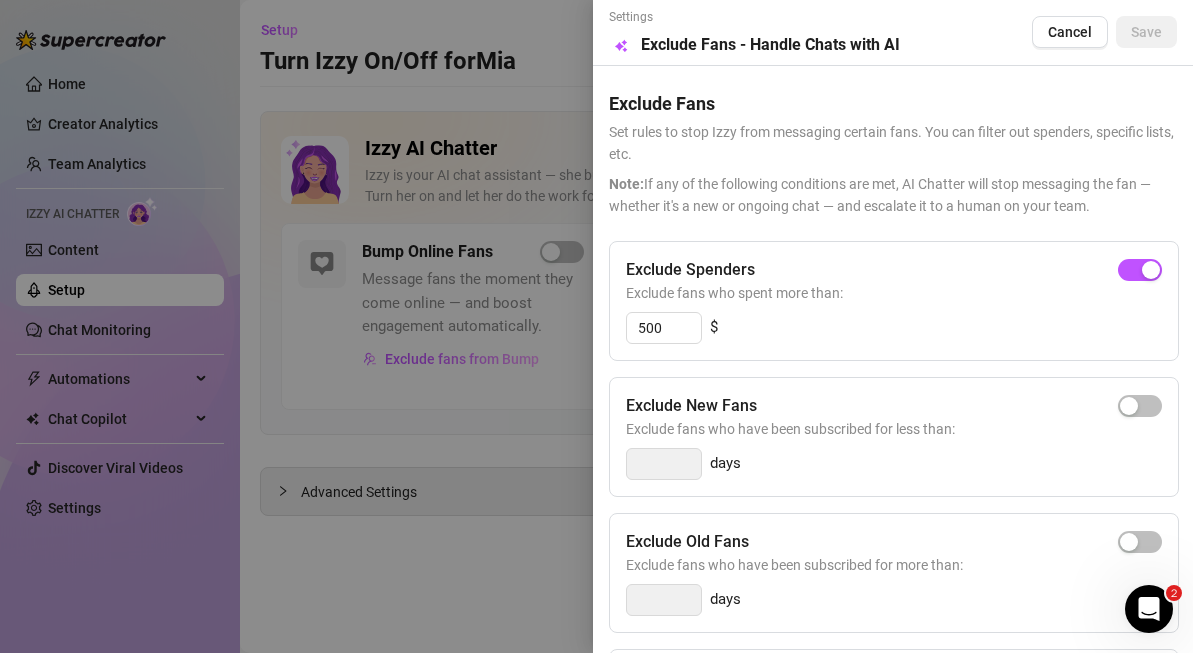 click at bounding box center (596, 326) 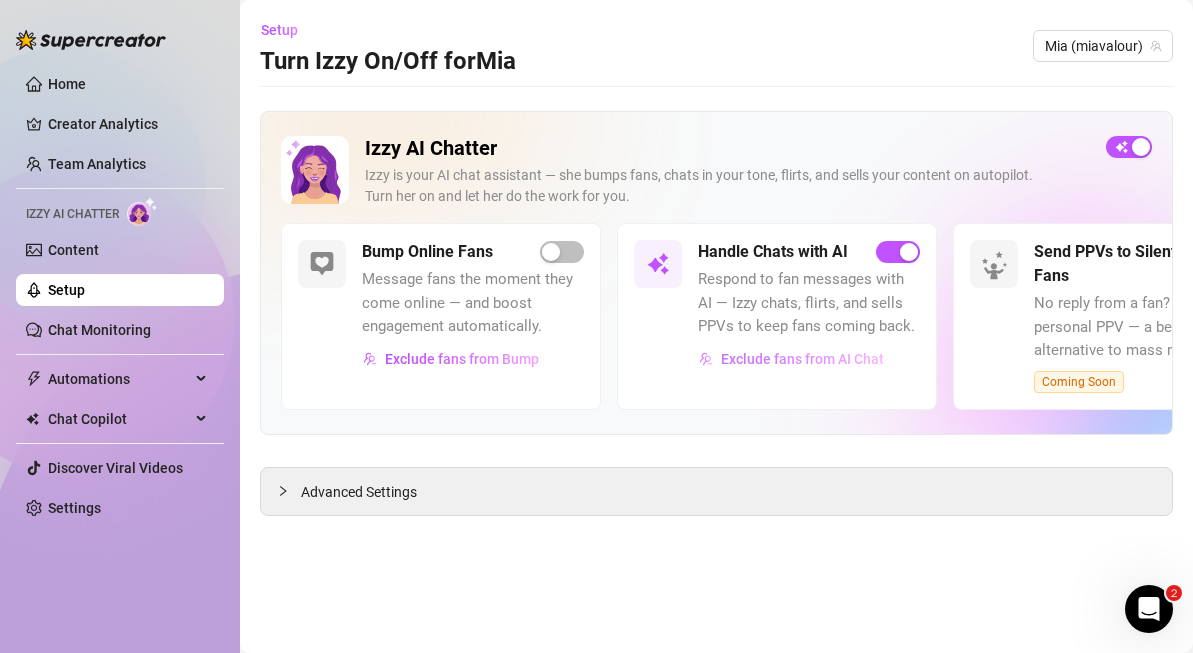click on "Exclude fans from AI Chat" at bounding box center (802, 359) 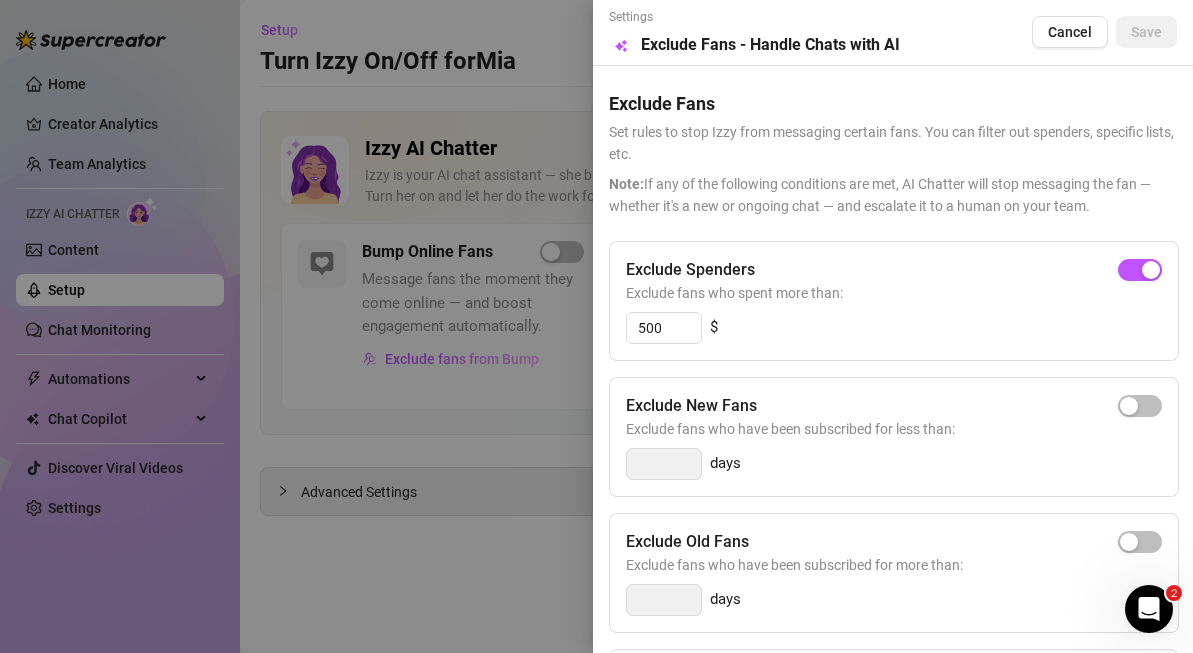 click at bounding box center (596, 326) 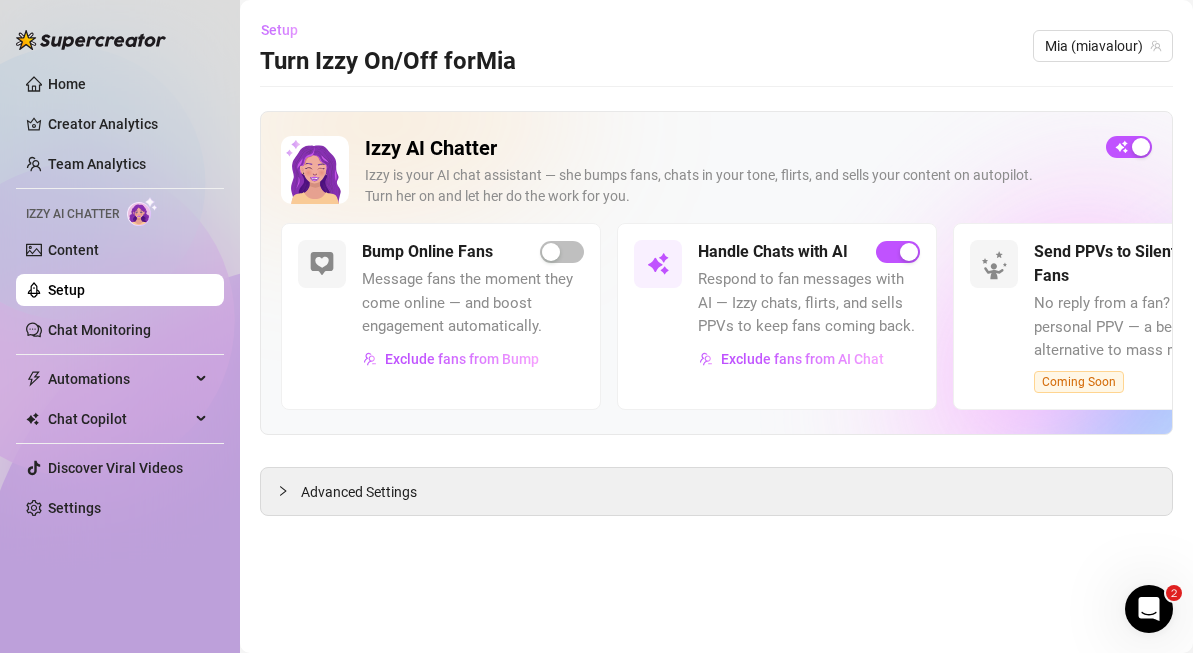 click on "Setup" at bounding box center [279, 30] 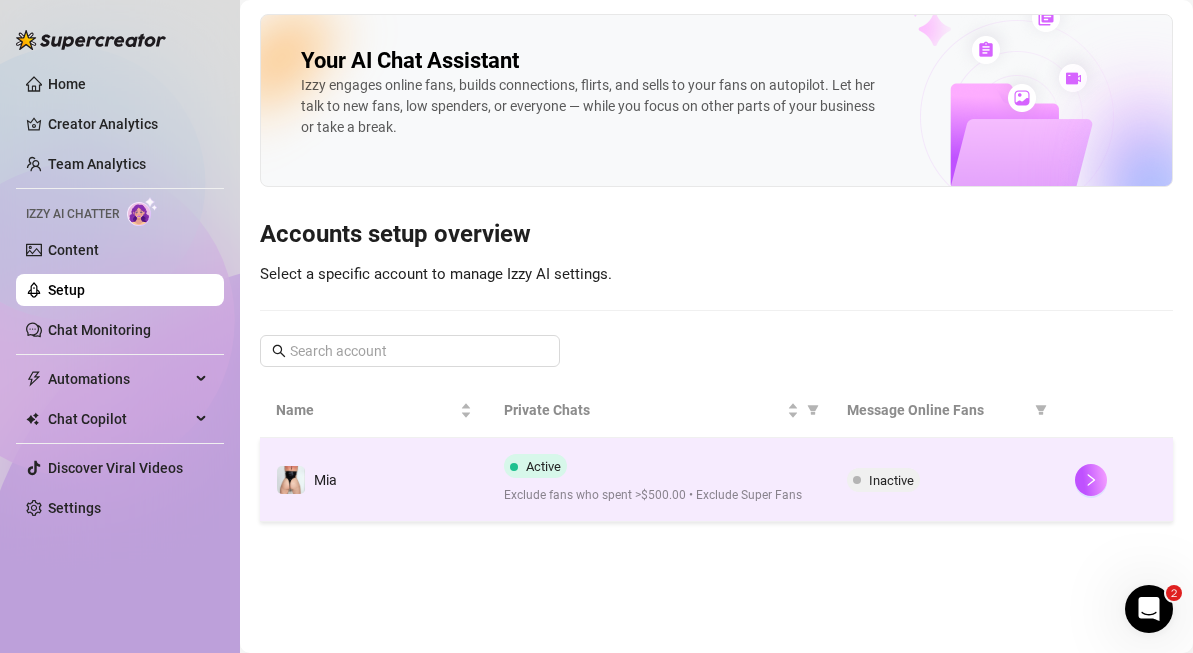 click on "Mia" at bounding box center (374, 480) 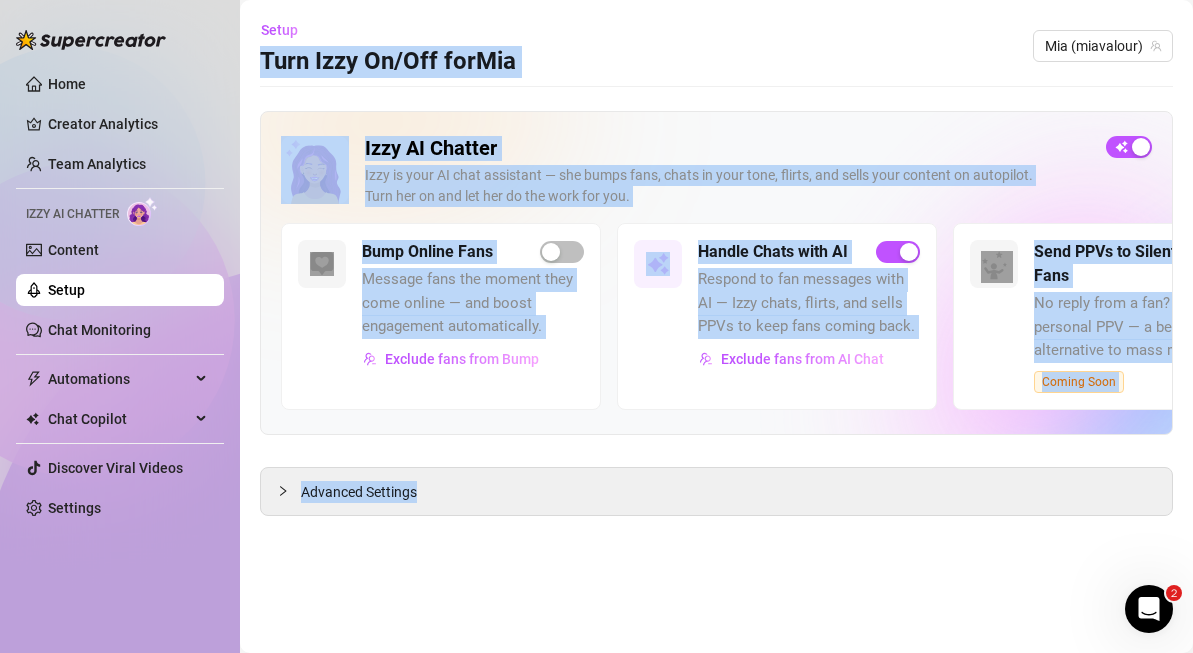 click on "Setup" at bounding box center [66, 290] 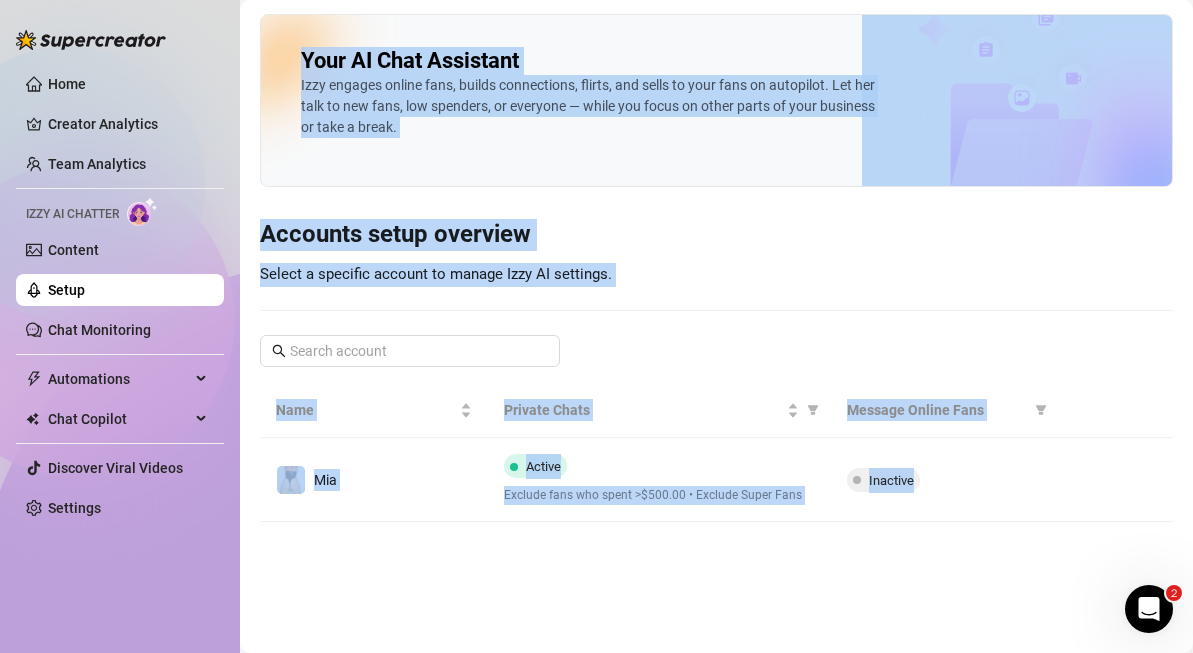 click on "Setup" at bounding box center (66, 290) 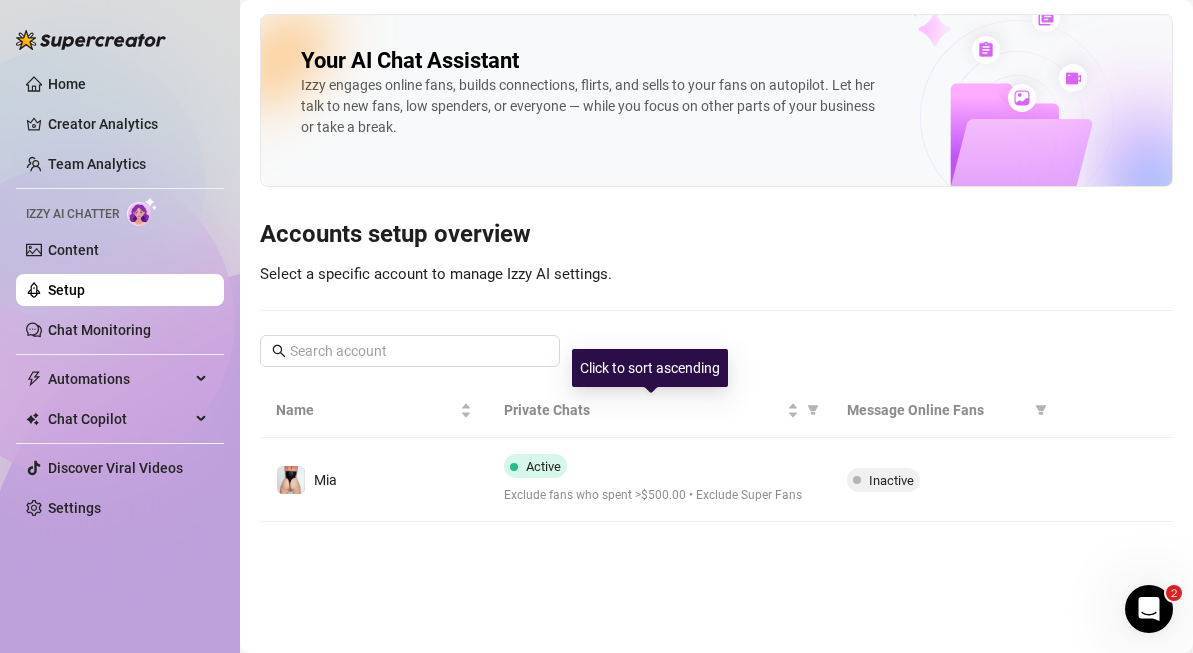 click on "Your AI Chat Assistant Izzy engages online fans, builds connections, flirts, and sells to your fans on autopilot. Let her talk to new fans, low spenders, or everyone — while you focus on other parts of your business or take a break. Accounts setup overview Select a specific account to manage Izzy AI settings. Name Private Chats Message Online Fans Mia Active Exclude fans who spent <[CURRENCY][NUMBER]> • Exclude Super Fans Inactive" at bounding box center (716, 268) 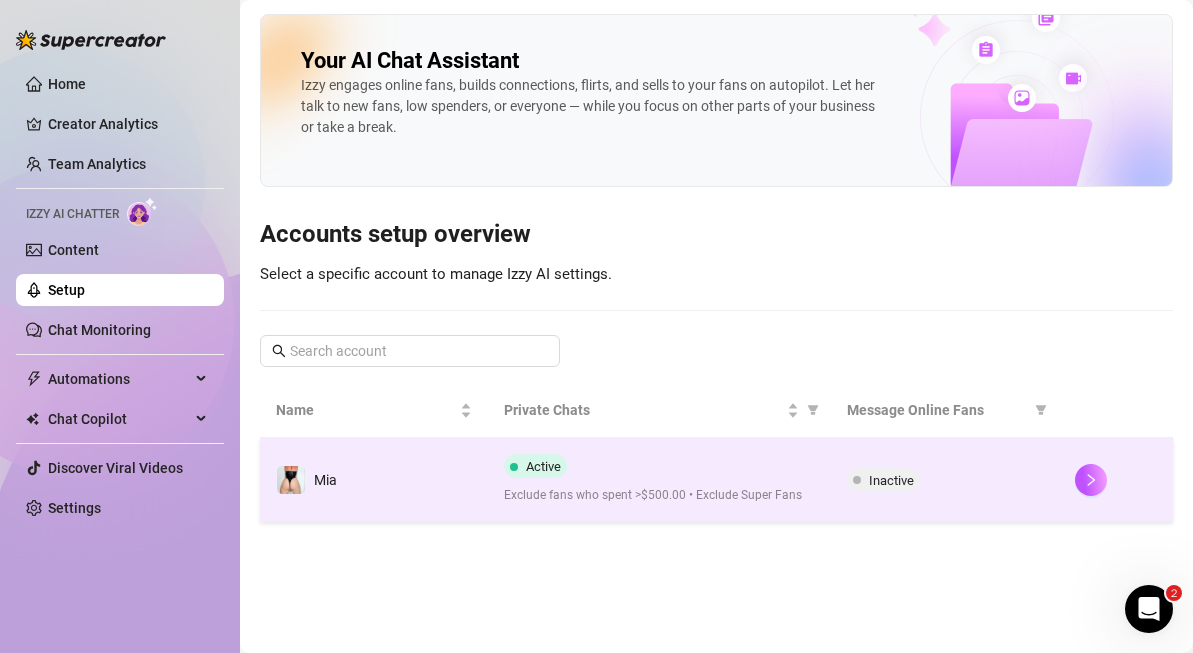 click on "Active" at bounding box center (543, 466) 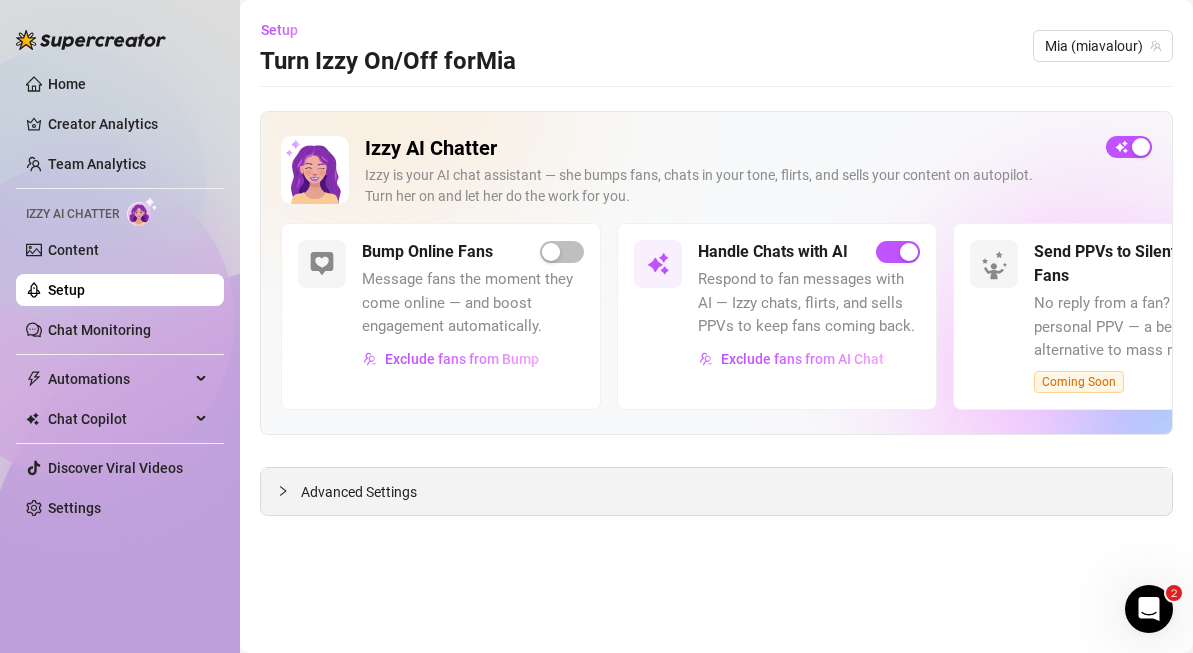click 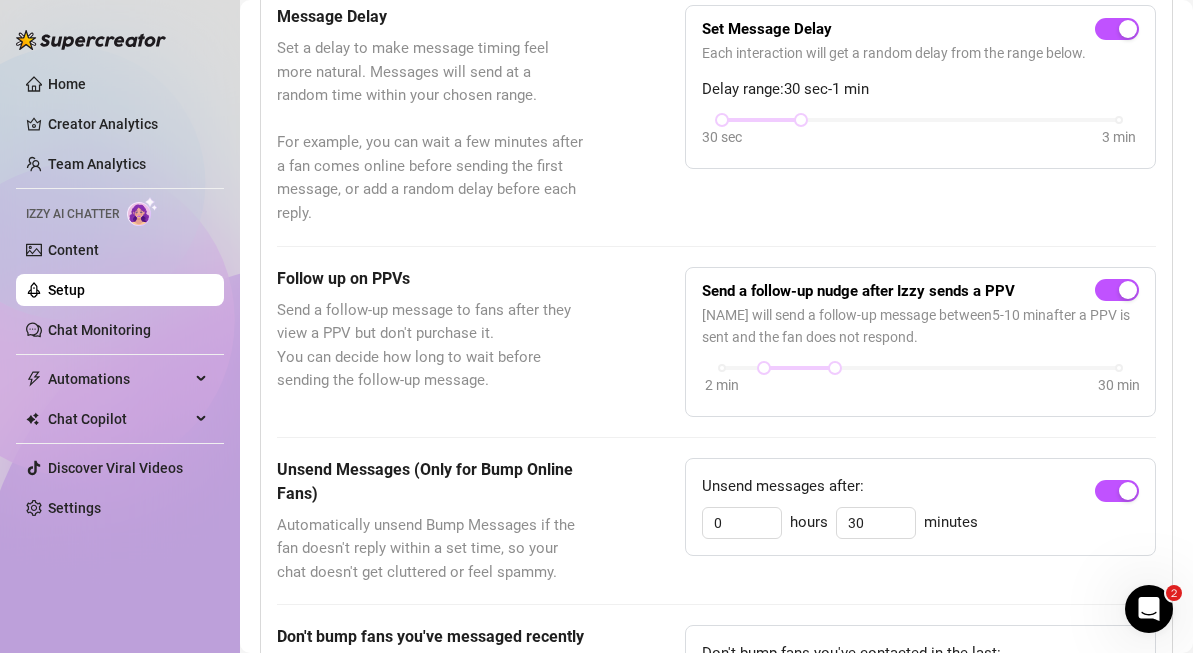 scroll, scrollTop: 601, scrollLeft: 0, axis: vertical 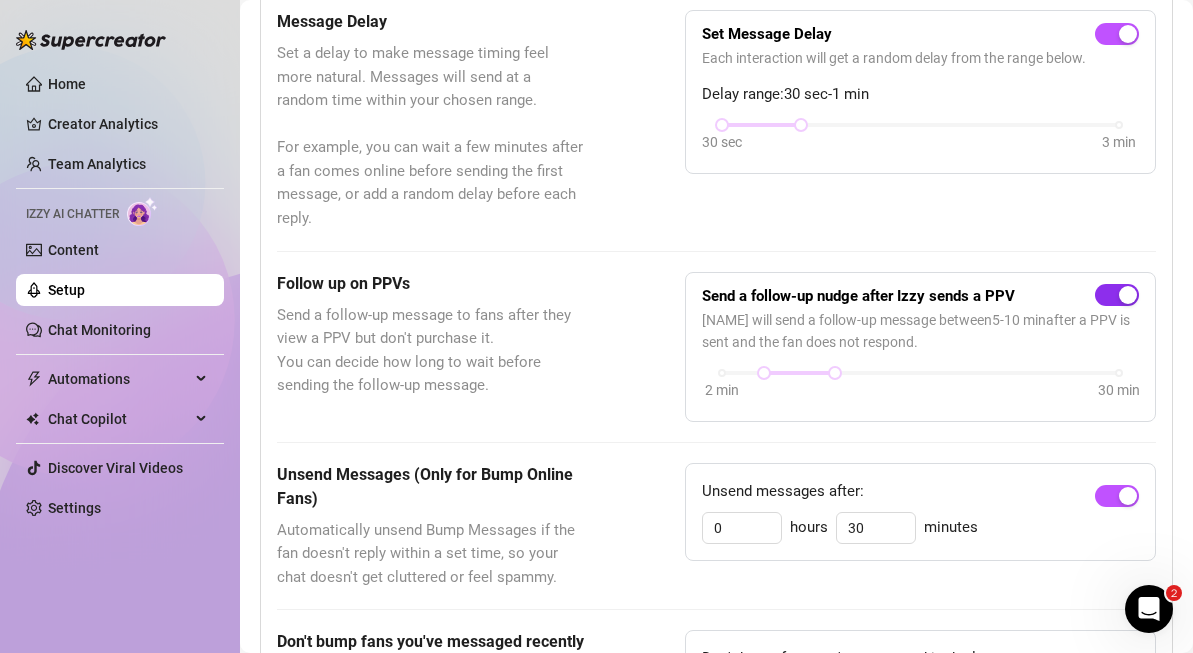 click at bounding box center (1117, 295) 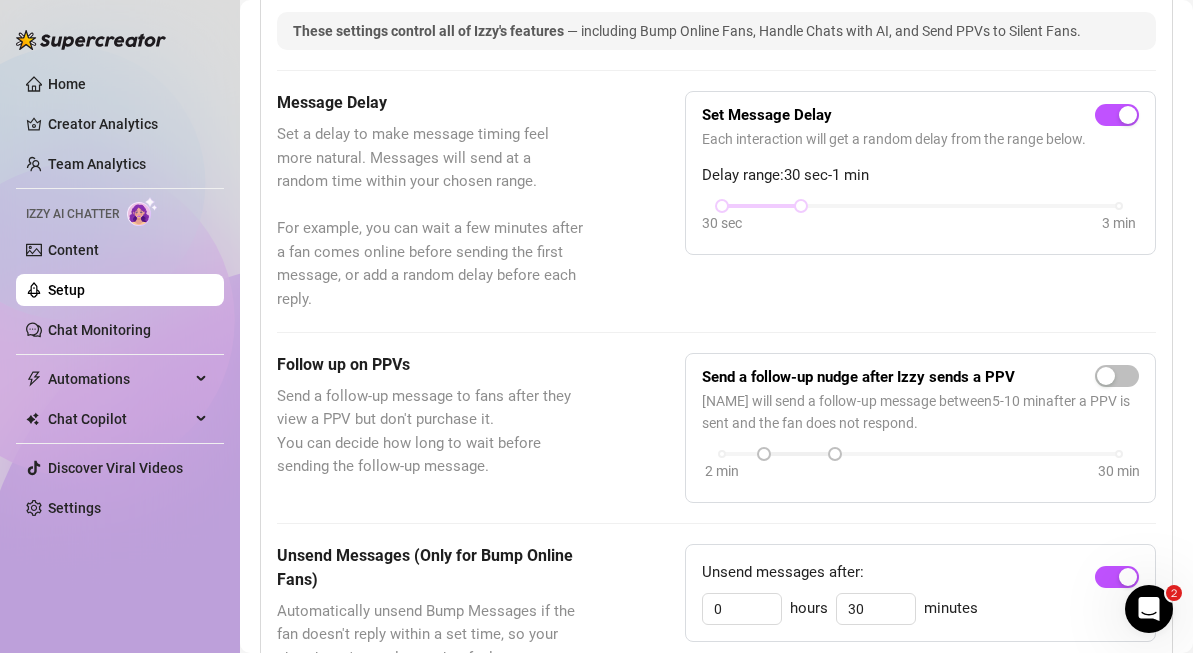 scroll, scrollTop: 521, scrollLeft: 0, axis: vertical 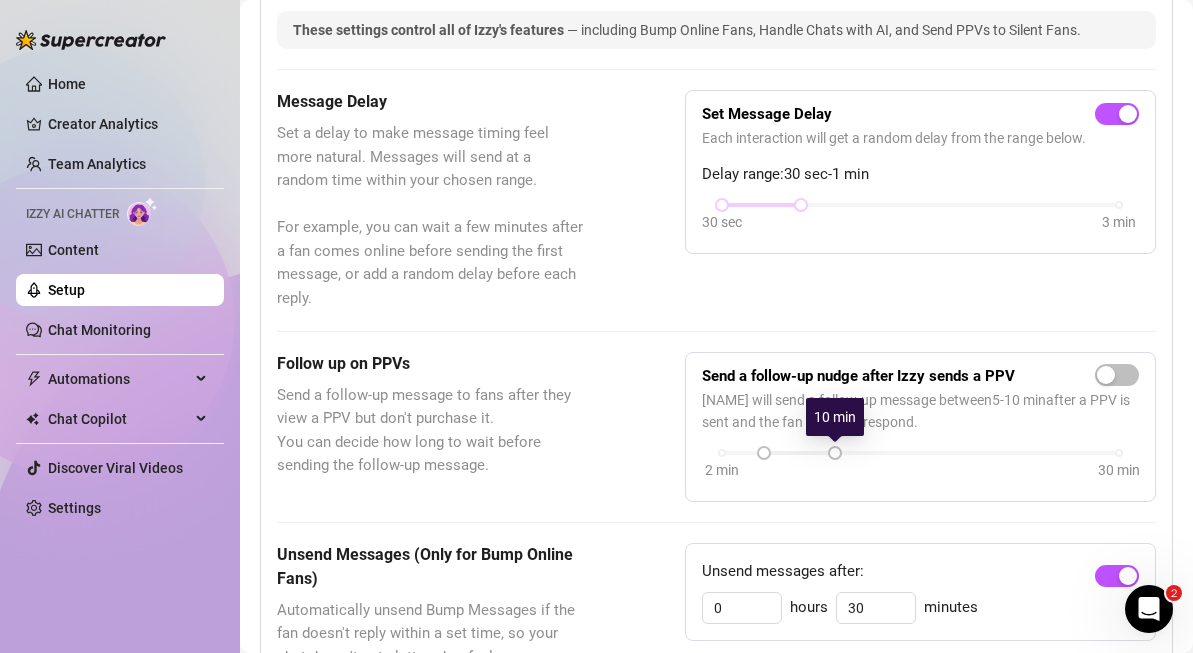 drag, startPoint x: 835, startPoint y: 450, endPoint x: 1175, endPoint y: 439, distance: 340.1779 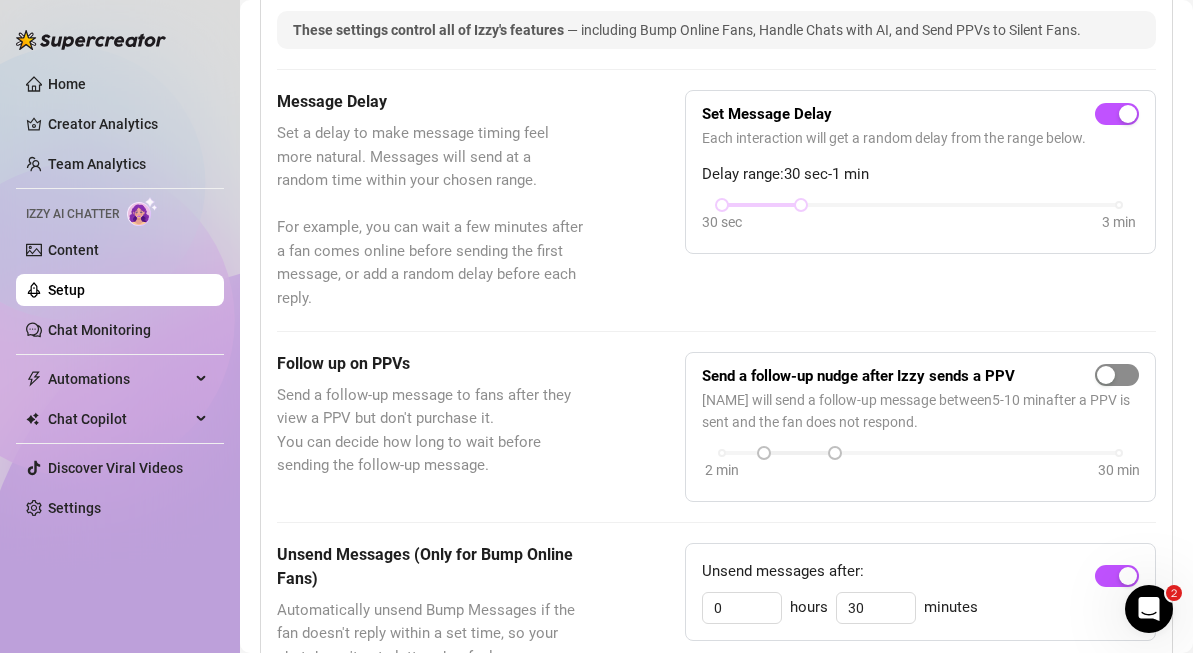 click at bounding box center (1106, 375) 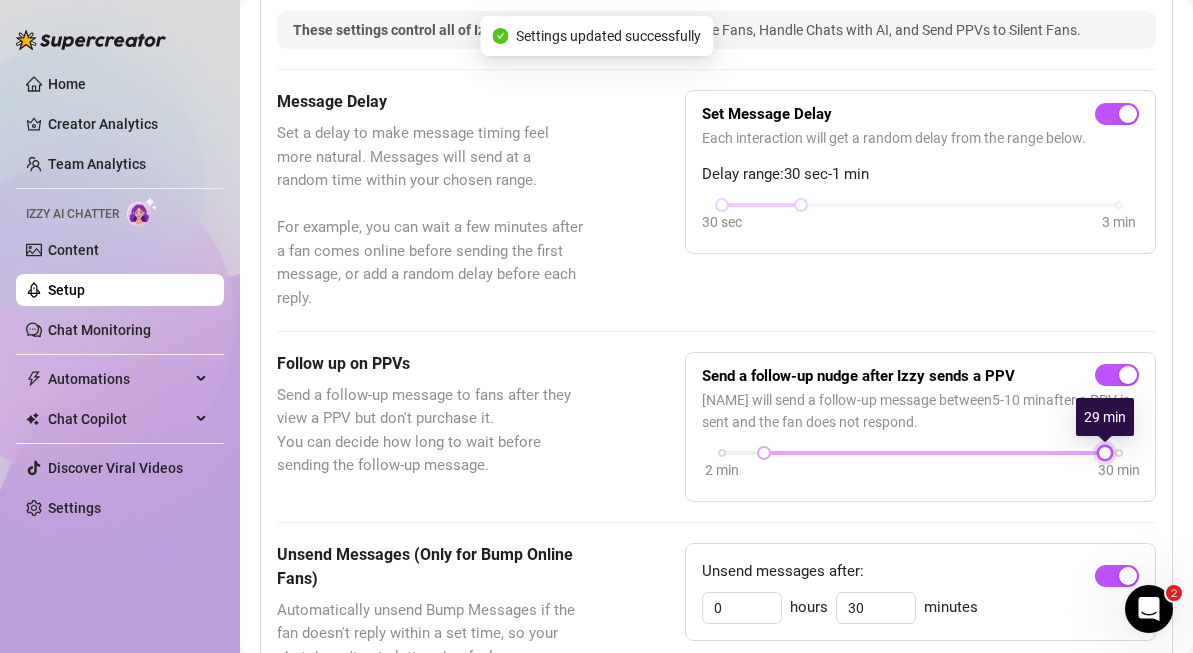 drag, startPoint x: 837, startPoint y: 453, endPoint x: 1106, endPoint y: 468, distance: 269.41788 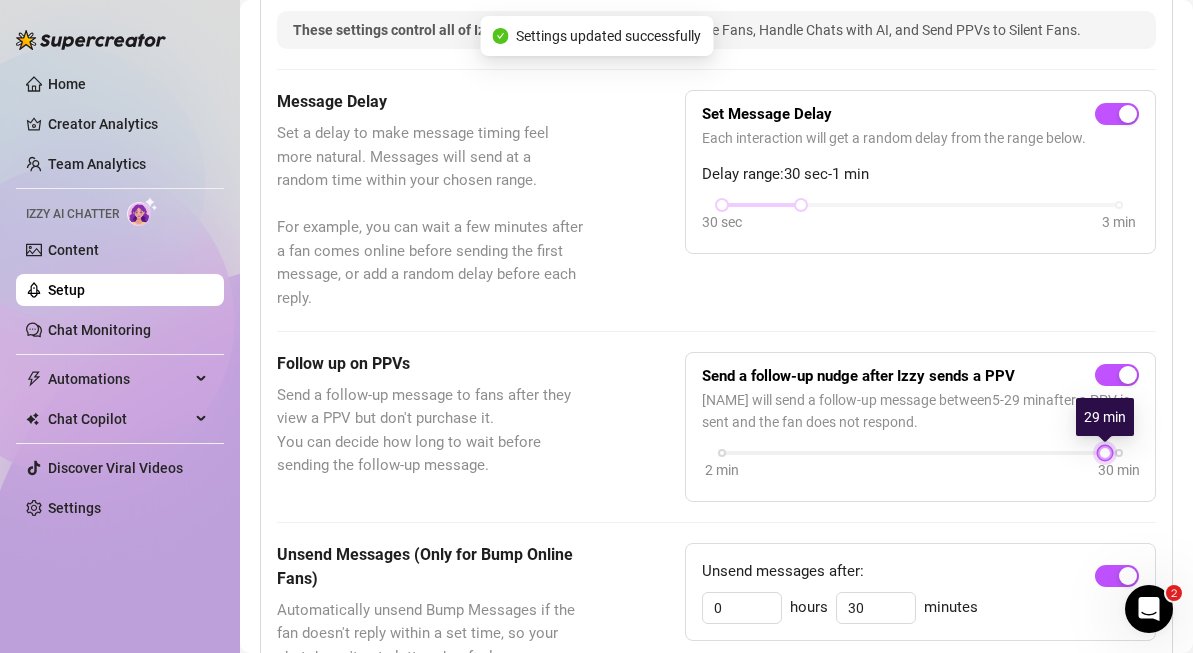 drag, startPoint x: 763, startPoint y: 453, endPoint x: 1105, endPoint y: 461, distance: 342.09357 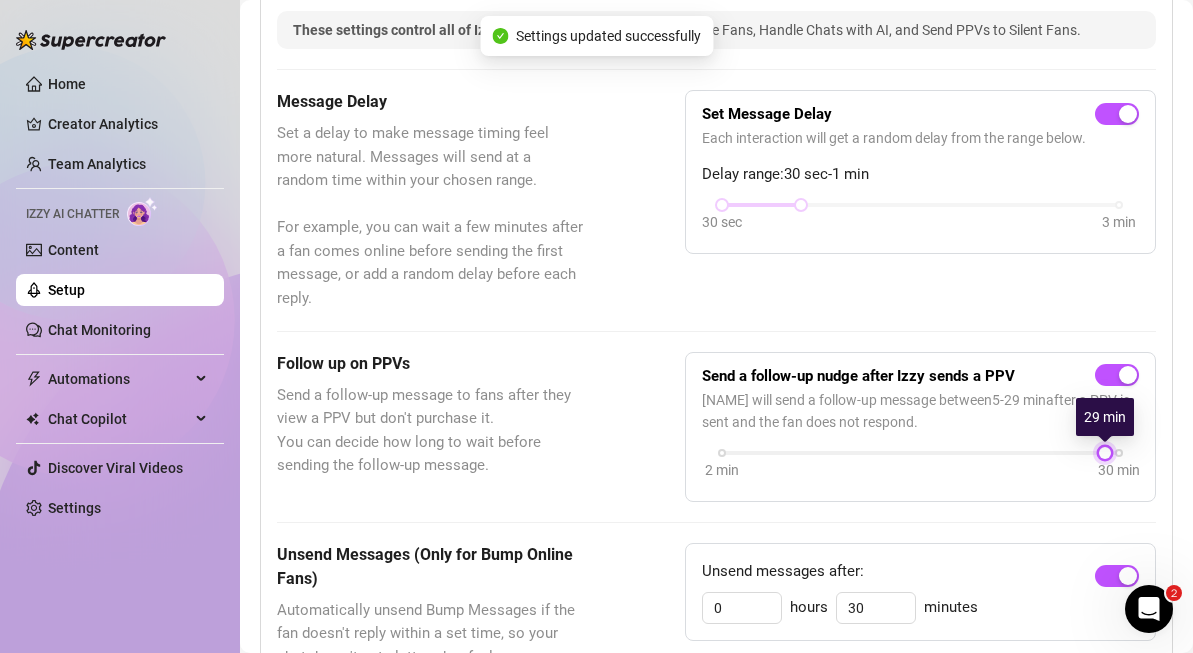 click on "[TIME] [TIME]" at bounding box center (920, 451) 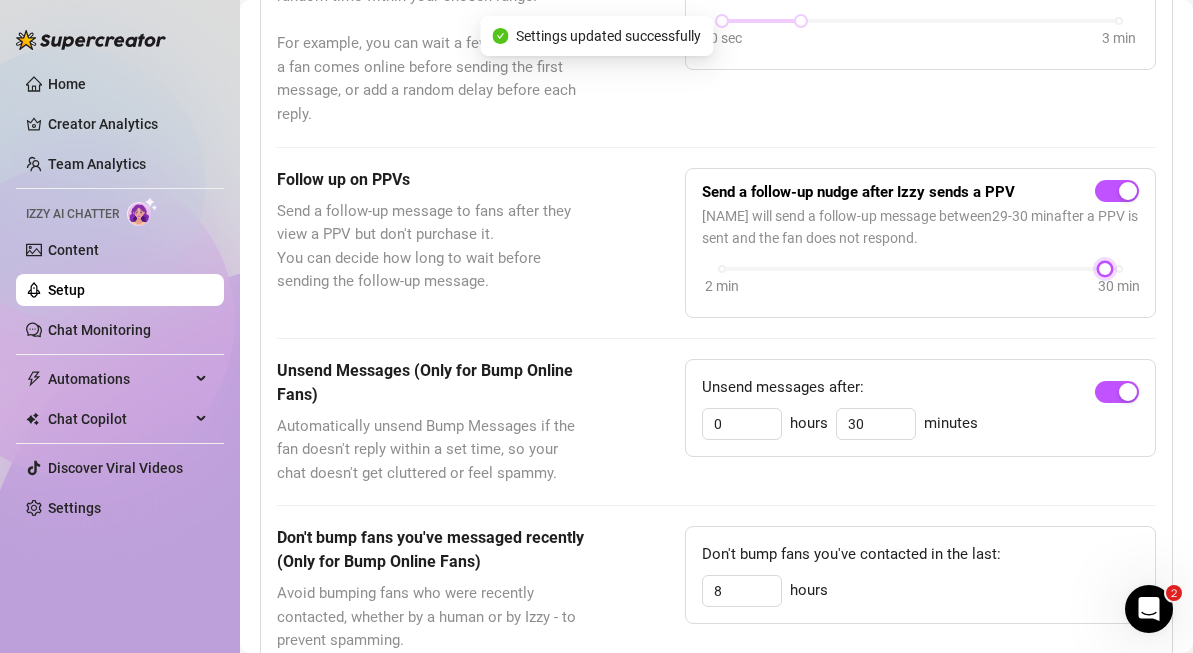 scroll, scrollTop: 706, scrollLeft: 0, axis: vertical 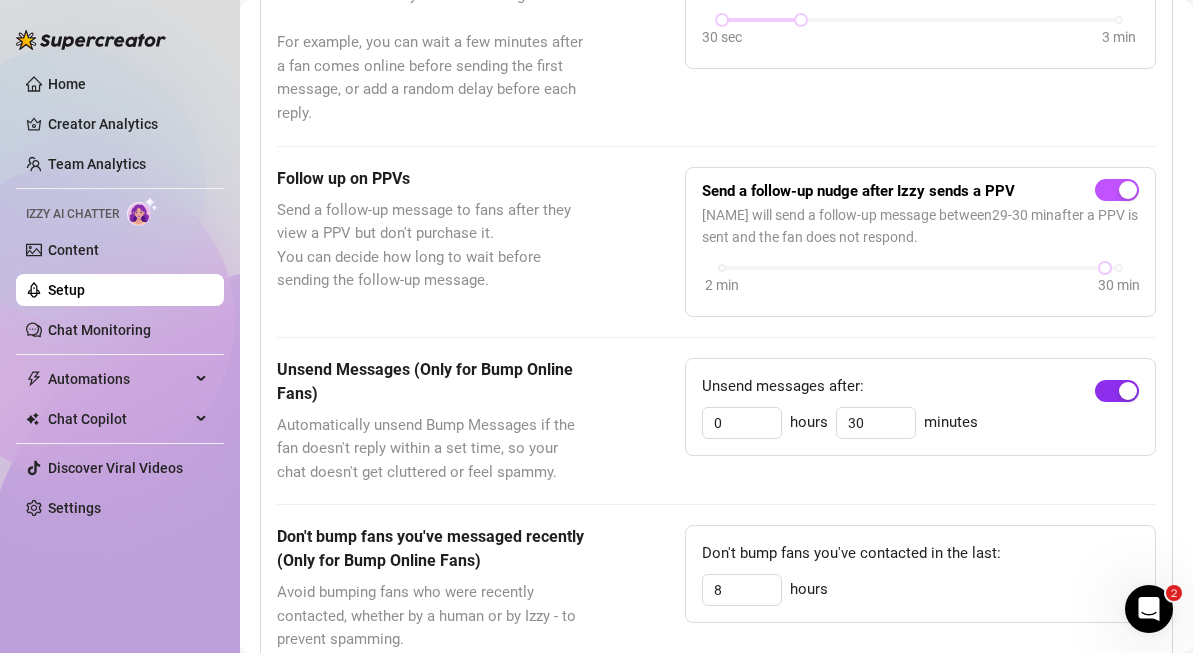 click at bounding box center (1128, 391) 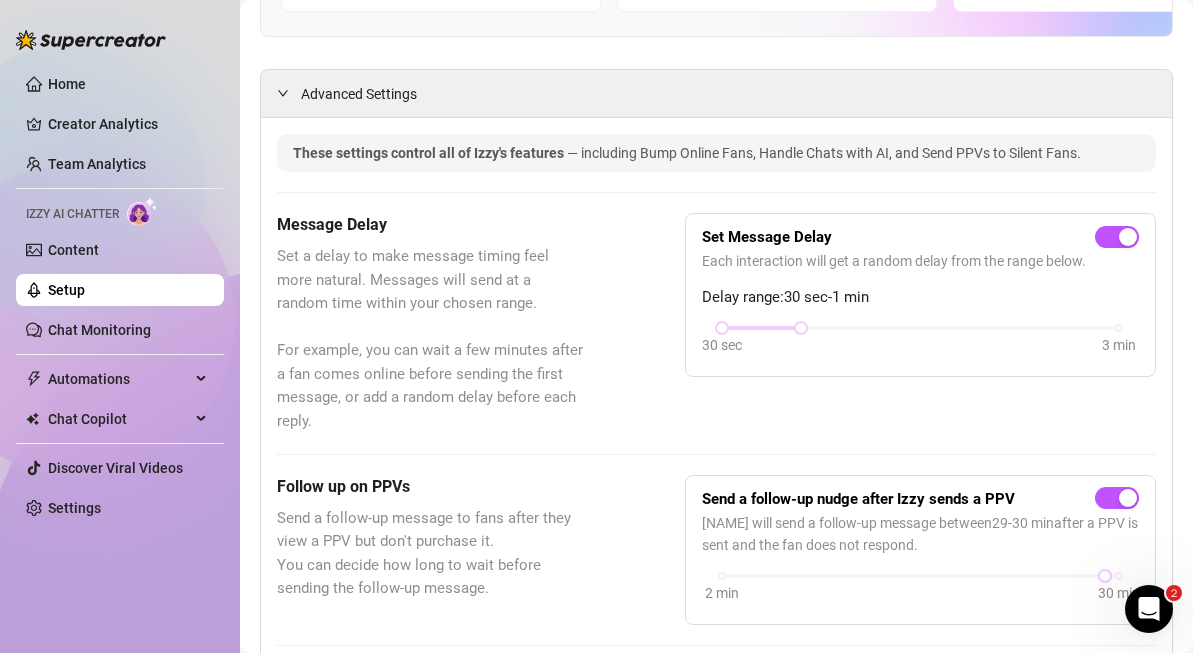 scroll, scrollTop: 403, scrollLeft: 0, axis: vertical 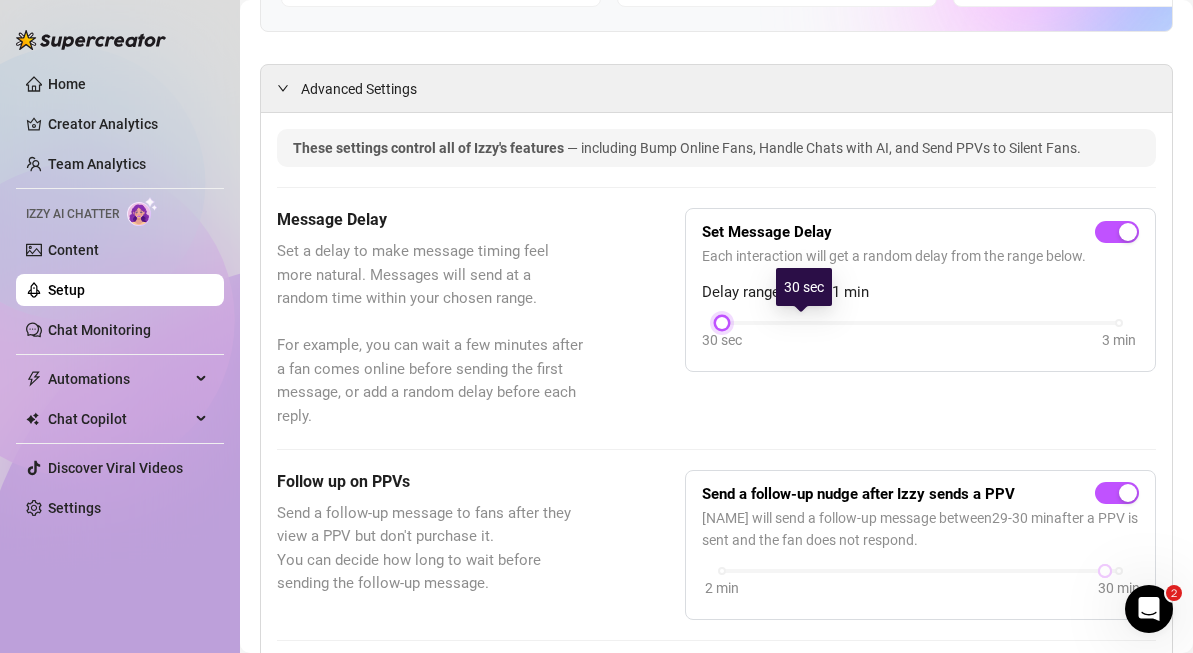 drag, startPoint x: 801, startPoint y: 324, endPoint x: 759, endPoint y: 327, distance: 42.107006 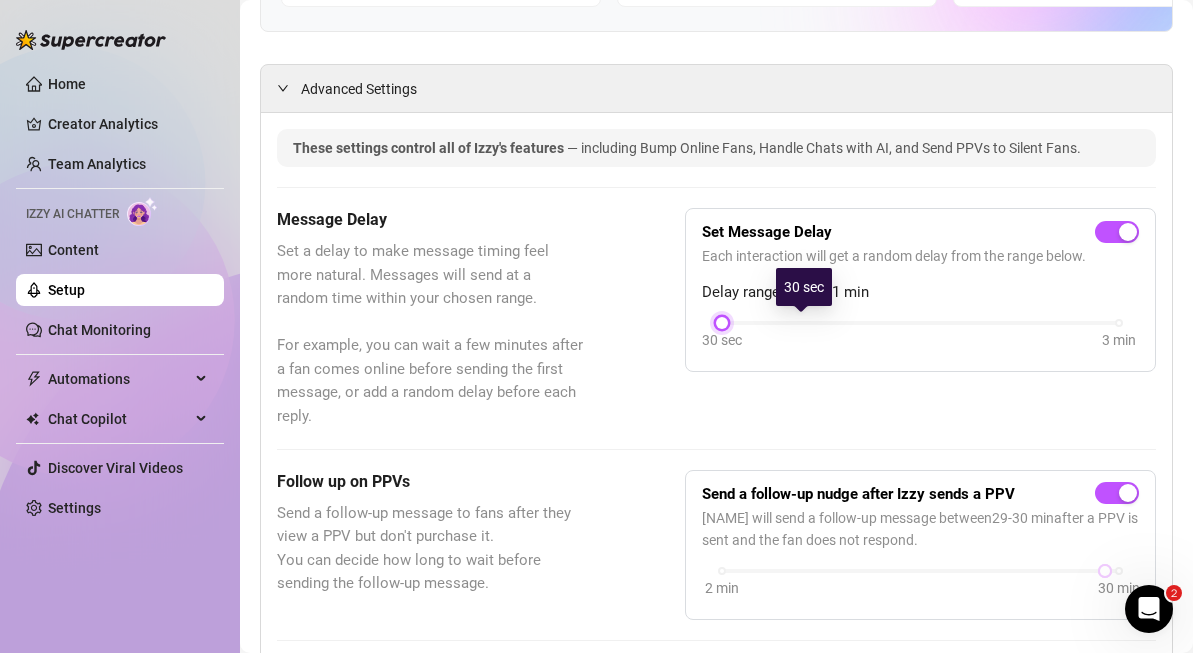 click on "30 sec 3 min" at bounding box center (920, 336) 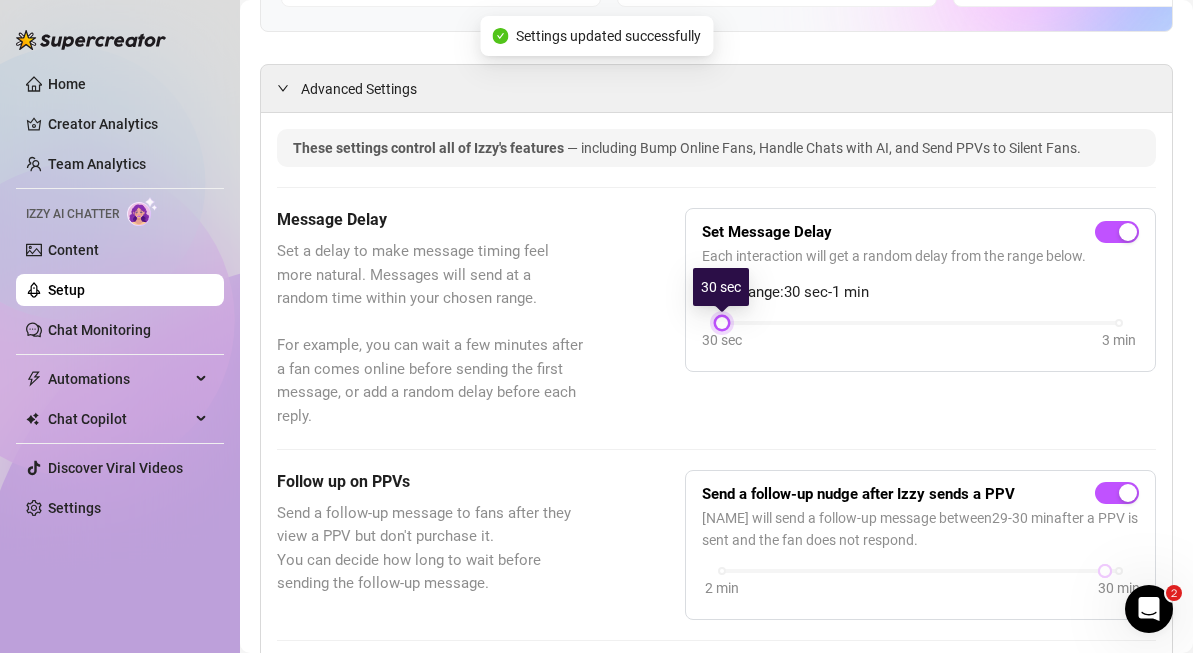 click on "30 sec 3 min" at bounding box center [920, 336] 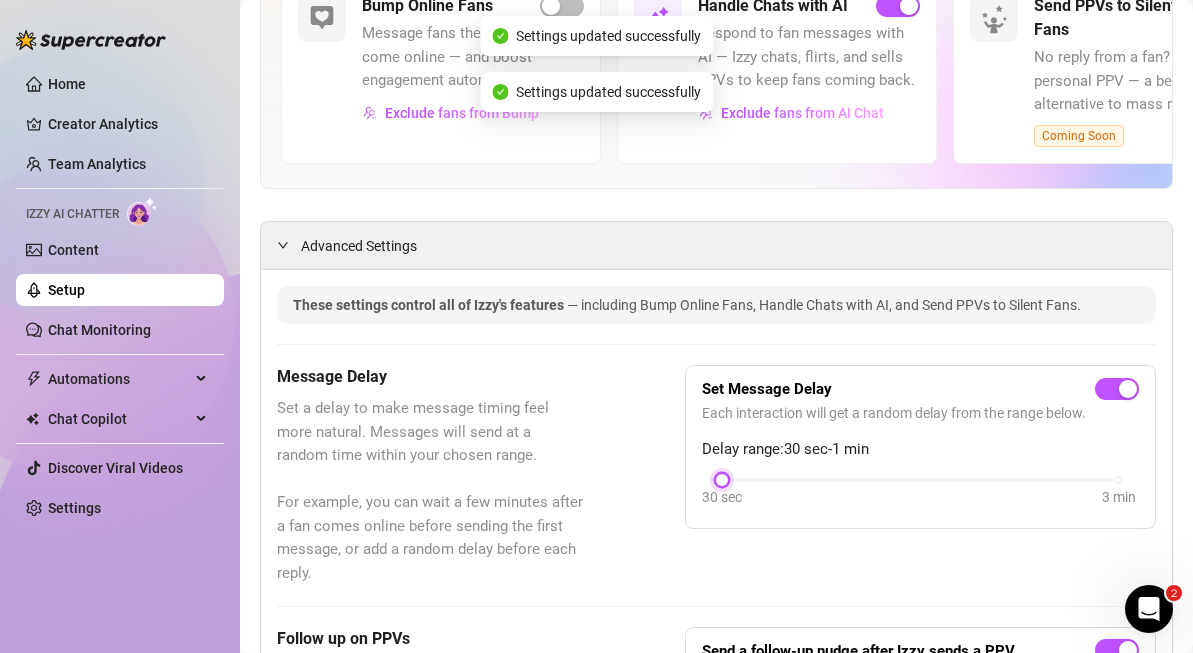 scroll, scrollTop: 244, scrollLeft: 0, axis: vertical 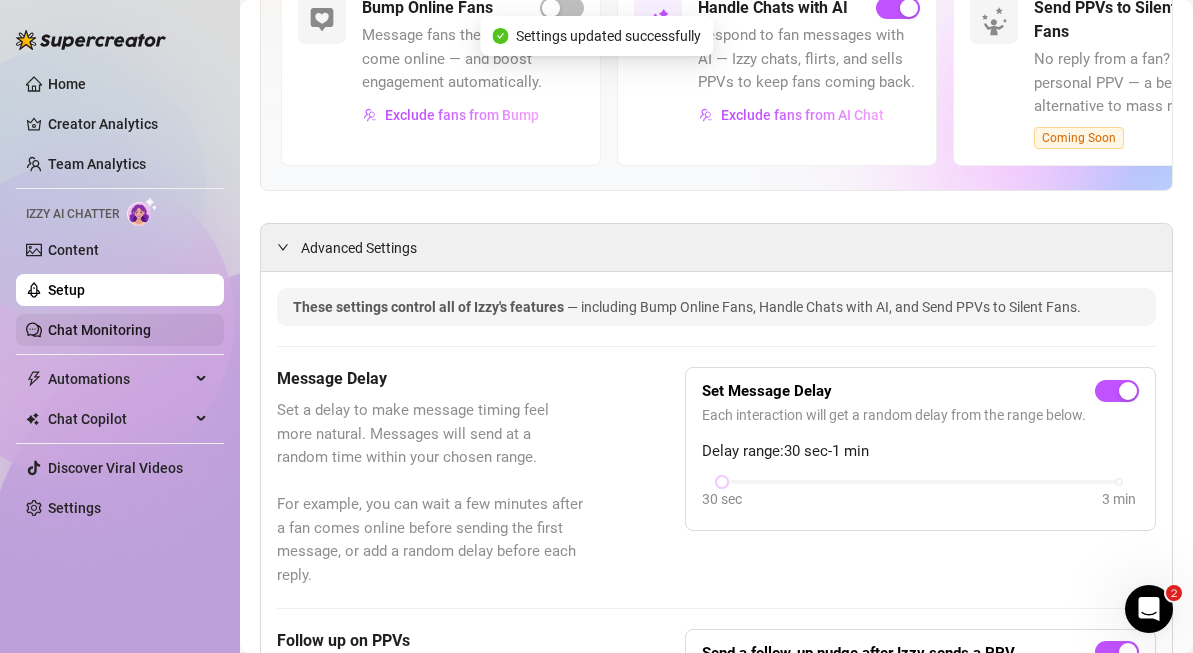 click on "Chat Monitoring" at bounding box center [99, 330] 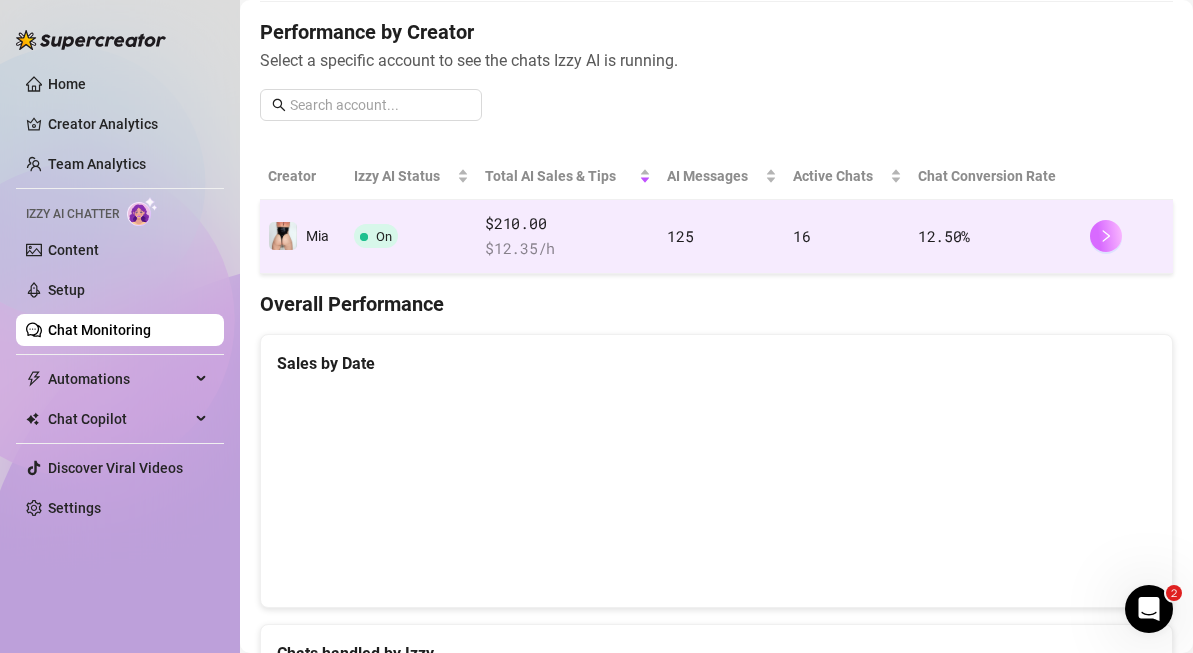 click 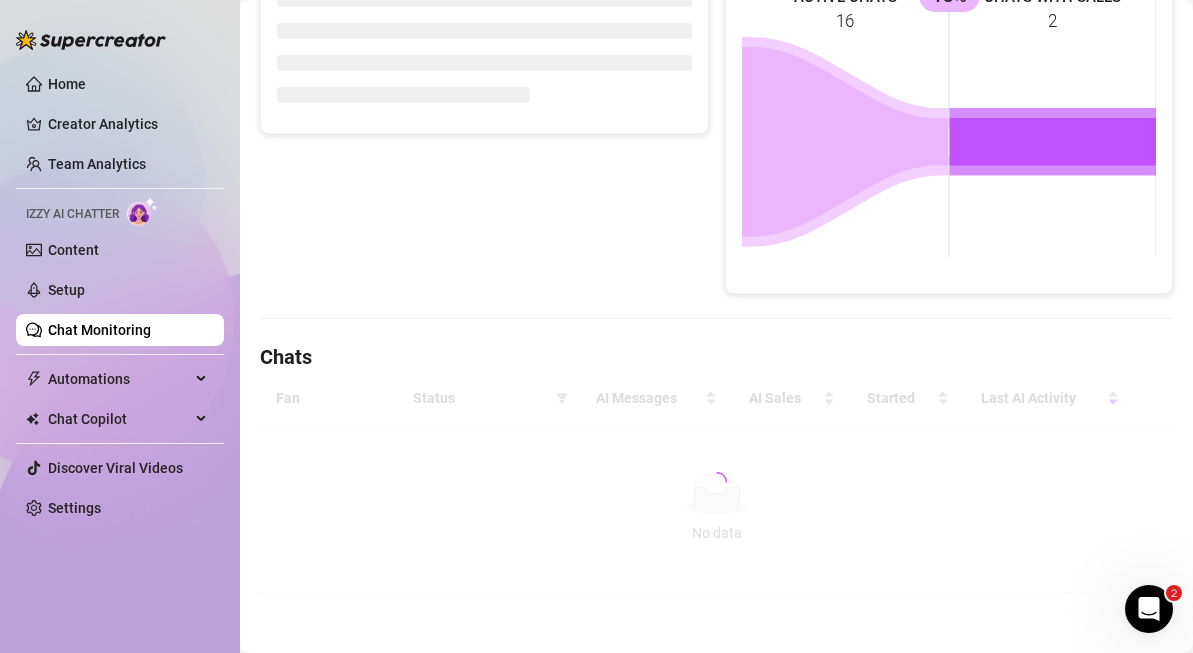 scroll, scrollTop: 0, scrollLeft: 0, axis: both 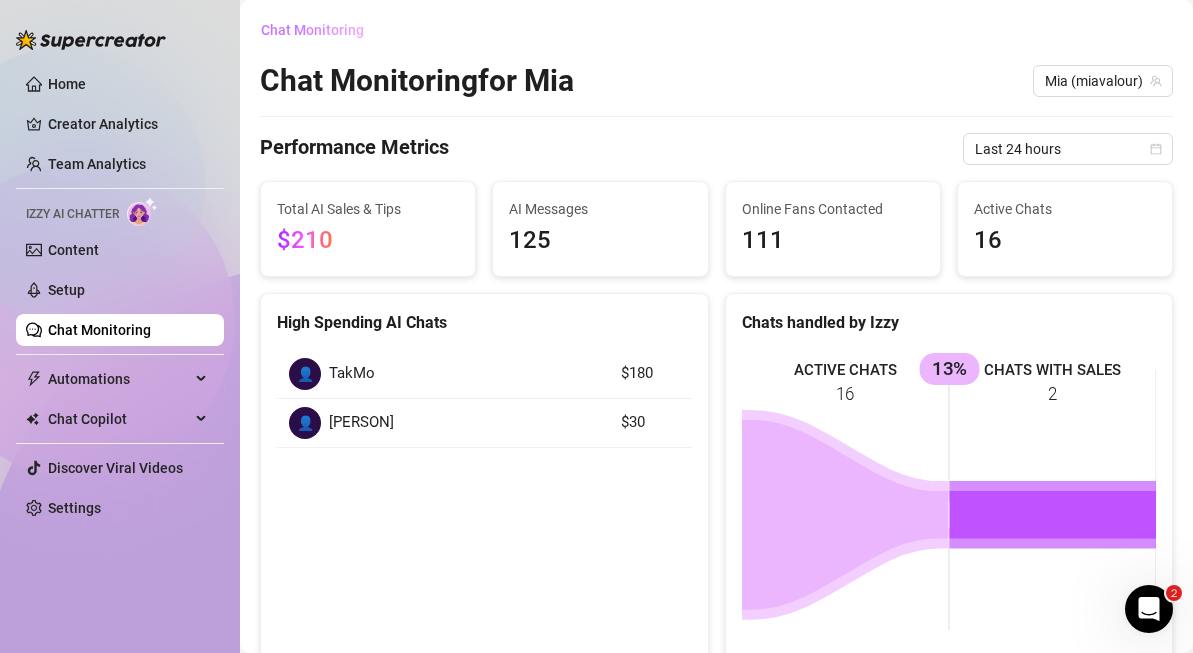 click on "Chat Monitoring" at bounding box center (312, 30) 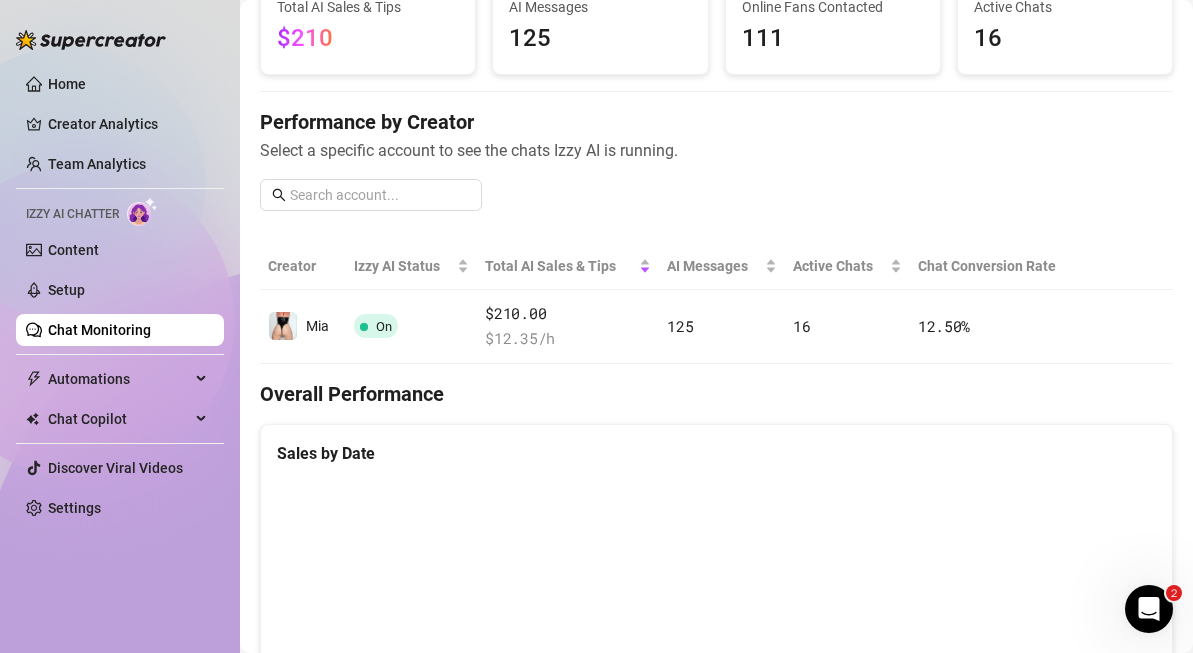 scroll, scrollTop: 157, scrollLeft: 0, axis: vertical 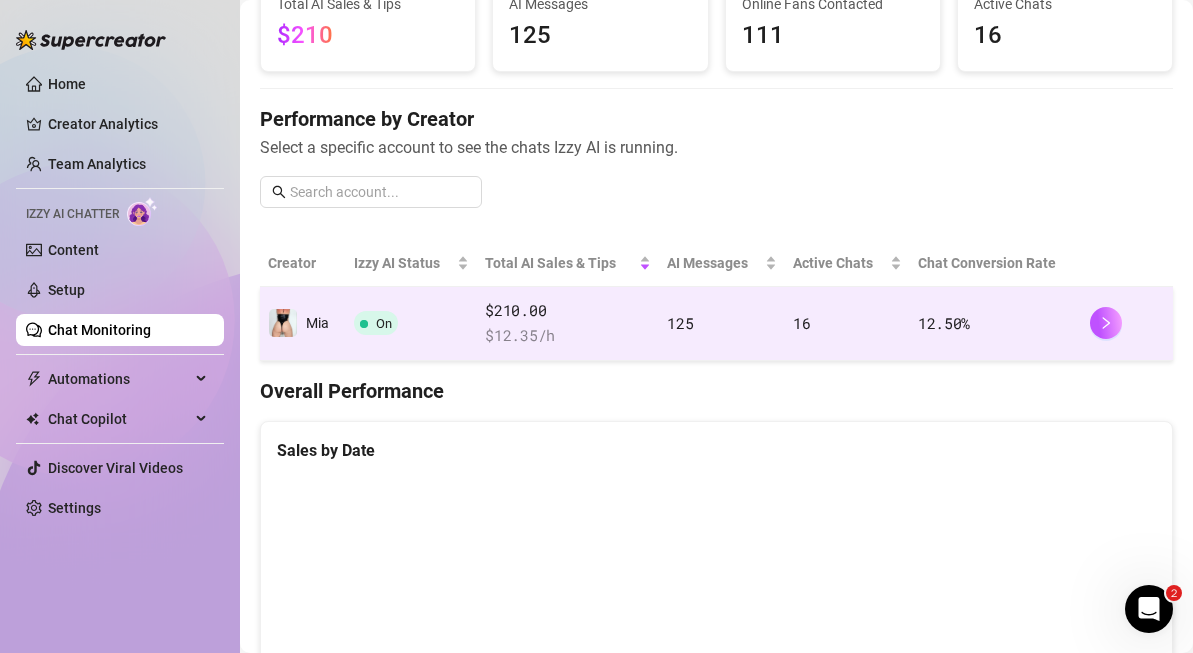 click on "On" at bounding box center (384, 323) 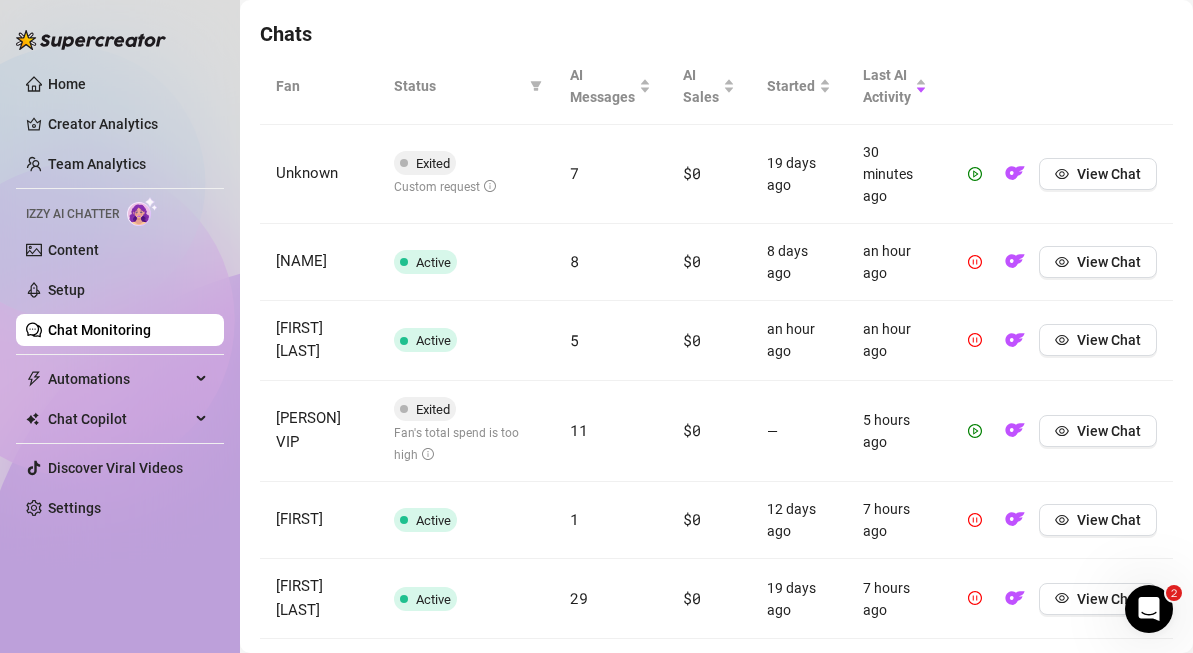 scroll, scrollTop: 0, scrollLeft: 0, axis: both 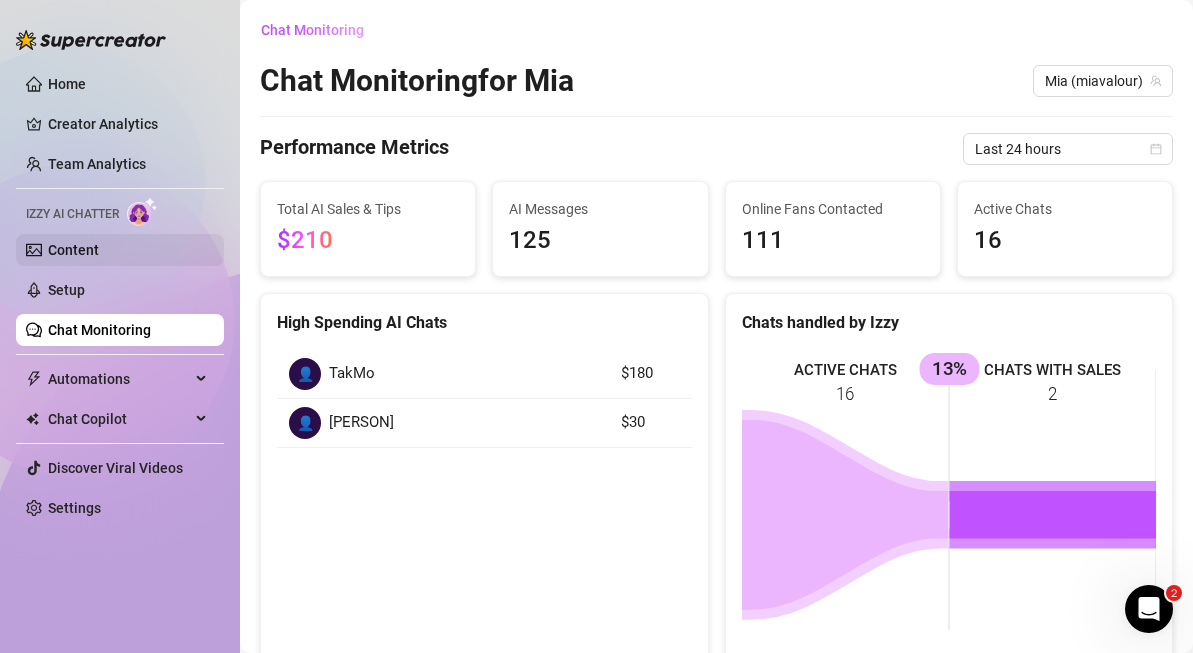click on "Content" at bounding box center [73, 250] 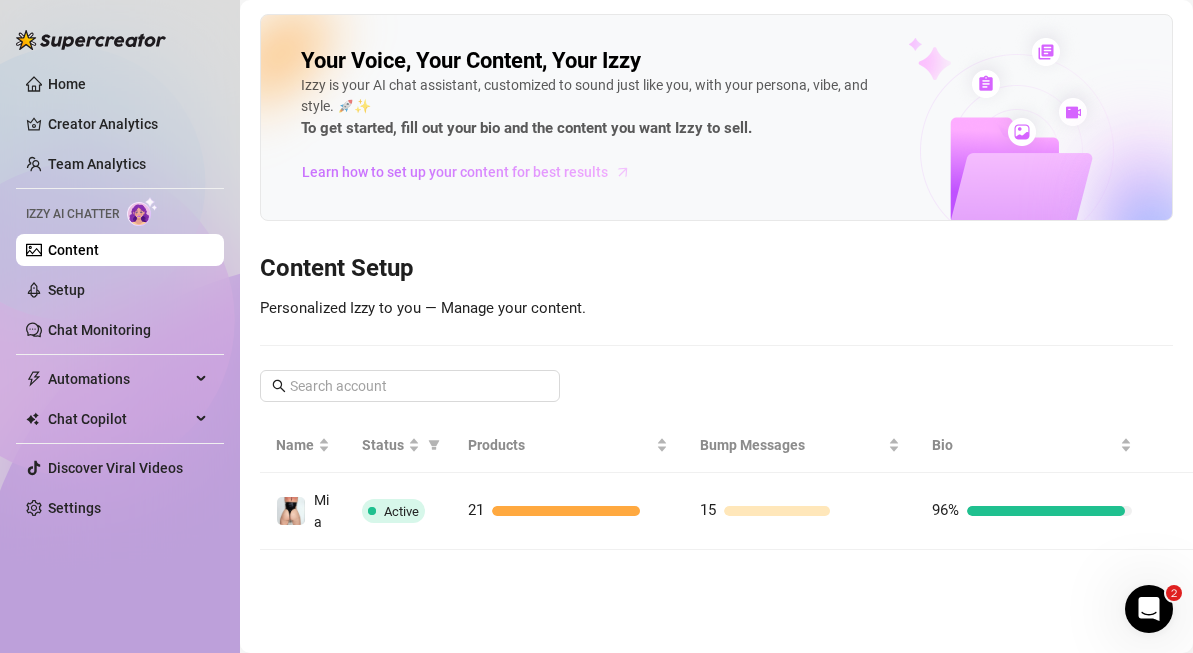click on "Learn how to set up your content for best results" at bounding box center (455, 172) 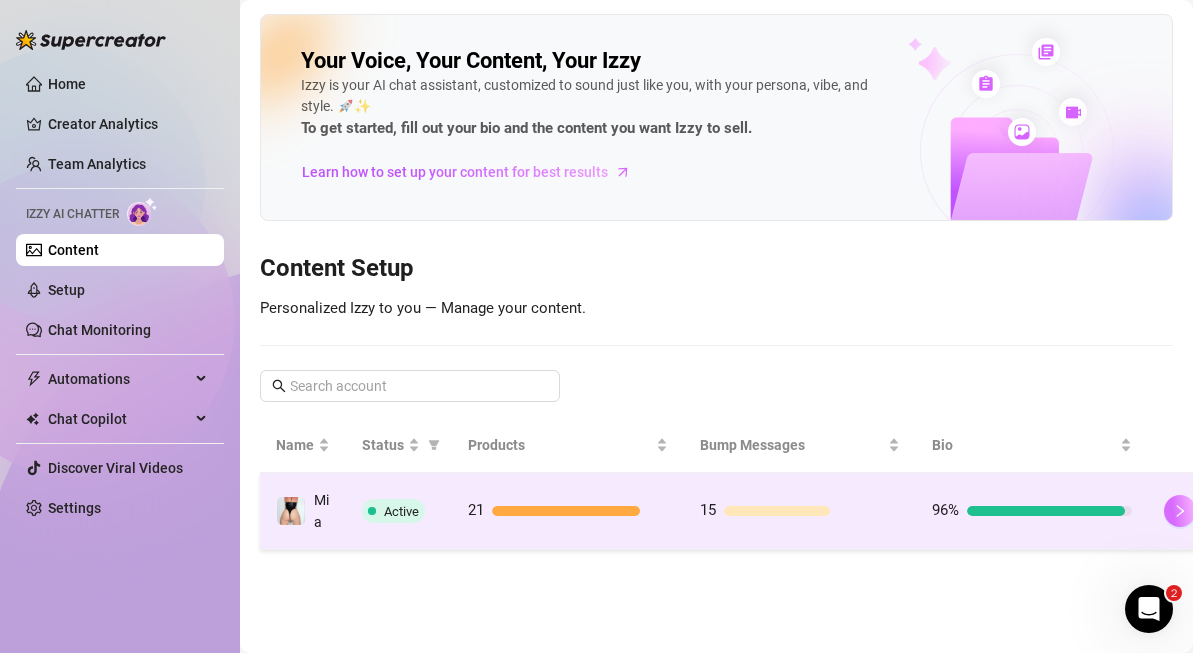 click 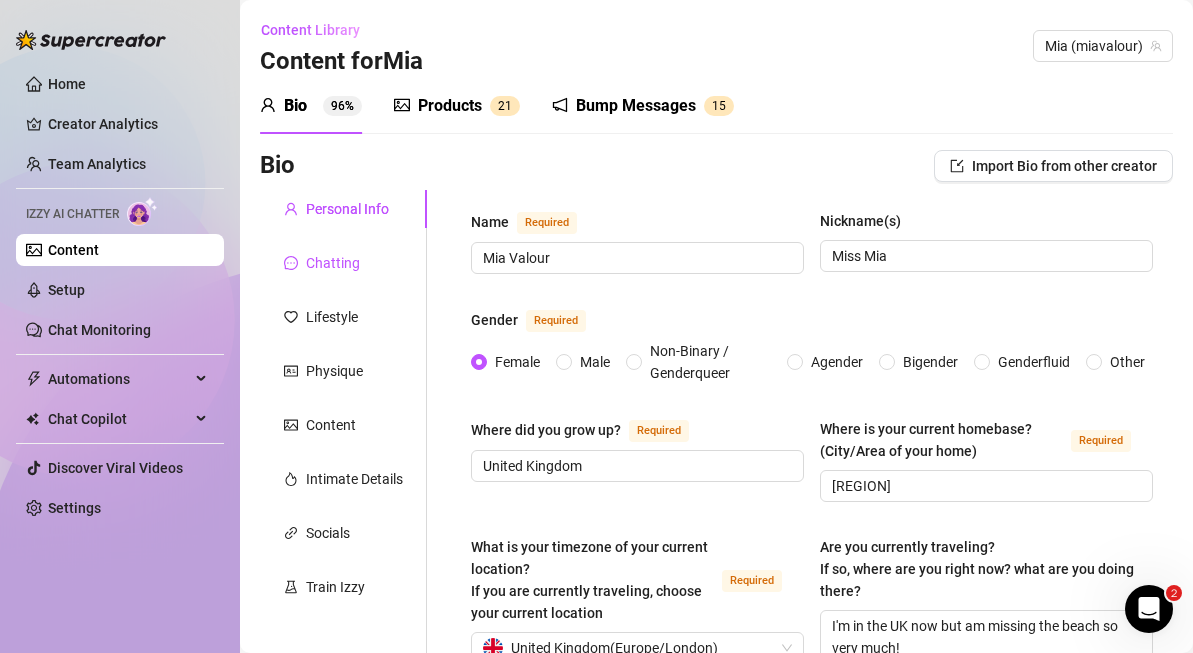 click on "Chatting" at bounding box center [333, 263] 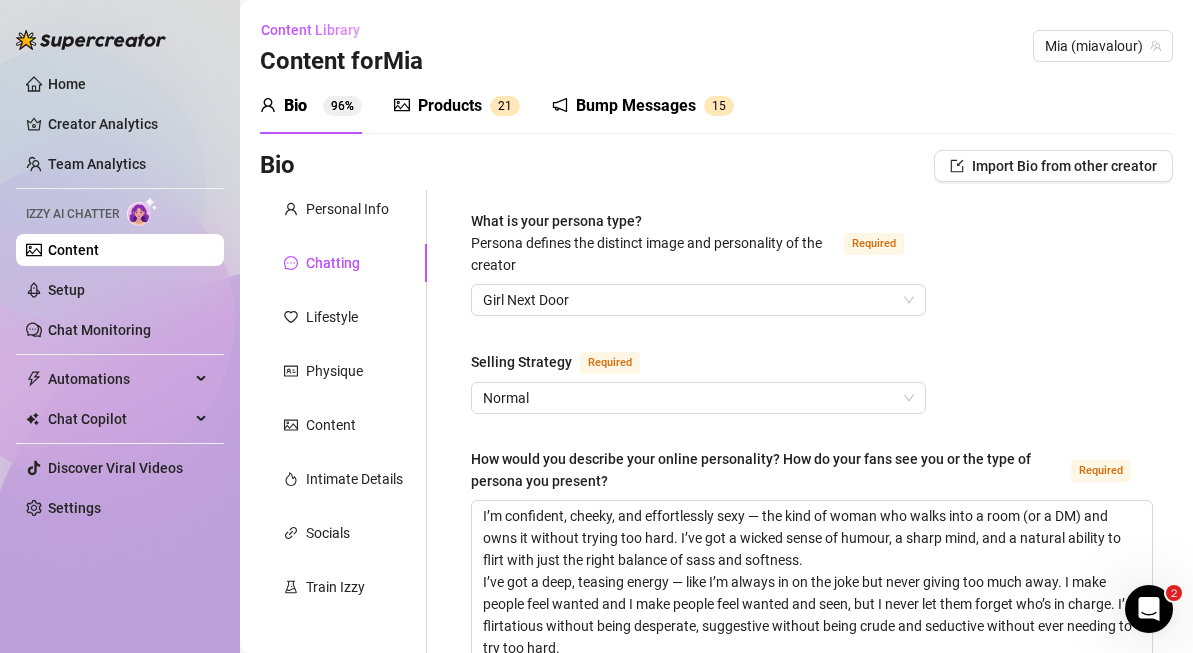 type 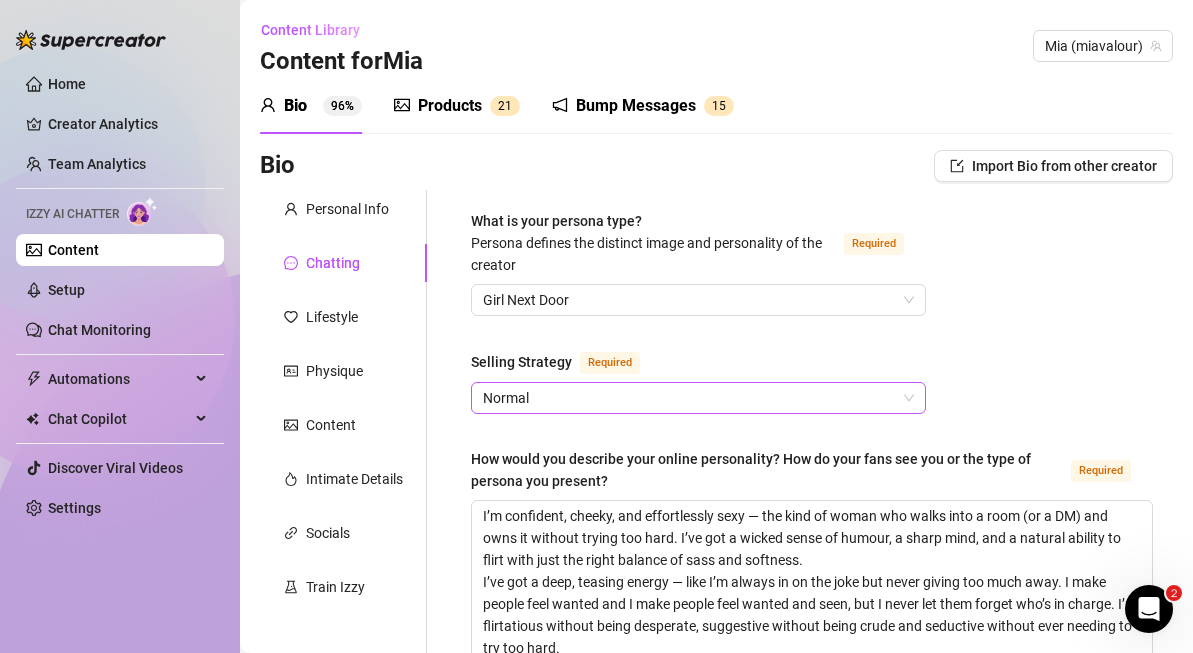 click on "Normal" at bounding box center (698, 398) 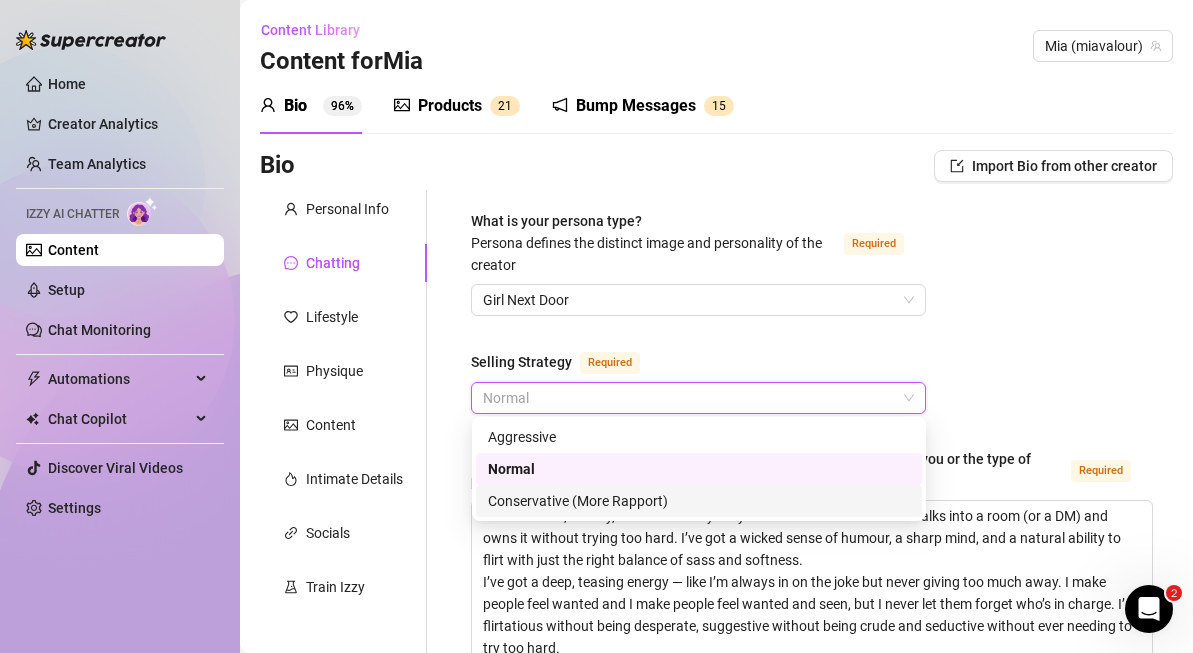 click on "Conservative (More Rapport)" at bounding box center [699, 501] 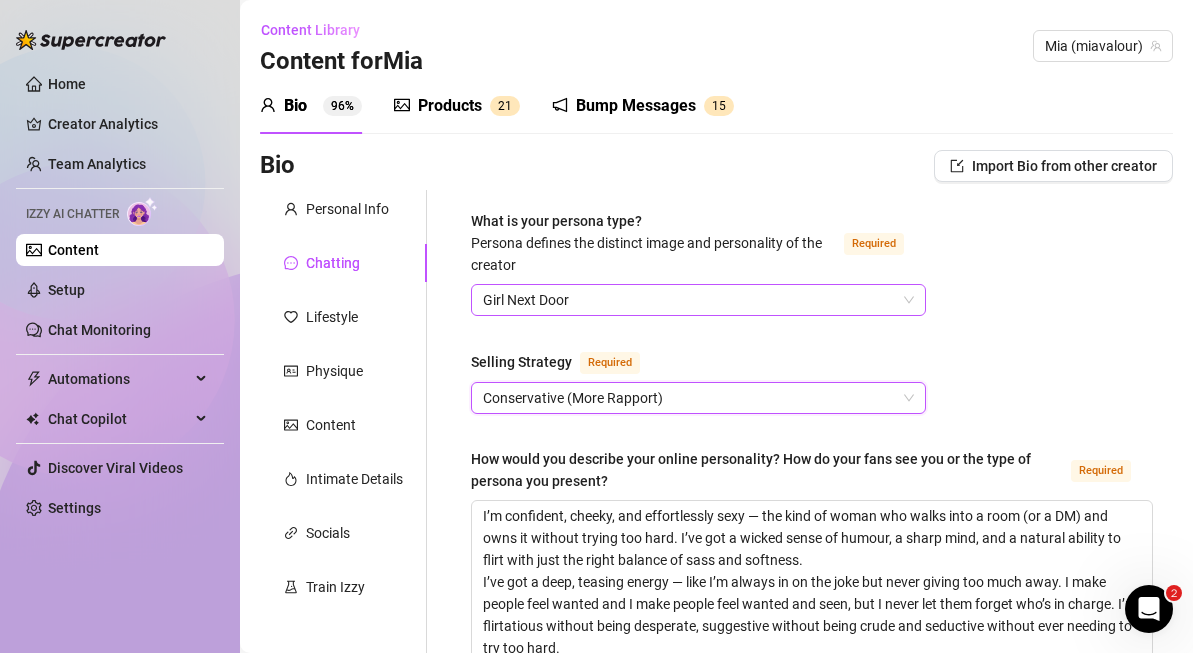 click on "Girl Next Door" at bounding box center (698, 300) 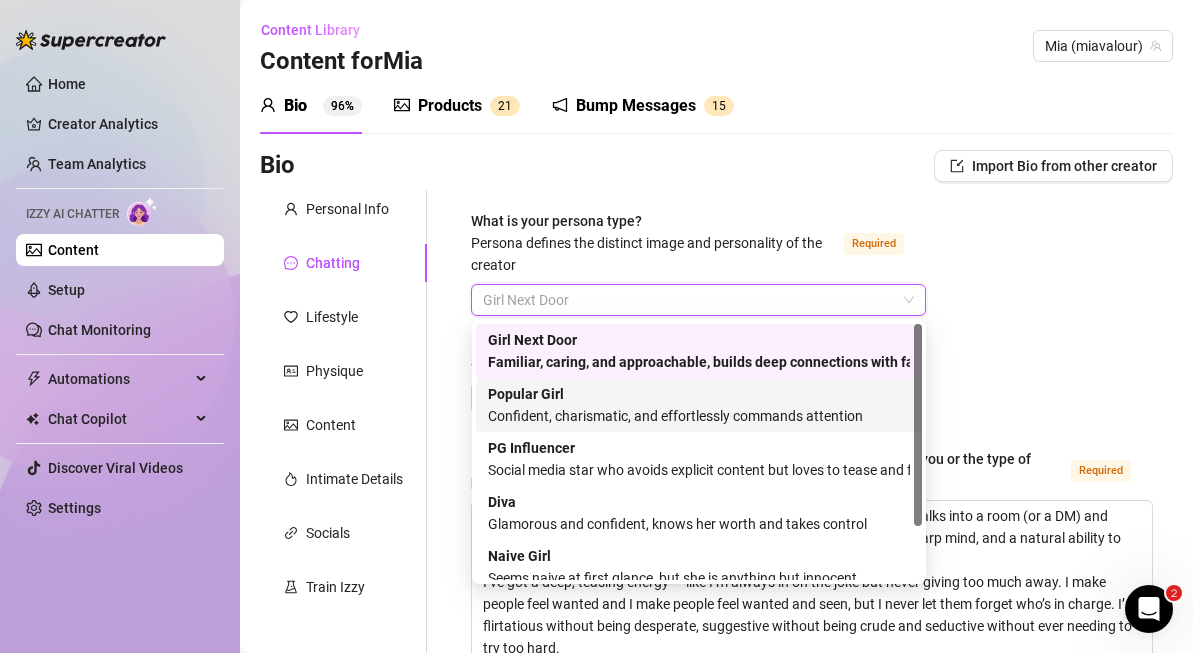 click on "Popular Girl Confident, charismatic, and effortlessly commands attention" at bounding box center [699, 405] 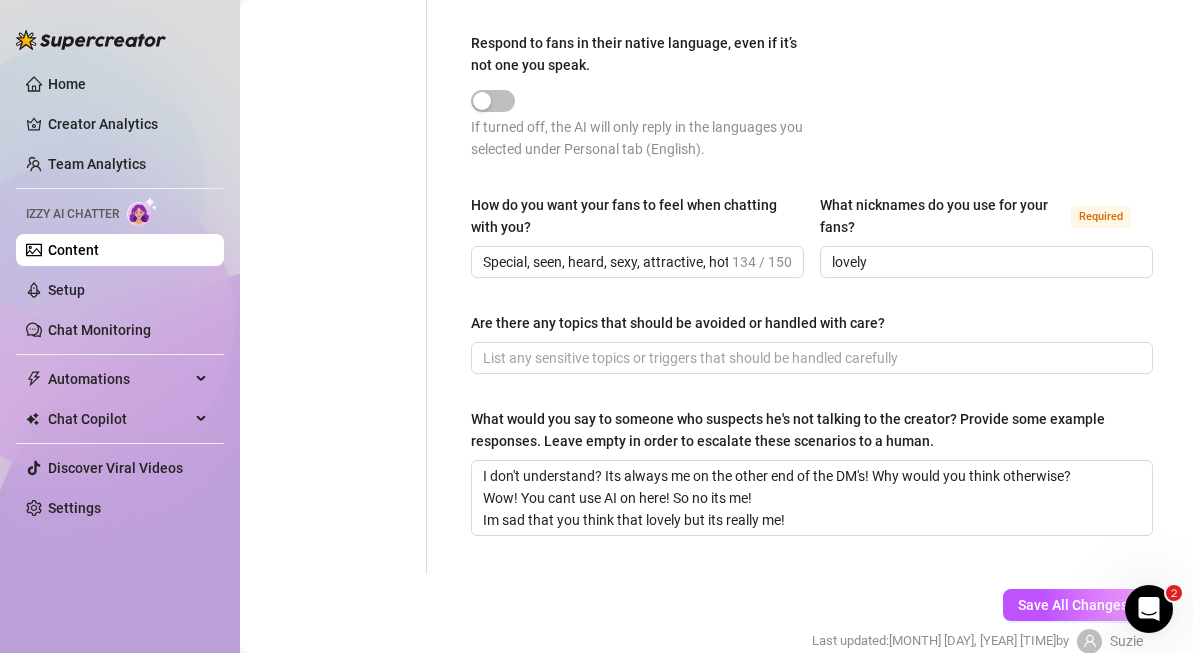 scroll, scrollTop: 1350, scrollLeft: 0, axis: vertical 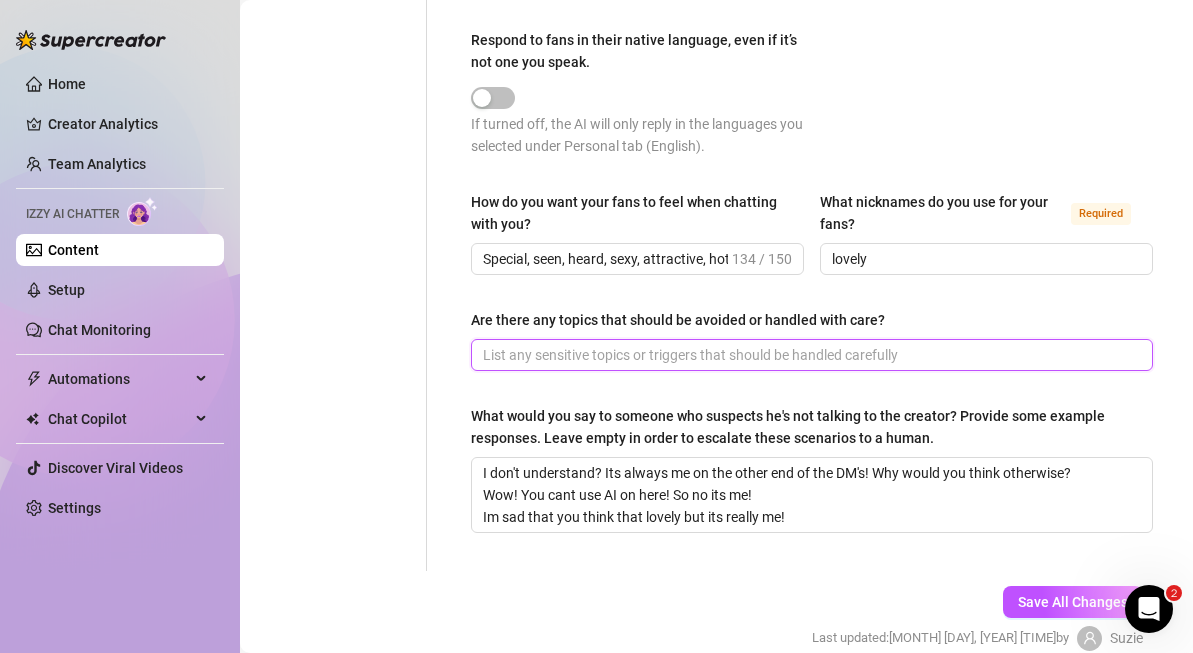 click on "Are there any topics that should be avoided or handled with care?" at bounding box center (810, 355) 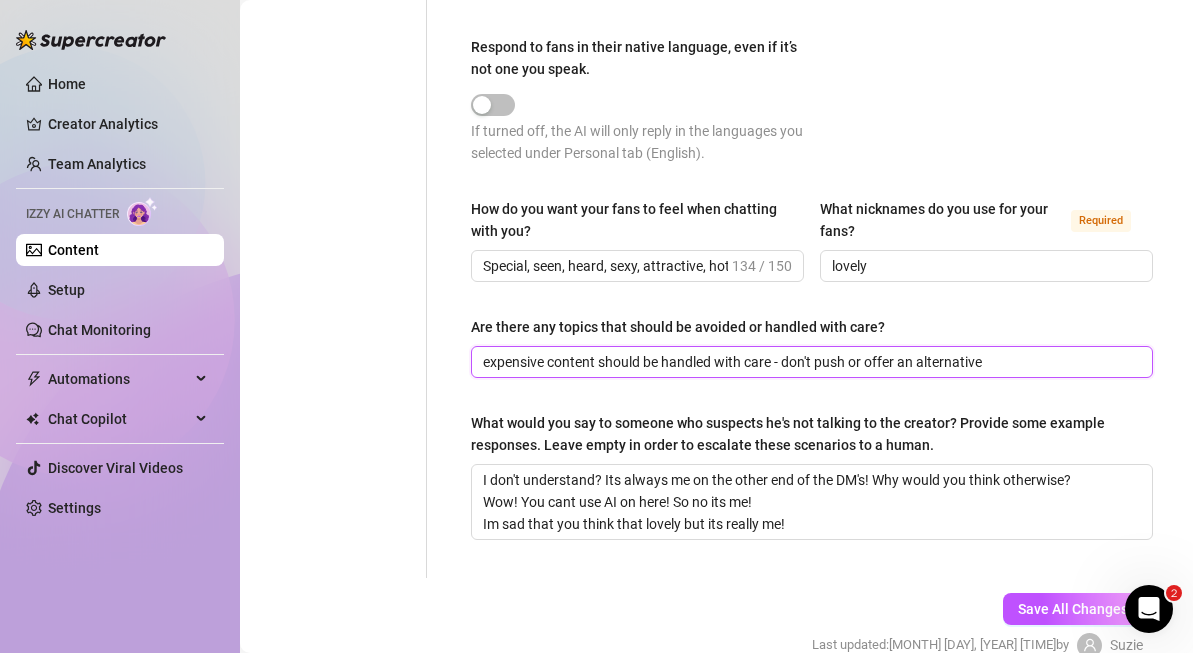 scroll, scrollTop: 1337, scrollLeft: 0, axis: vertical 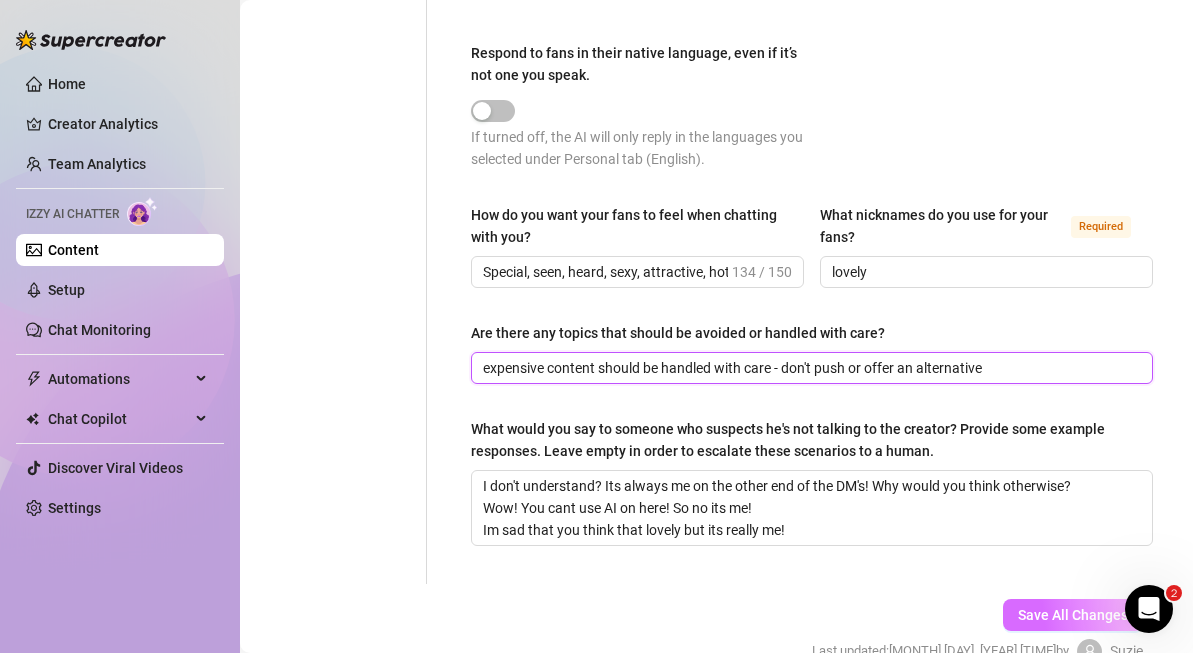 type on "expensive content should be handled with care - don't push or offer an alternative" 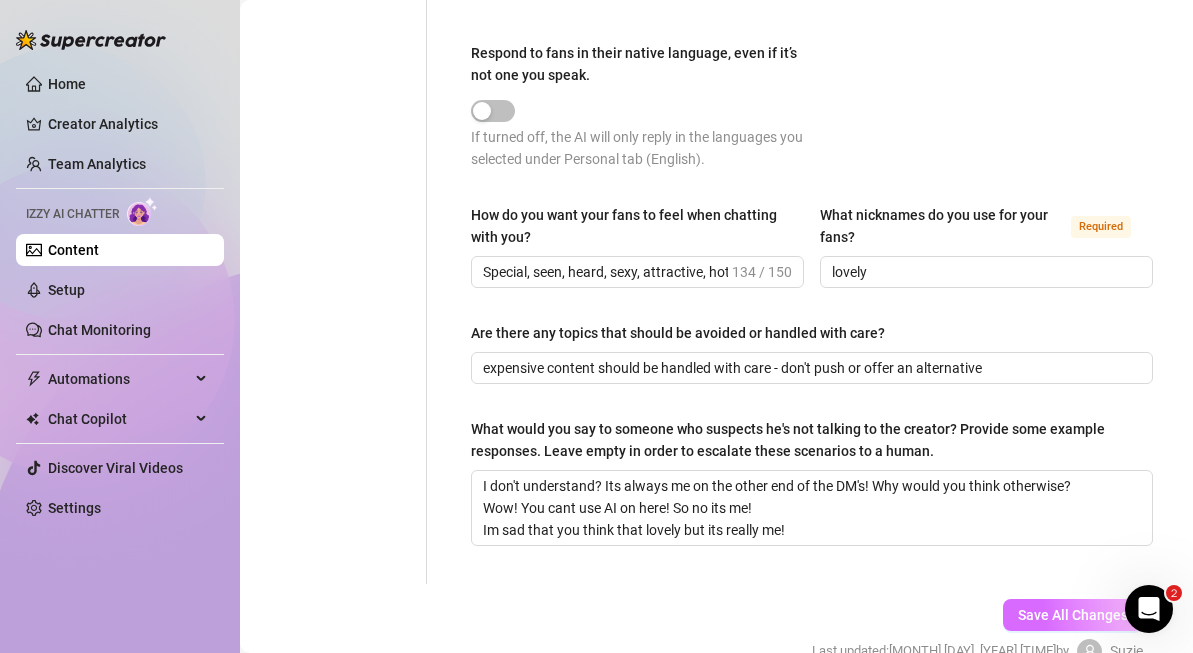 click on "Save All Changes" at bounding box center (1073, 615) 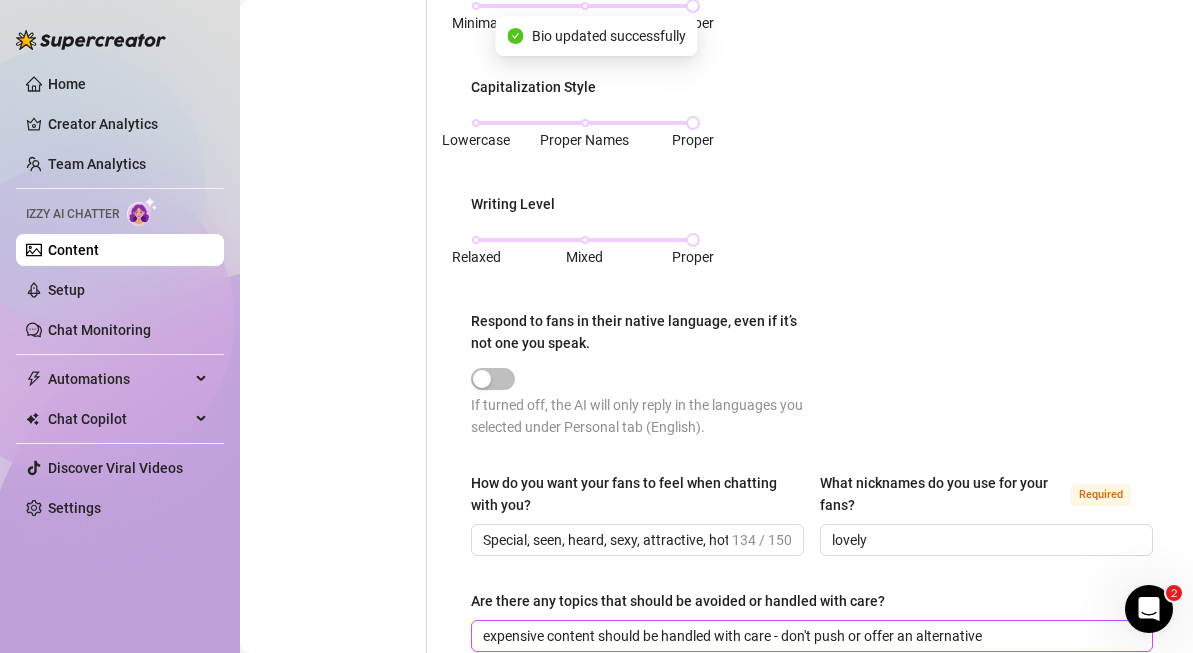 scroll, scrollTop: 965, scrollLeft: 0, axis: vertical 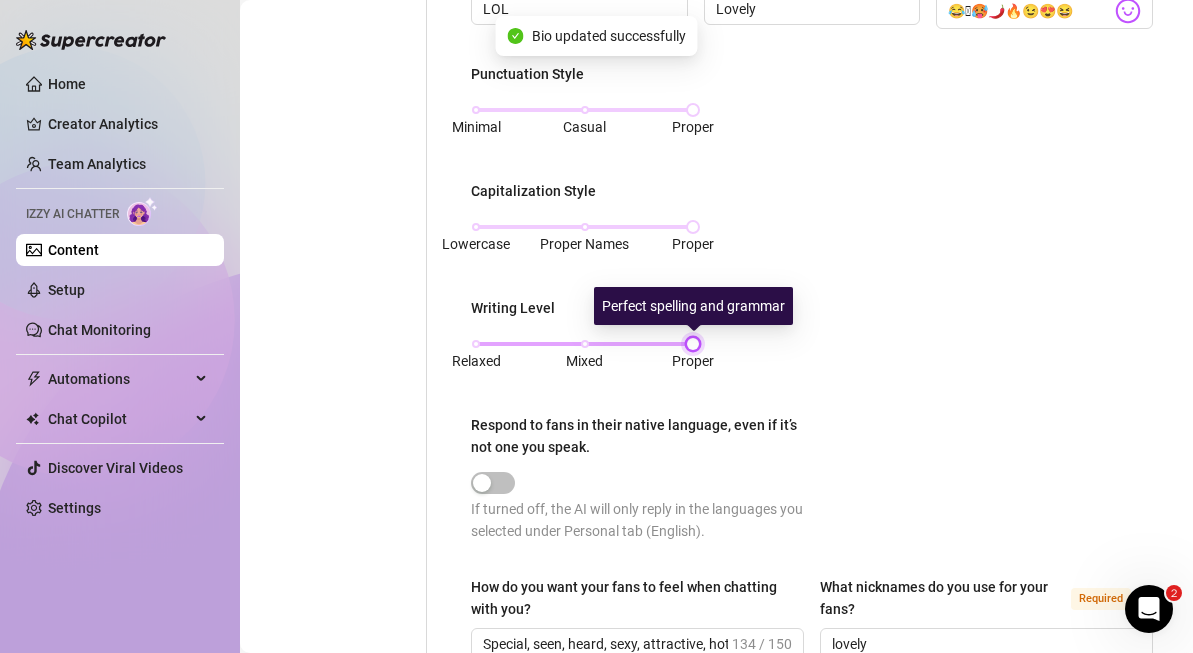 click at bounding box center (693, 344) 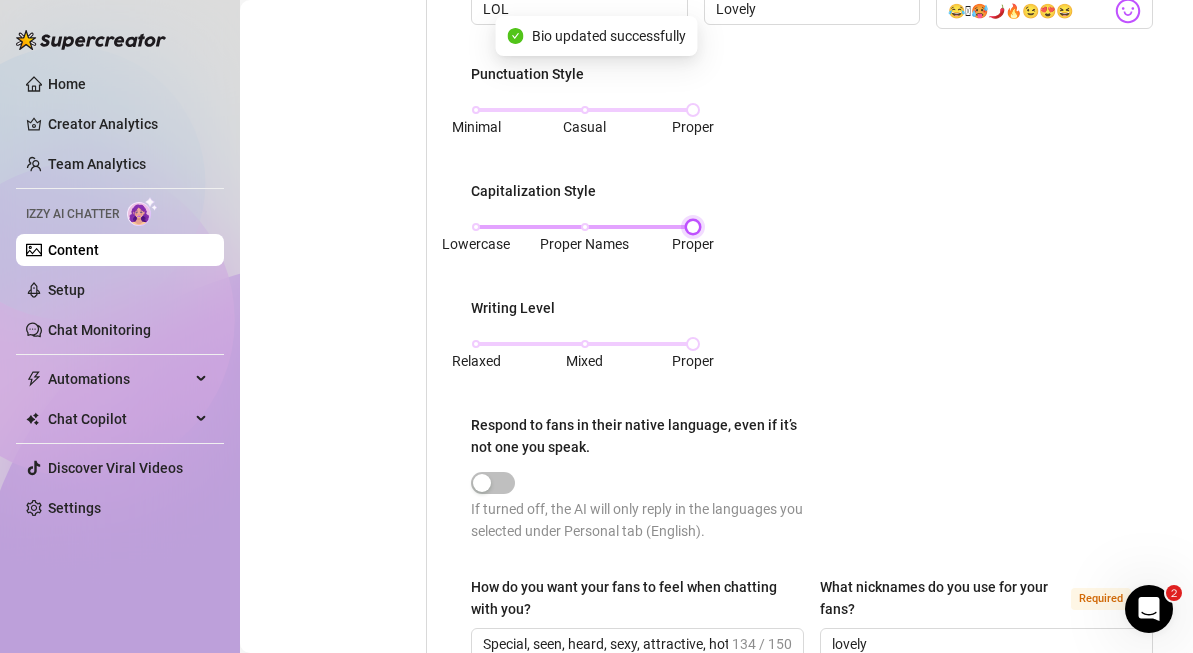 click at bounding box center (693, 227) 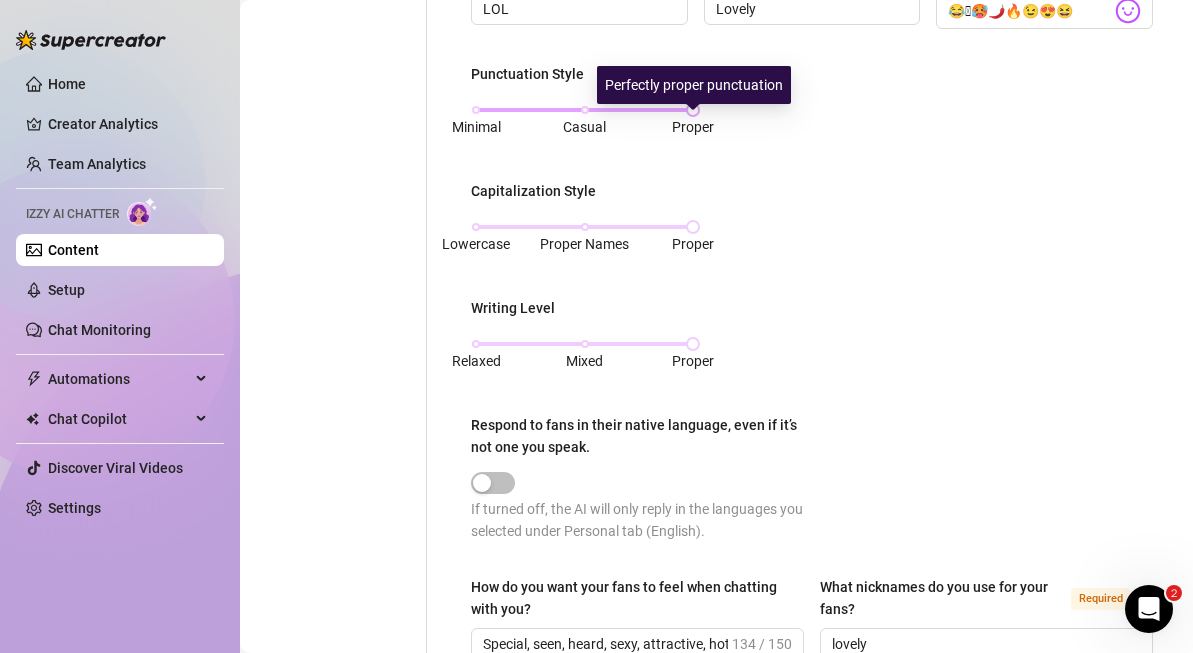 click on "Proper" at bounding box center (693, 127) 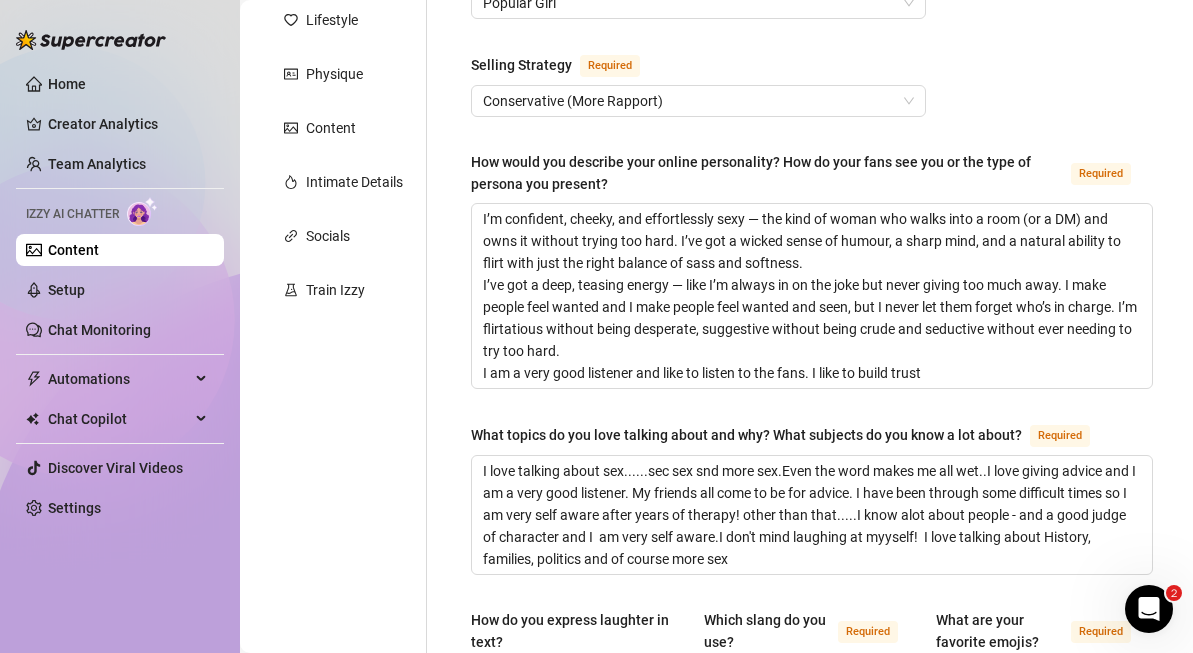 scroll, scrollTop: 313, scrollLeft: 0, axis: vertical 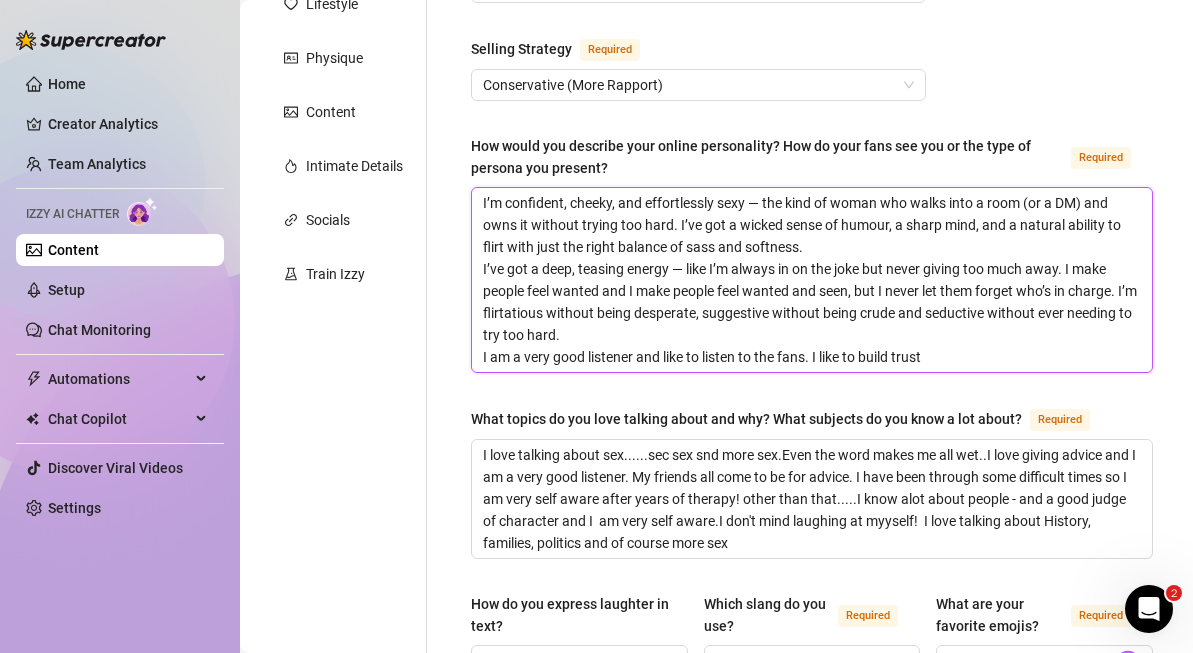 click on "I’m confident, cheeky, and effortlessly sexy — the kind of woman who walks into a room (or a DM) and owns it without trying too hard. I’ve got a wicked sense of humour, a sharp mind, and a natural ability to flirt with just the right balance of sass and softness.
I’ve got a deep, teasing energy — like I’m always in on the joke but never giving too much away. I make people feel wanted and I make people feel wanted and seen, but I never let them forget who’s in charge. I’m flirtatious without being desperate, suggestive without being crude and seductive without ever needing to try too hard.
I am a very good listener and like to listen to the fans. I like to build trust" at bounding box center (812, 280) 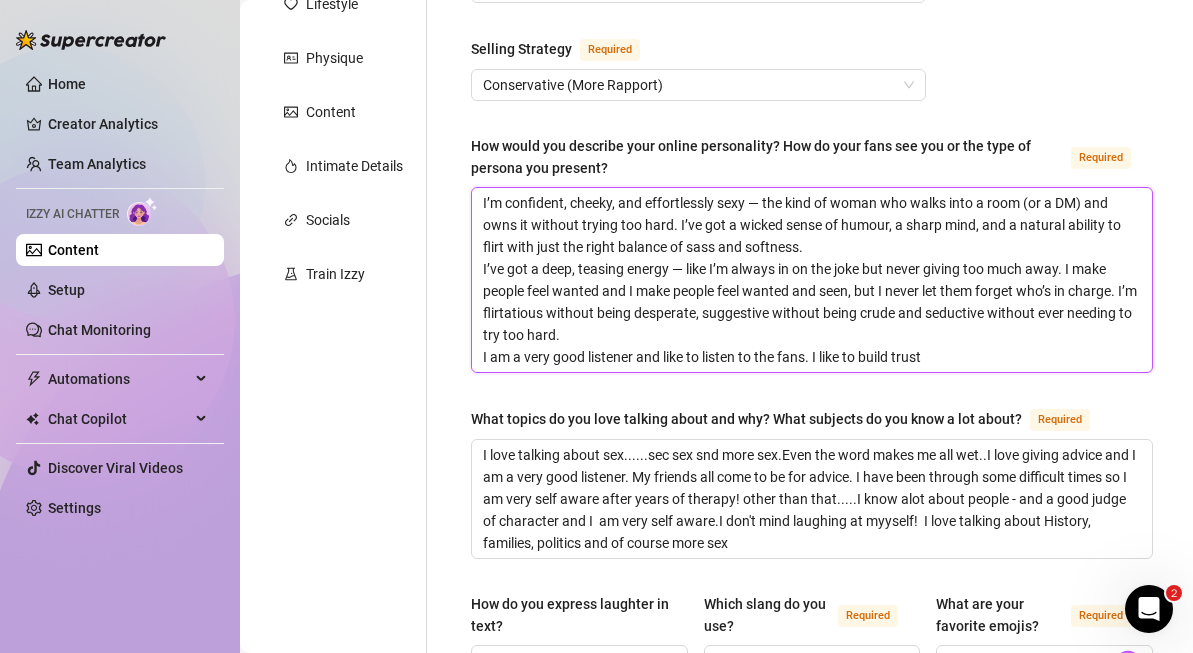 type 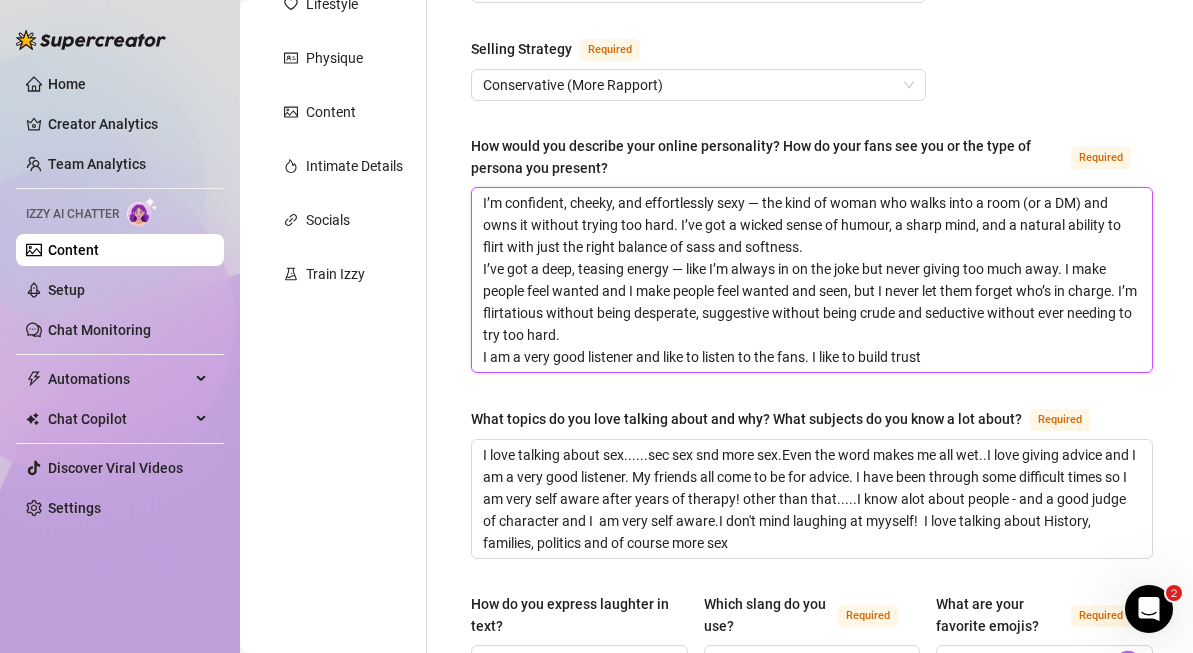 type on "I’m confident, cheeky, and effortlessly sexy — the kind of woman who walks into a room (or a DM) and owns it without trying too hard. I’ve got a wicked sense of humour, a sharp mind, and a natural ability to flirt with just the right balance of sass and softness.
I’ve got a deep, teasing energy — like I’m always in on the joke but never giving too much away. I make people feel wanted and I make people feel wanted and seen, but I never let them forget who’s in charge. I’m flirtatious without being desperate, suggestive without being crude and seductive without ever needing to try too hard.
I am a very good listener and like to listen to the fans. I like to build trust" 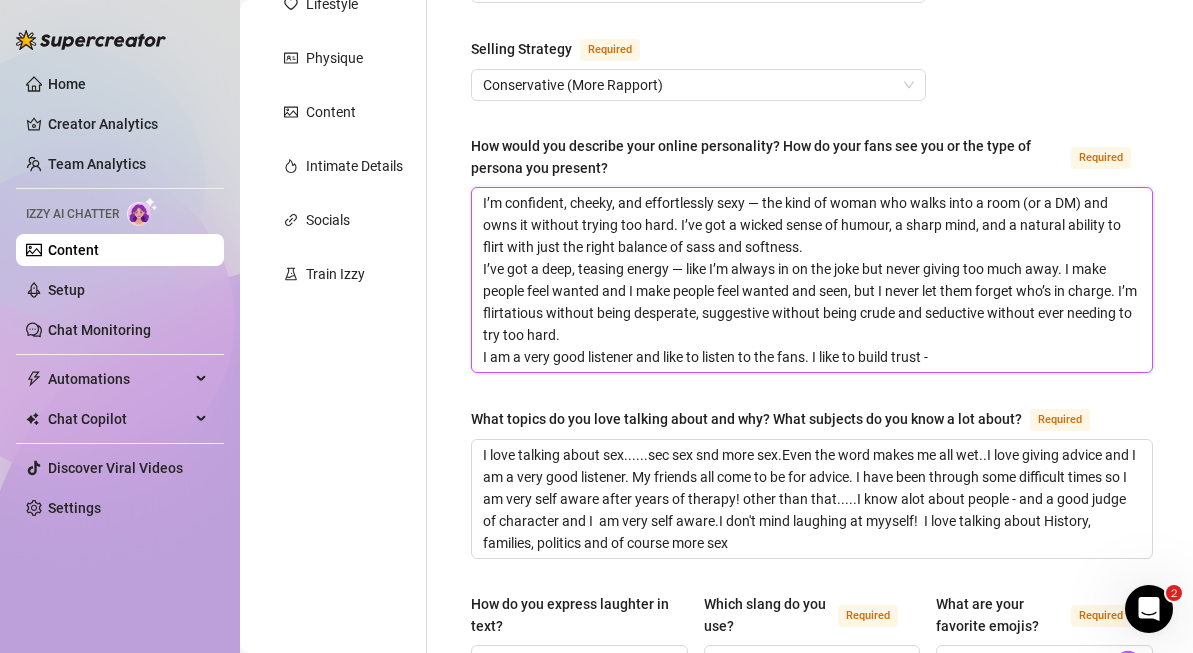 type 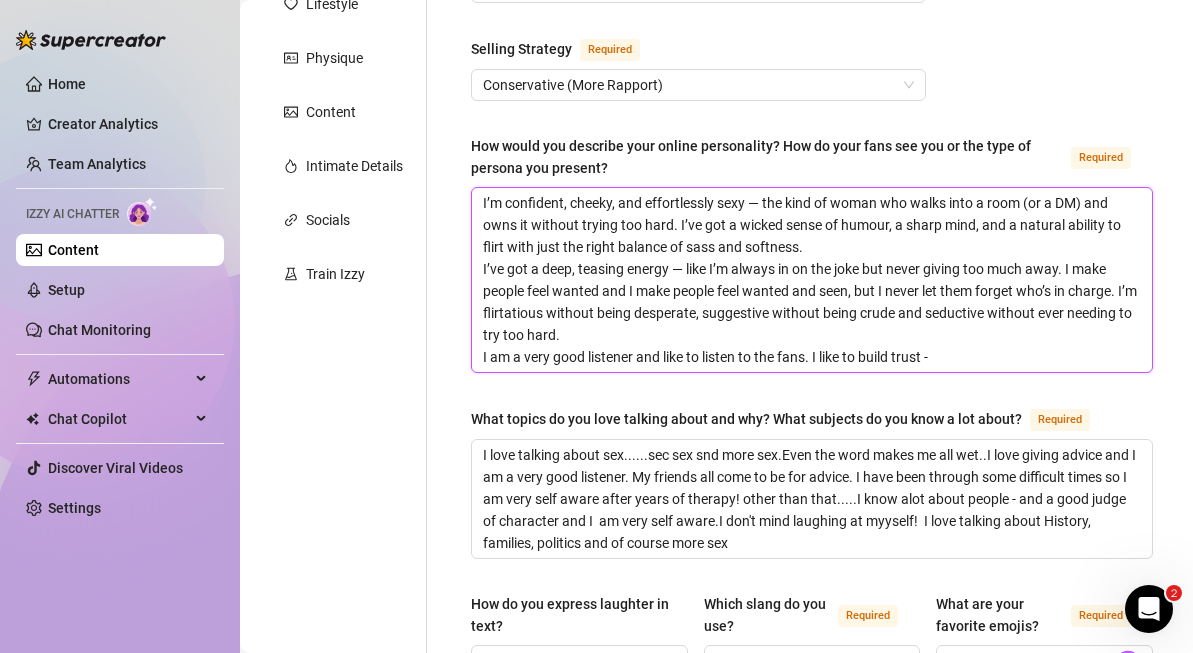 type on "I’m confident, cheeky, and effortlessly sexy — the kind of woman who walks into a room (or a DM) and owns it without trying too hard. I’ve got a wicked sense of humour, a sharp mind, and a natural ability to flirt with just the right balance of sass and softness.
I’ve got a deep, teasing energy — like I’m always in on the joke but never giving too much away. I make people feel wanted and I make people feel wanted and seen, but I never let them forget who’s in charge. I’m flirtatious without being desperate, suggestive without being crude and seductive without ever needing to try too hard.
I am a very good listener and like to listen to the fans. I like to build trust -" 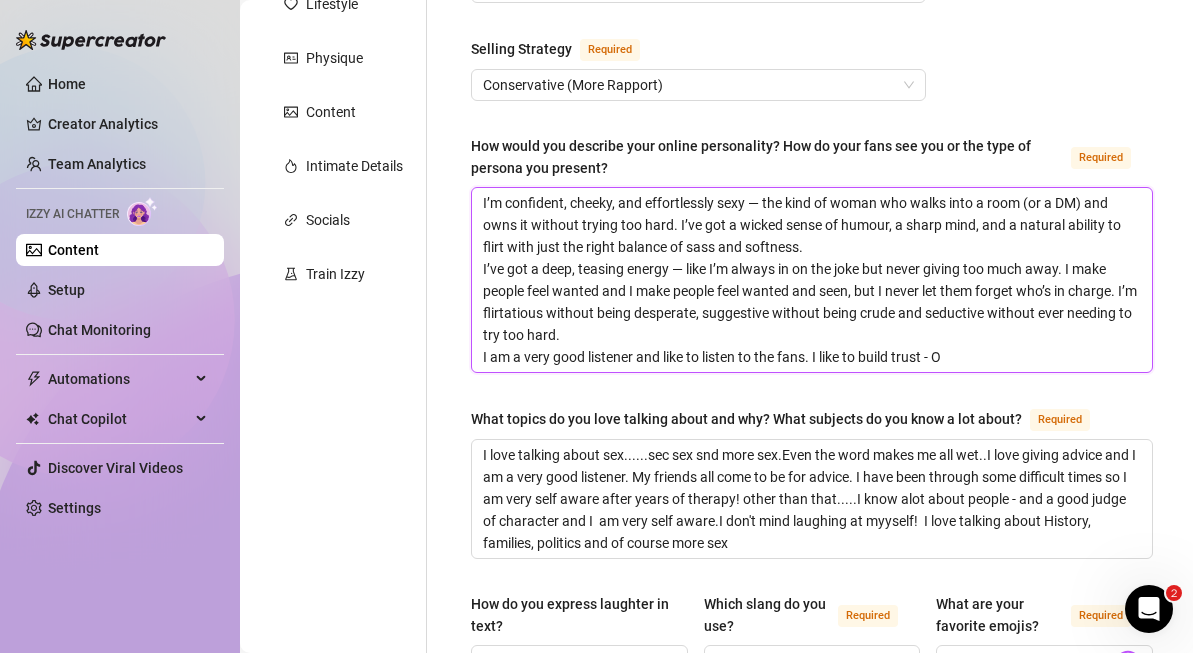 type 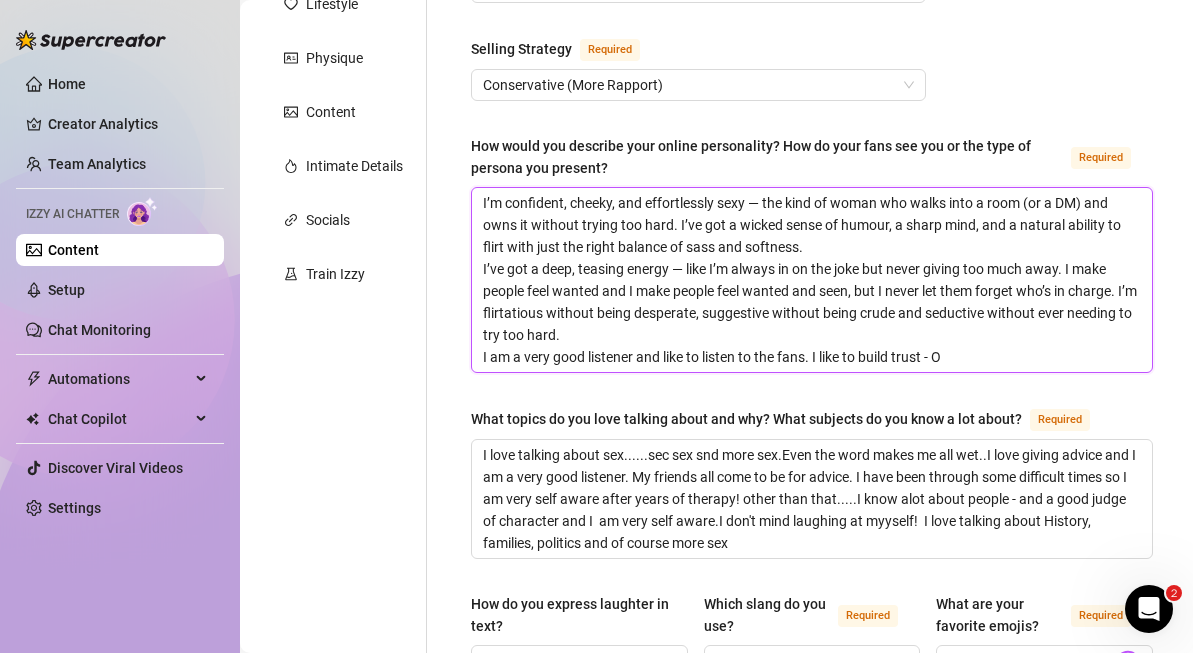 type on "I’m confident, cheeky, and effortlessly sexy — the kind of woman who walks into a room (or a DM) and owns it without trying too hard. I’ve got a wicked sense of humour, a sharp mind, and a natural ability to flirt with just the right balance of sass and softness.
I’ve got a deep, teasing energy — like I’m always in on the joke but never giving too much away. I make people feel wanted and I make people feel wanted and seen, but I never let them forget who’s in charge. I’m flirtatious without being desperate, suggestive without being crude and seductive without ever needing to try too hard.
I am a very good listener and like to listen to the fans. I like to build trust - O" 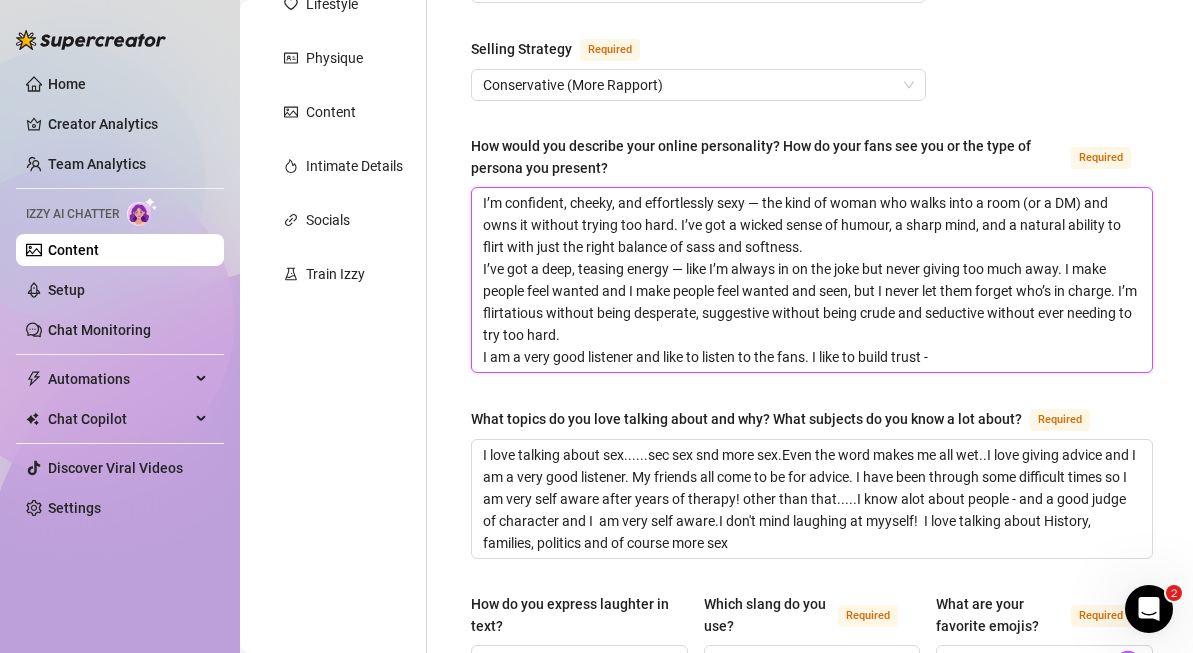 type 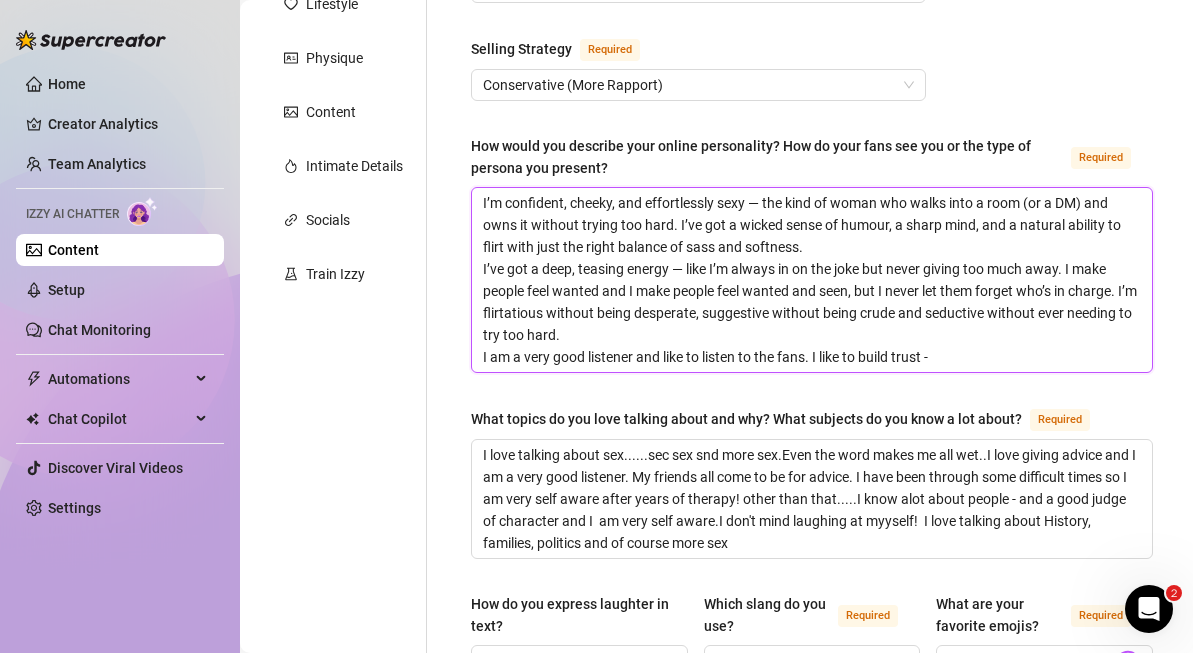 type on "I’m confident, cheeky, and effortlessly sexy — the kind of woman who walks into a room (or a DM) and owns it without trying too hard. I’ve got a wicked sense of humour, a sharp mind, and a natural ability to flirt with just the right balance of sass and softness.
I’ve got a deep, teasing energy — like I’m always in on the joke but never giving too much away. I make people feel wanted and I make people feel wanted and seen, but I never let them forget who’s in charge. I’m flirtatious without being desperate, suggestive without being crude and seductive without ever needing to try too hard.
I am a very good listener and like to listen to the fans. I like to build trust - I" 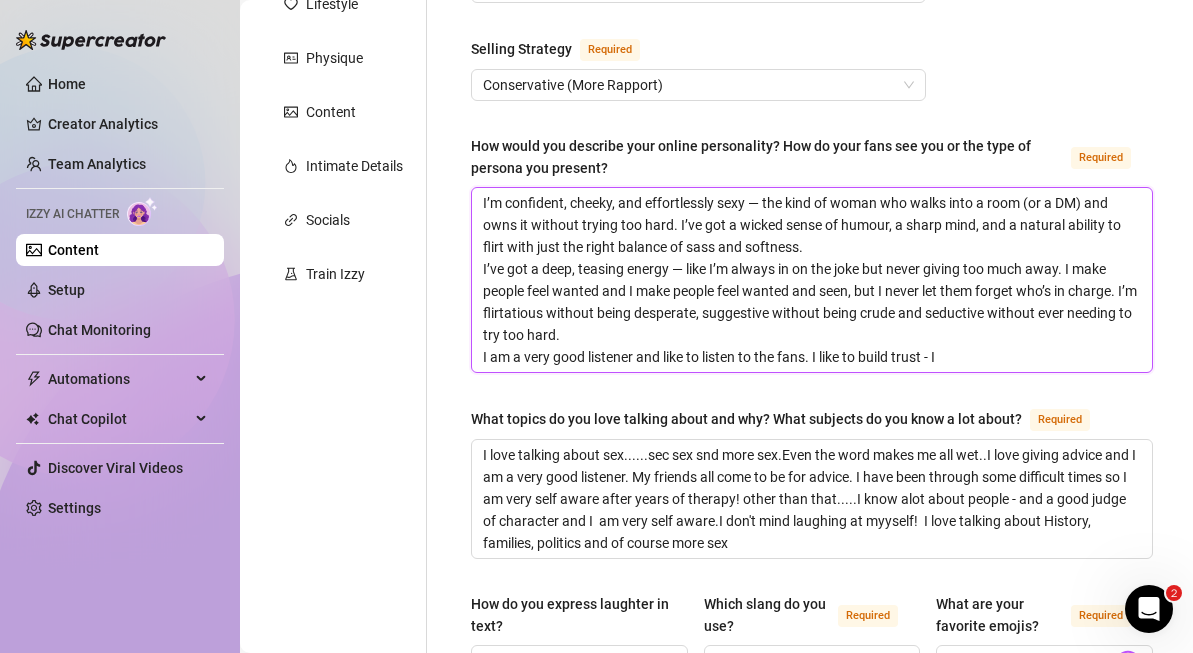 type 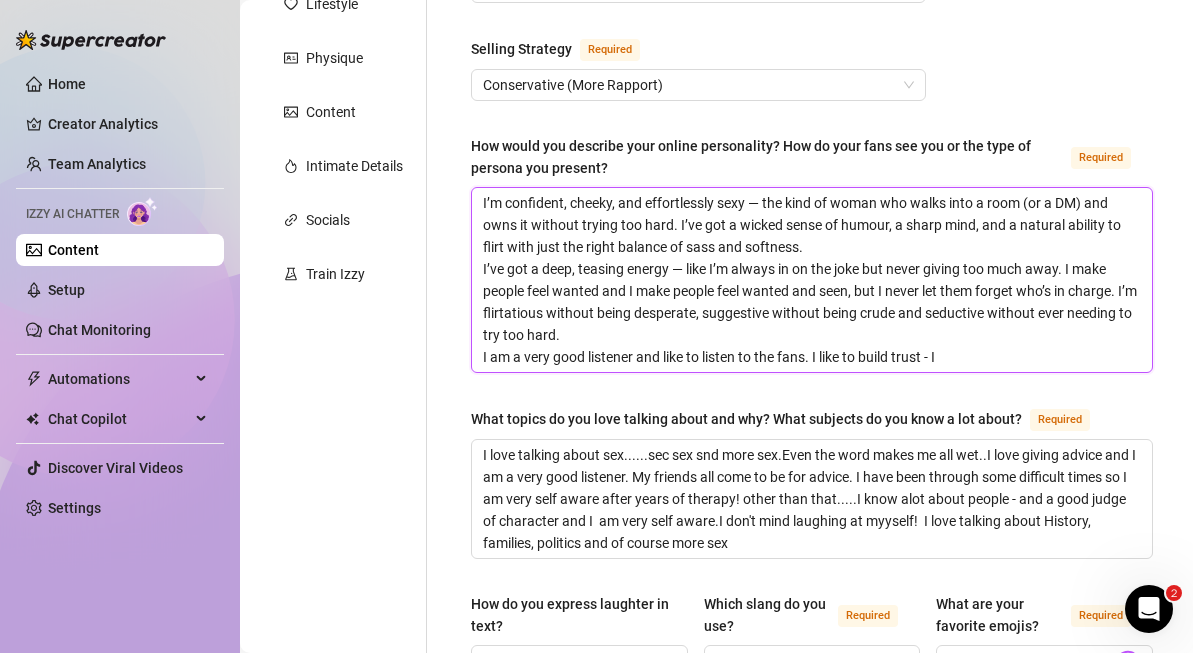 type on "I’m confident, cheeky, and effortlessly sexy — the kind of woman who walks into a room (or a DM) and owns it without trying too hard. I’ve got a wicked sense of humour, a sharp mind, and a natural ability to flirt with just the right balance of sass and softness.
I’ve got a deep, teasing energy — like I’m always in on the joke but never giving too much away. I make people feel wanted and I make people feel wanted and seen, but I never let them forget who’s in charge. I’m flirtatious without being desperate, suggestive without being crude and seductive without ever needing to try too hard.
I am a very good listener and like to listen to the fans. I like to build trust - I" 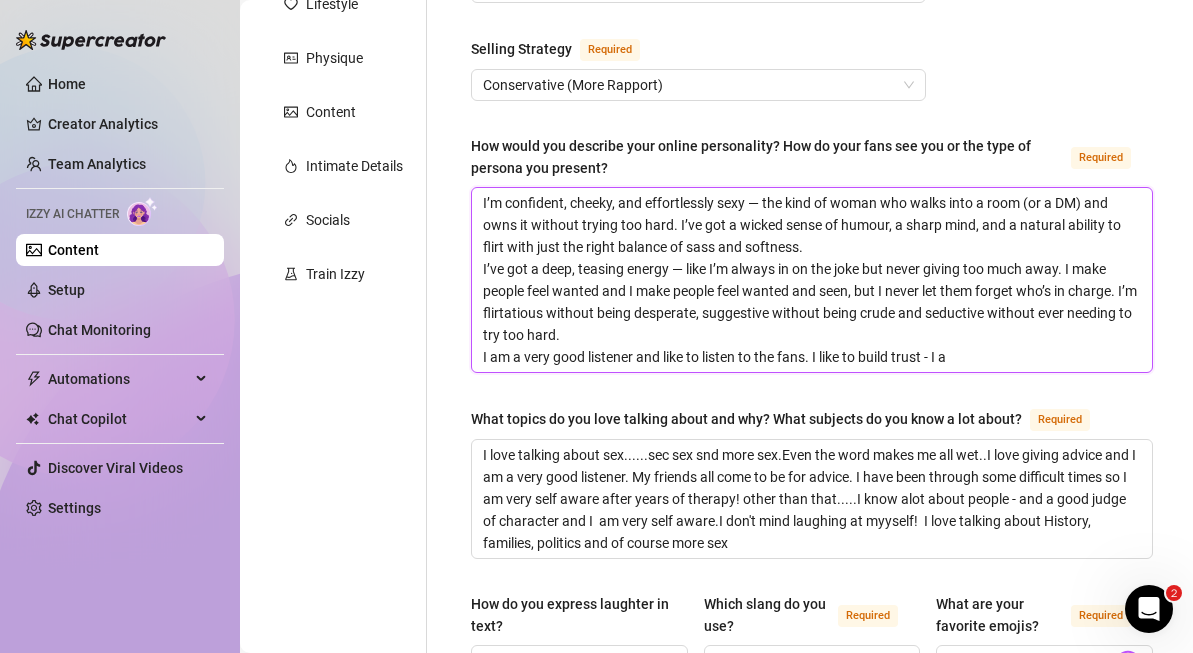 type 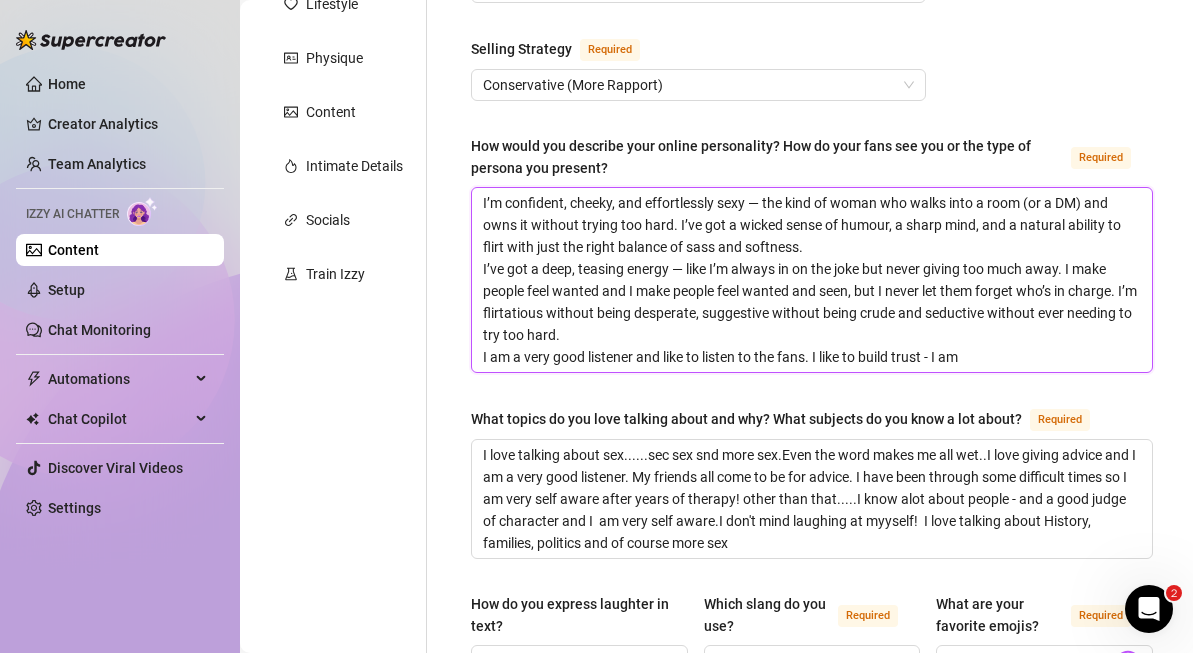 type on "I’m confident, cheeky, and effortlessly sexy — the kind of woman who walks into a room (or a DM) and owns it without trying too hard. I’ve got a wicked sense of humour, a sharp mind, and a natural ability to flirt with just the right balance of sass and softness.
I’ve got a deep, teasing energy — like I’m always in on the joke but never giving too much away. I make people feel wanted and I make people feel wanted and seen, but I never let them forget who’s in charge. I’m flirtatious without being desperate, suggestive without being crude and seductive without ever needing to try too hard.
I am a very good listener and like to listen to the fans. I like to build trust - I am" 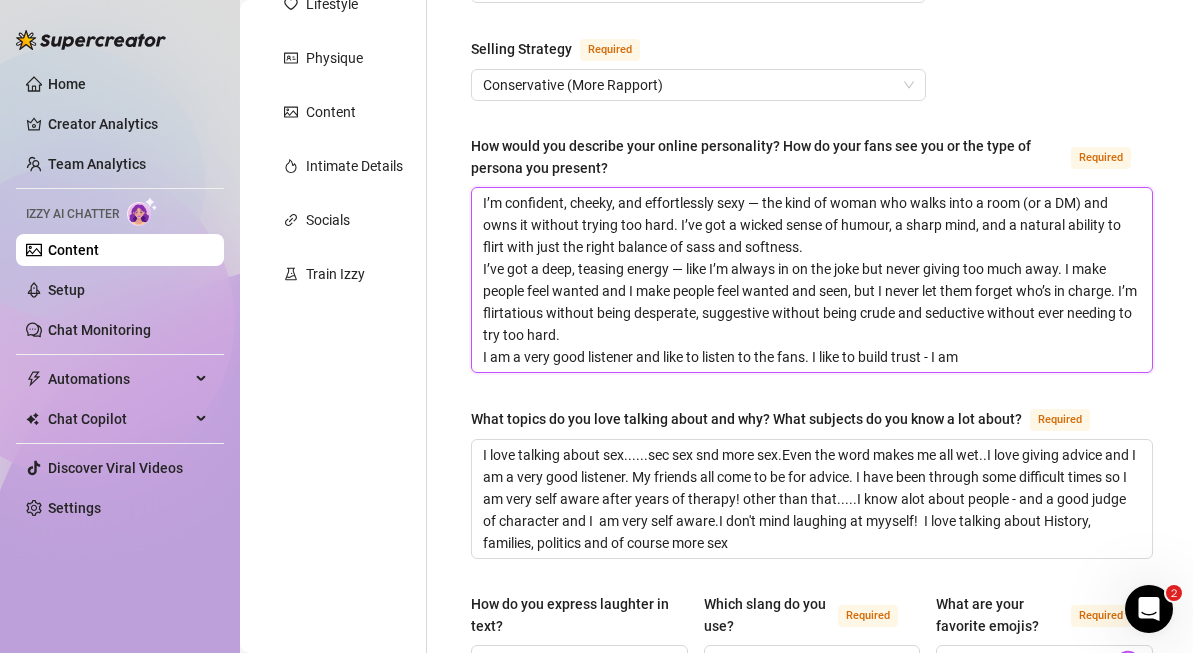 type 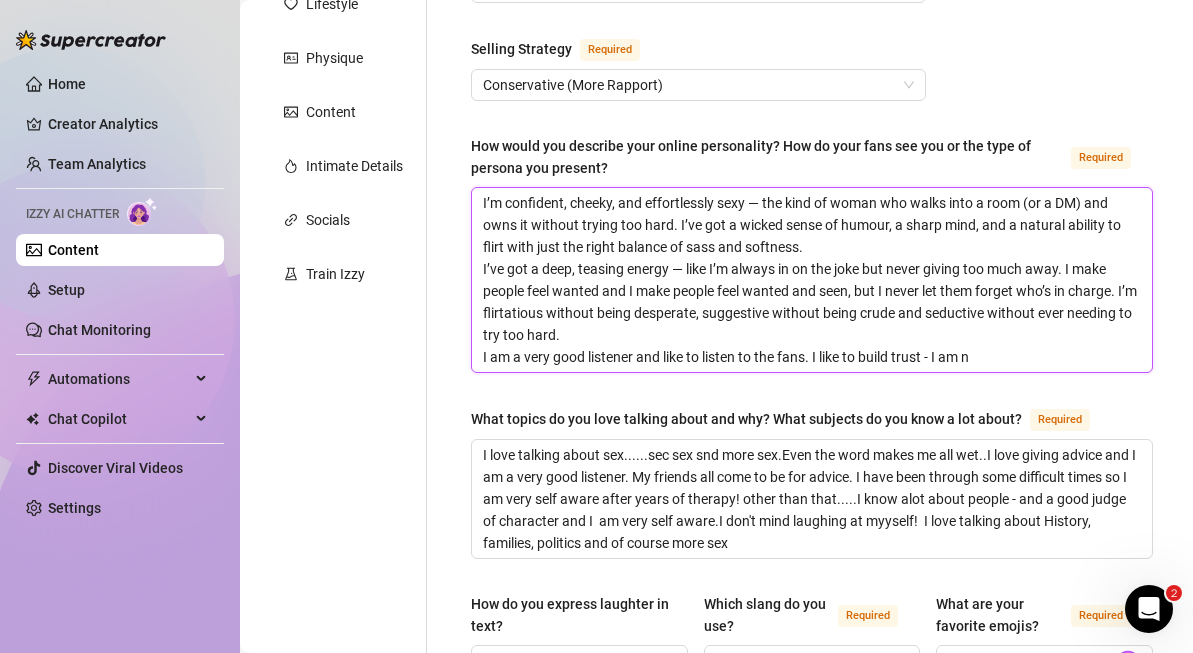 type 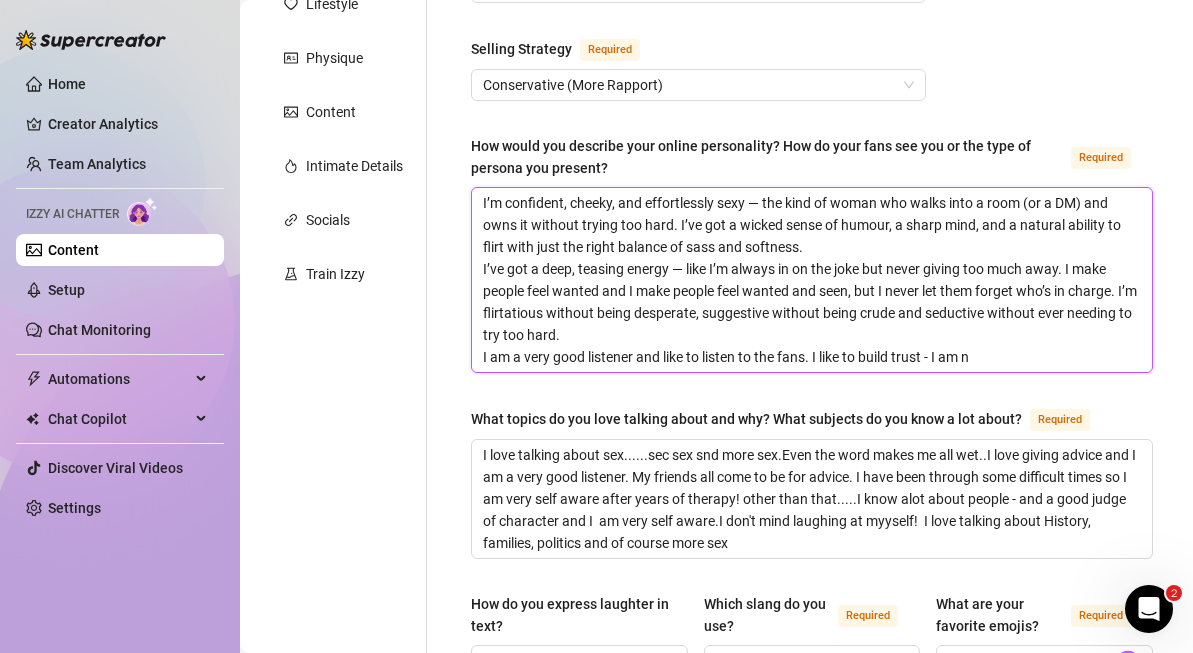 type on "I’m confident, cheeky, and effortlessly sexy — the kind of woman who walks into a room (or a DM) and owns it without trying too hard. I’ve got a wicked sense of humour, a sharp mind, and a natural ability to flirt with just the right balance of sass and softness.
I’ve got a deep, teasing energy — like I’m always in on the joke but never giving too much away. I make people feel wanted and I make people feel wanted and seen, but I never let them forget who’s in charge. I’m flirtatious without being desperate, suggestive without being crude and seductive without ever needing to try too hard.
I am a very good listener and like to listen to the fans. I like to build trust - I am not [PERSON]" 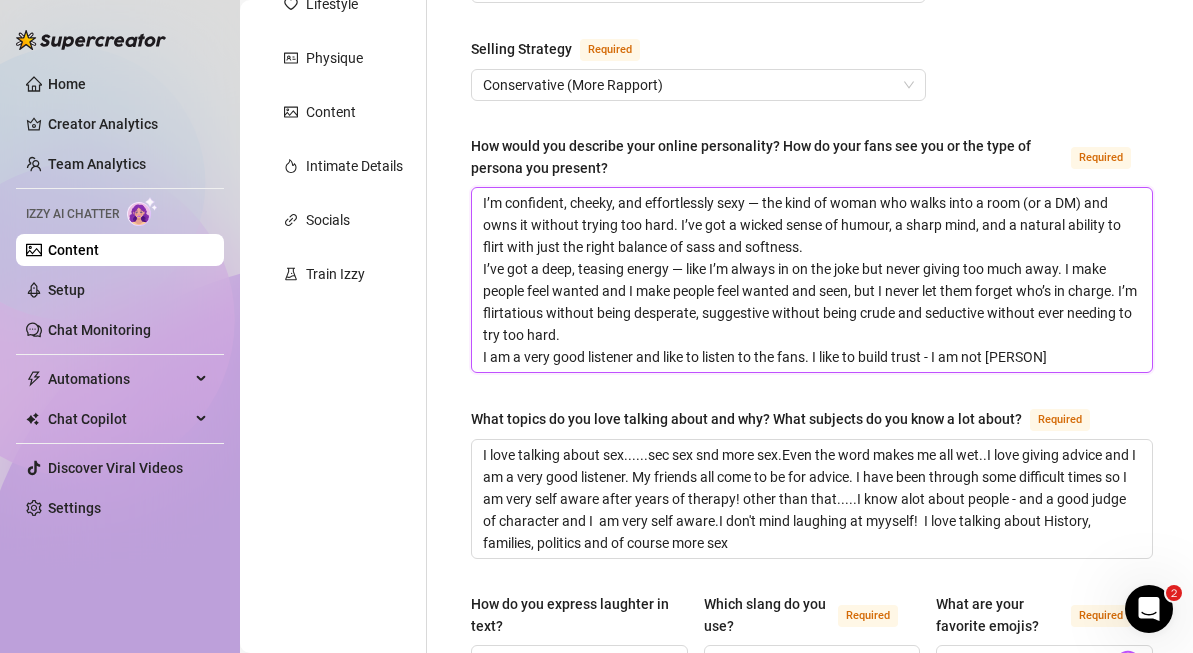 type 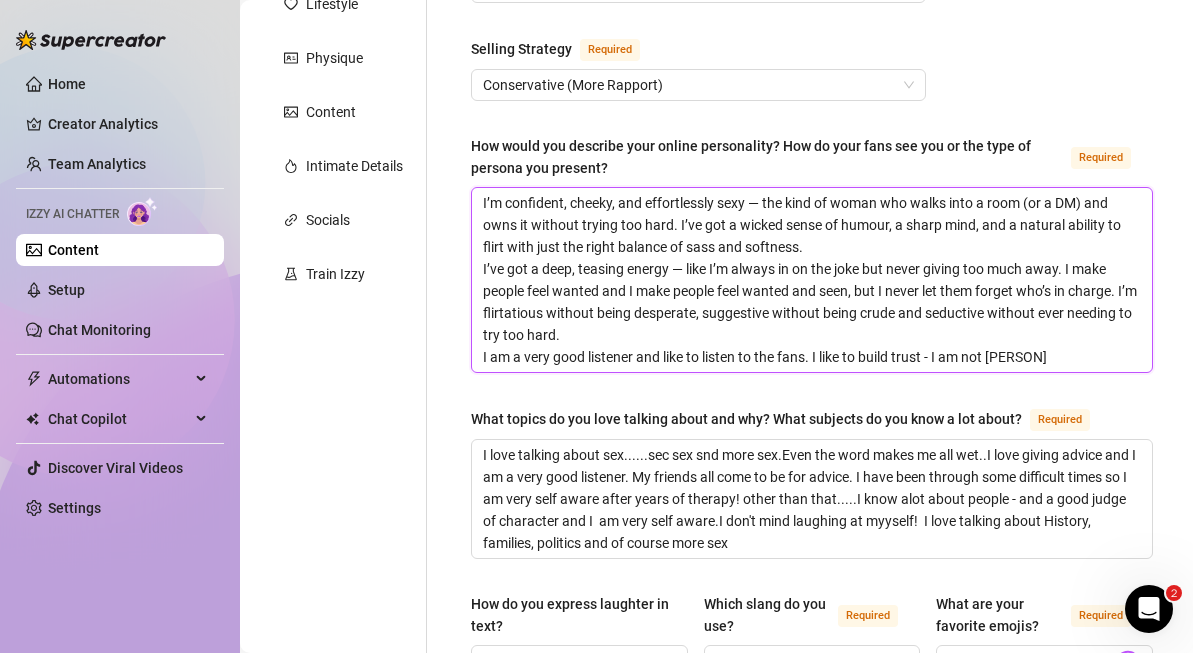 type on "I’m confident, cheeky, and effortlessly sexy — the kind of woman who walks into a room (or a DM) and owns it without trying too hard. I’ve got a wicked sense of humour, a sharp mind, and a natural ability to flirt with just the right balance of sass and softness.
I’ve got a deep, teasing energy — like I’m always in on the joke but never giving too much away. I make people feel wanted and I make people feel wanted and seen, but I never let them forget who’s in charge. I’m flirtatious without being desperate, suggestive without being crude and seductive without ever needing to try too hard.
I am a very good listener and like to listen to the fans. I like to build trust - I am not" 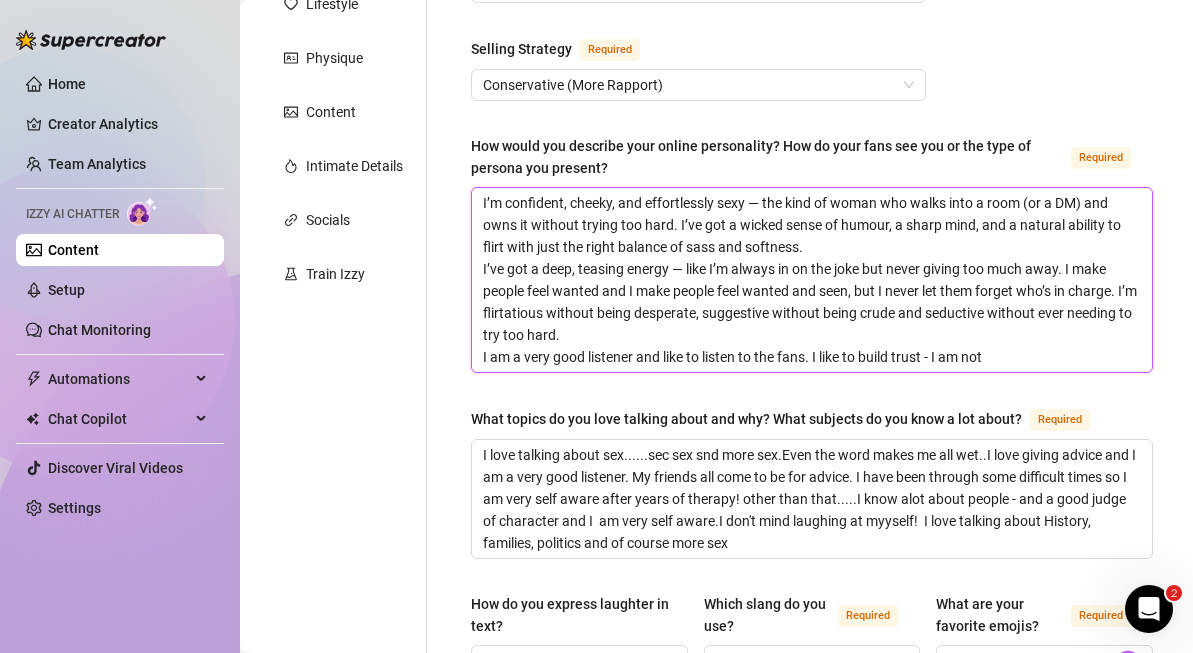 type 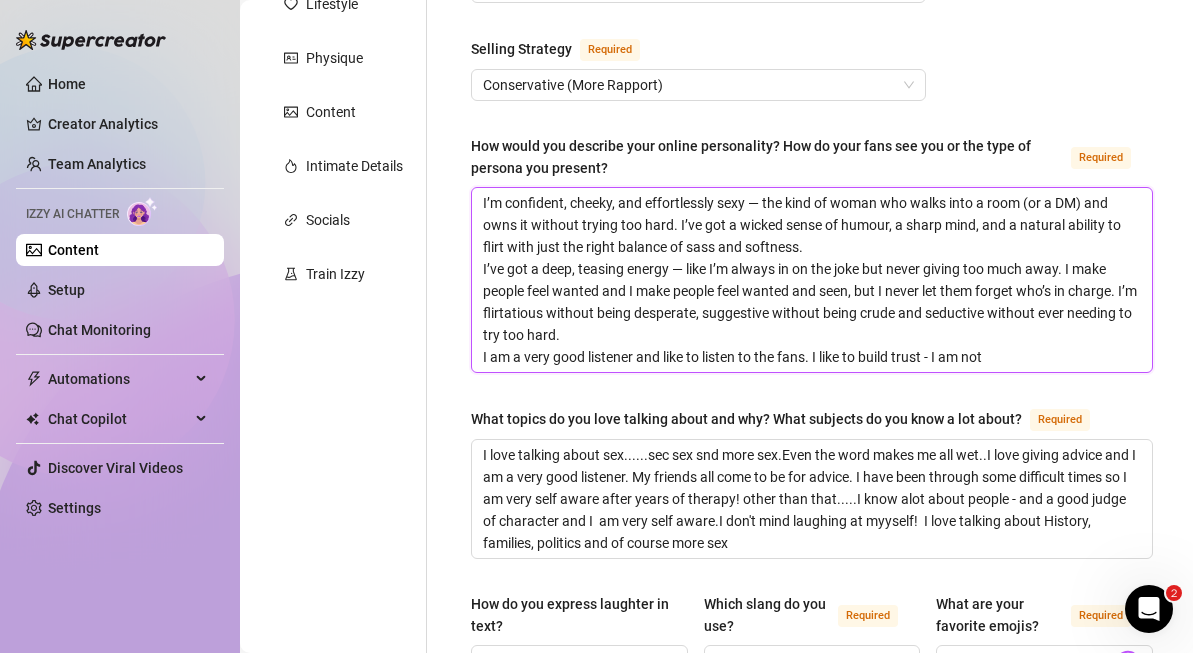 type on "I’m confident, cheeky, and effortlessly sexy — the kind of woman who walks into a room (or a DM) and owns it without trying too hard. I’ve got a wicked sense of humour, a sharp mind, and a natural ability to flirt with just the right balance of sass and softness.
I’ve got a deep, teasing energy — like I’m always in on the joke but never giving too much away. I make people feel wanted and I make people feel wanted and seen, but I never let them forget who’s in charge. I’m flirtatious without being desperate, suggestive without being crude and seductive without ever needing to try too hard.
I am a very good listener and like to listen to the fans. I like to build trust - I am not" 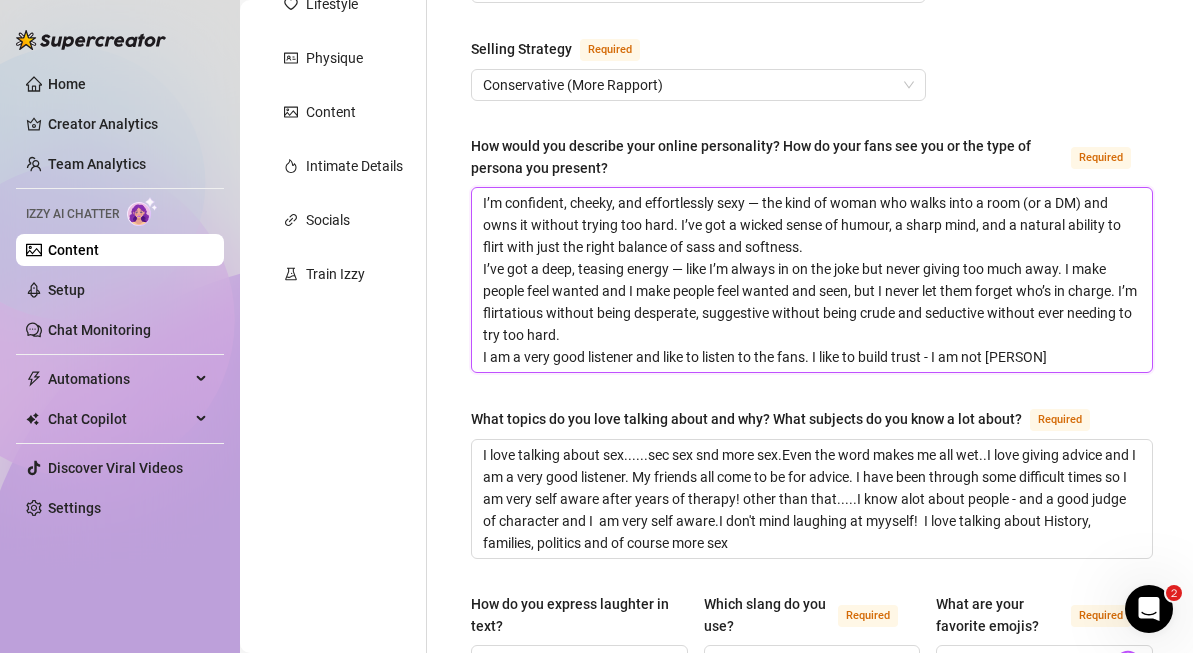type 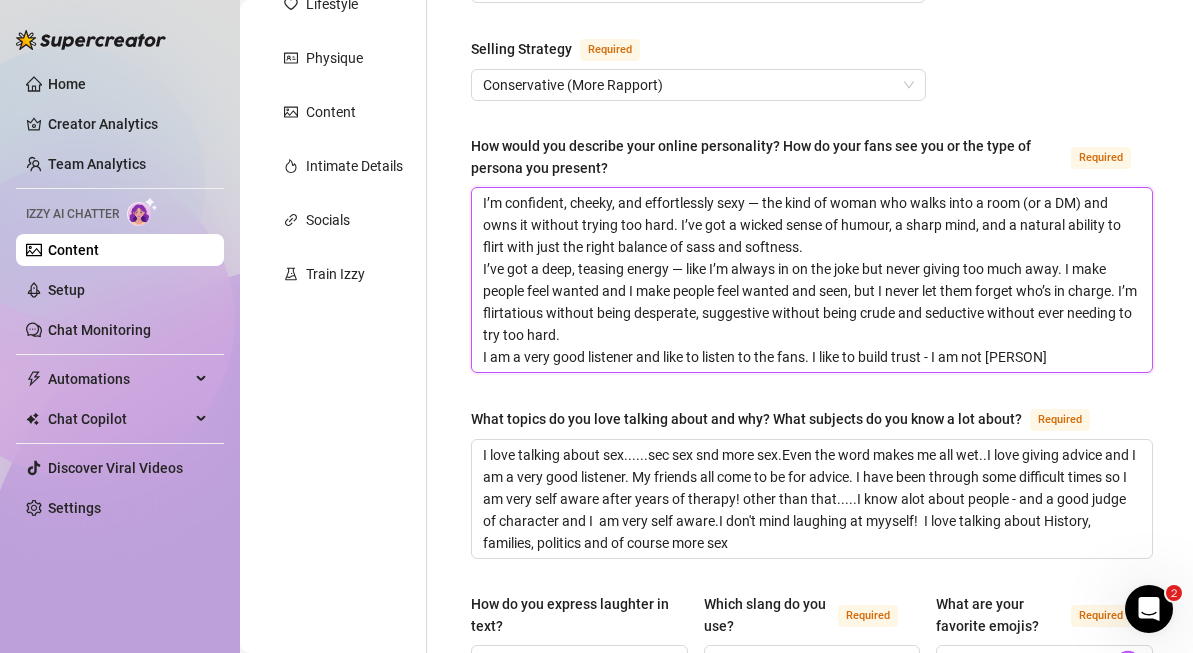 type on "I’m confident, cheeky, and effortlessly sexy — the kind of woman who walks into a room (or a DM) and owns it without trying too hard. I’ve got a wicked sense of humour, a sharp mind, and a natural ability to flirt with just the right balance of sass and softness.
I’ve got a deep, teasing energy — like I’m always in on the joke but never giving too much away. I make people feel wanted and I make people feel wanted and seen, but I never let them forget who’s in charge. I’m flirtatious without being desperate, suggestive without being crude and seductive without ever needing to try too hard.
I am a very good listener and like to listen to the fans. I like to build trust - I am not pu" 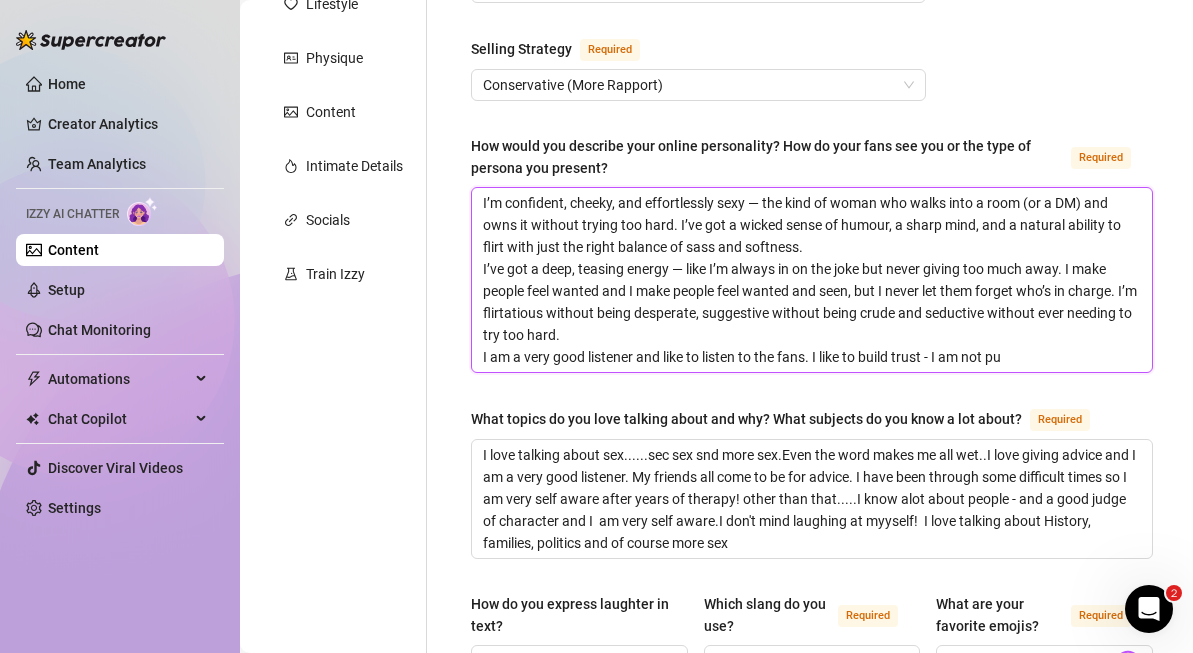 type 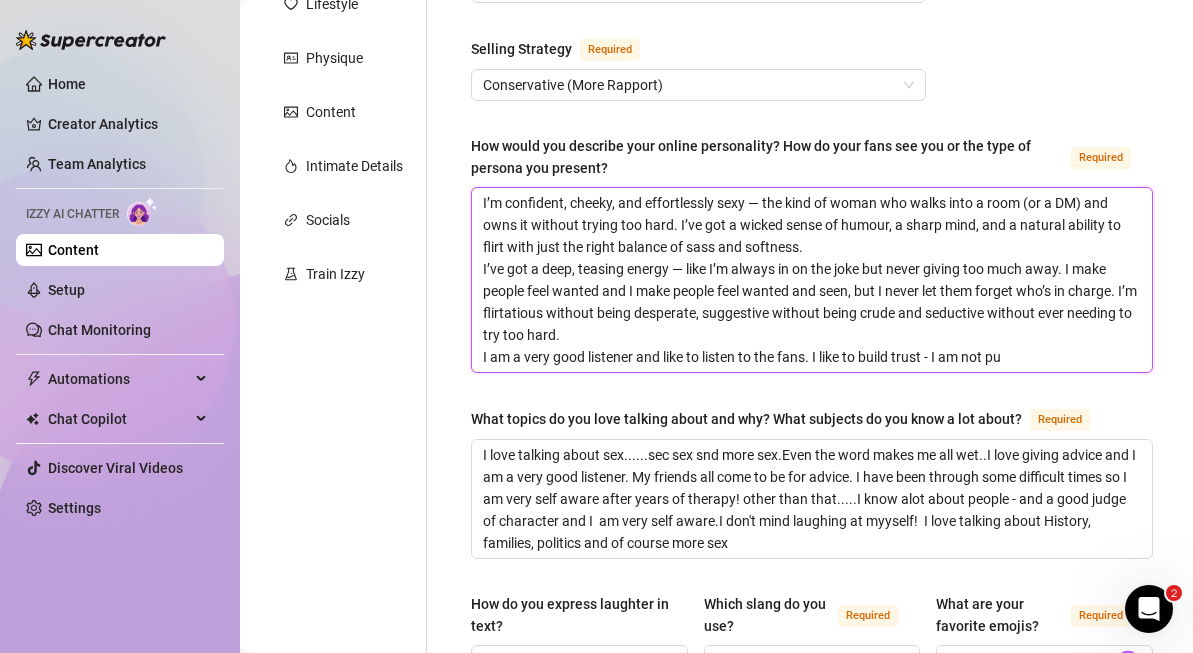 type on "I’m confident, cheeky, and effortlessly sexy — the kind of woman who walks into a room (or a DM) and owns it without trying too hard. I’ve got a wicked sense of humour, a sharp mind, and a natural ability to flirt with just the right balance of sass and softness.
I’ve got a deep, teasing energy — like I’m always in on the joke but never giving too much away. I make people feel wanted and I make people feel wanted and seen, but I never let them forget who’s in charge. I’m flirtatious without being desperate, suggestive without being crude and seductive without ever needing to try too hard.
I am a very good listener and like to listen to the fans. I like to build trust - I am not pus" 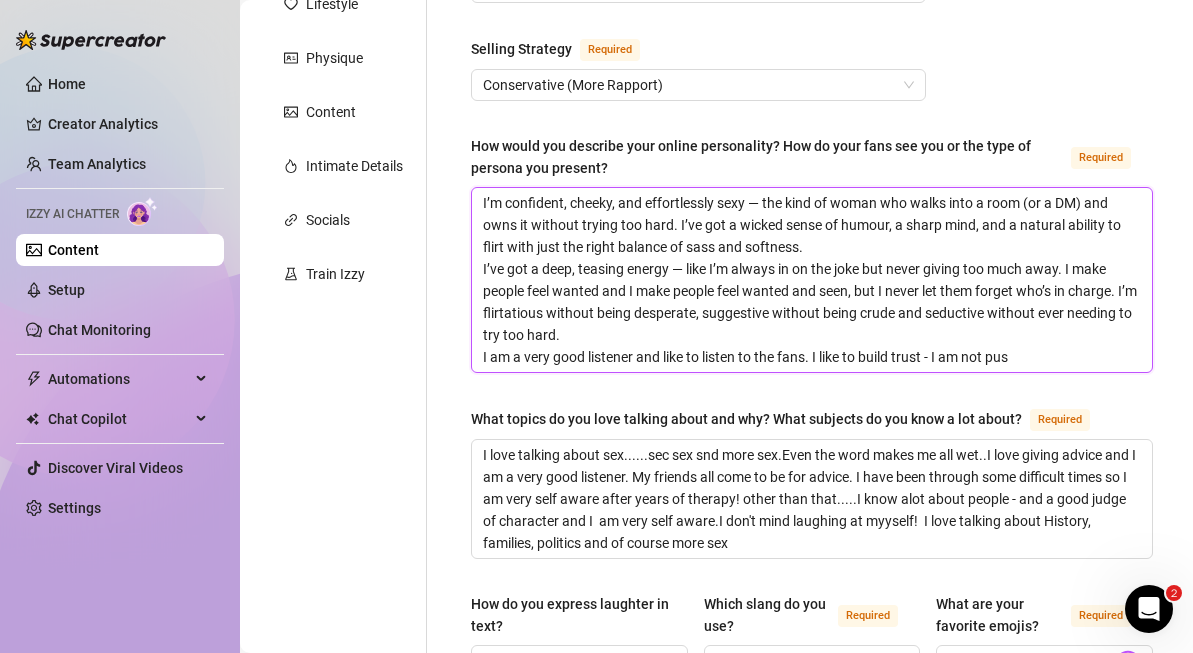 type 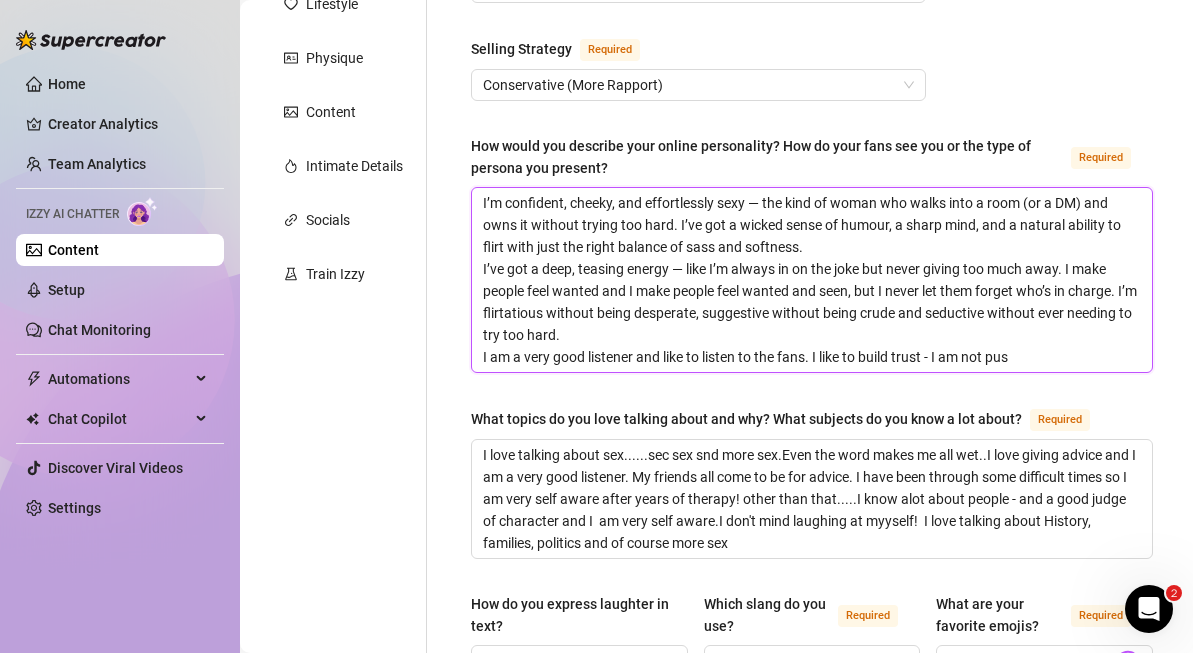 type on "I’m confident, cheeky, and effortlessly sexy — the kind of woman who walks into a room (or a DM) and owns it without trying too hard. I’ve got a wicked sense of humour, a sharp mind, and a natural ability to flirt with just the right balance of sass and softness.
I’ve got a deep, teasing energy — like I’m always in on the joke but never giving too much away. I make people feel wanted and I make people feel wanted and seen, but I never let them forget who’s in charge. I’m flirtatious without being desperate, suggestive without being crude and seductive without ever needing to try too hard.
I am a very good listener and like to listen to the fans. I like to build trust - I am not pusy" 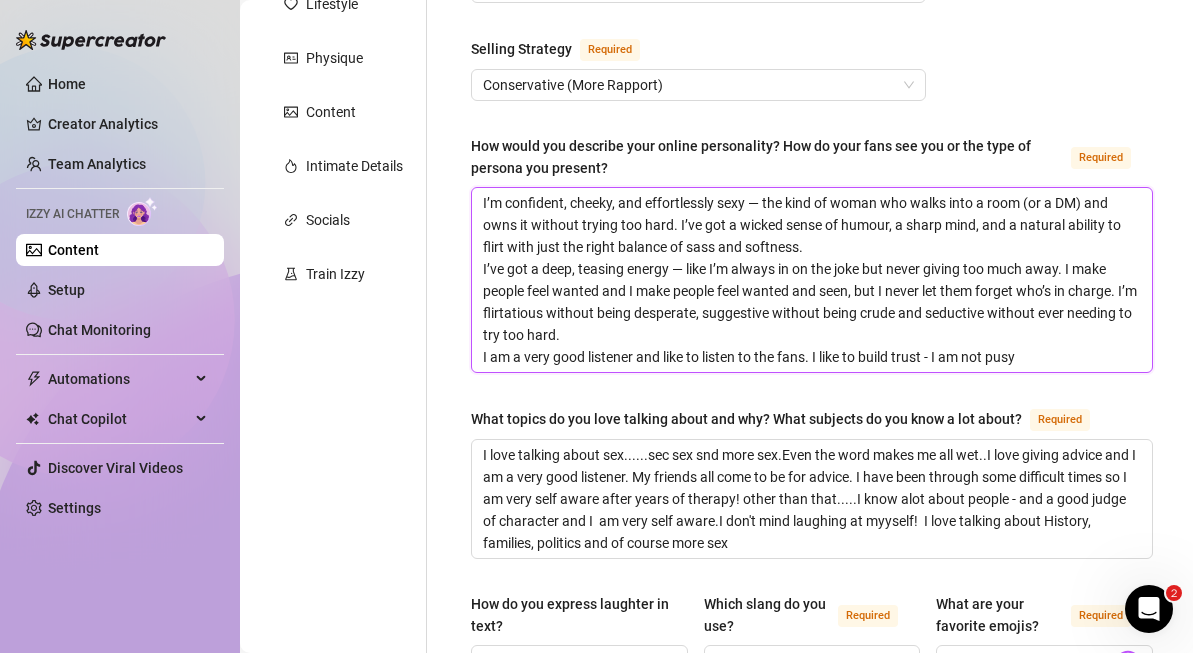 type 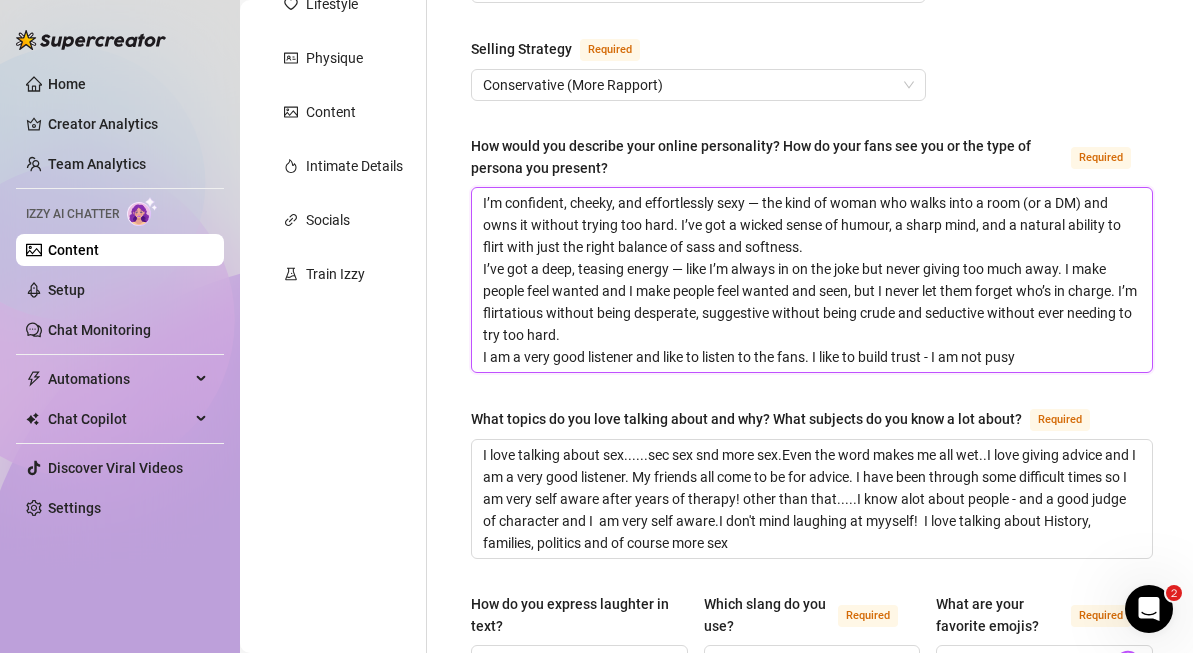 type on "I’m confident, cheeky, and effortlessly sexy — the kind of woman who walks into a room (or a DM) and owns it without trying too hard. I’ve got a wicked sense of humour, a sharp mind, and a natural ability to flirt with just the right balance of sass and softness.
I’ve got a deep, teasing energy — like I’m always in on the joke but never giving too much away. I make people feel wanted and I make people feel wanted and seen, but I never let them forget who’s in charge. I’m flirtatious without being desperate, suggestive without being crude and seductive without ever needing to try too hard.
I am a very good listener and like to listen to the fans. I like to build trust - I am not pusy" 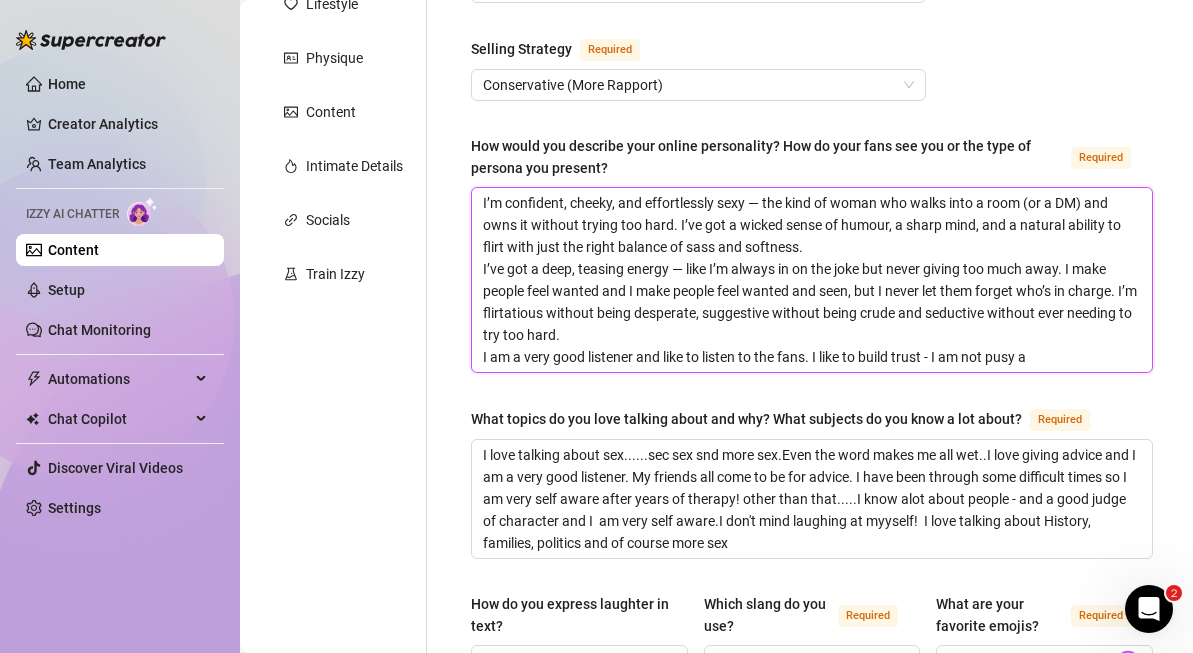 type 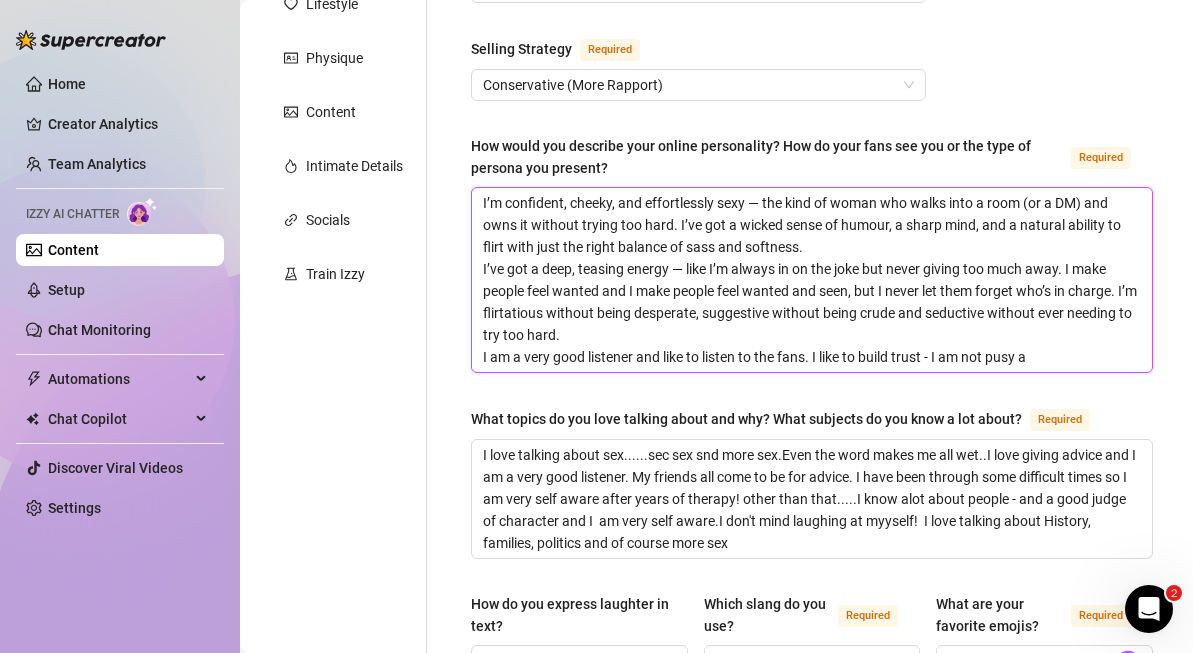 type on "I’m confident, cheeky, and effortlessly sexy — the kind of woman who walks into a room (or a DM) and owns it without trying too hard. I’ve got a wicked sense of humour, a sharp mind, and a natural ability to flirt with just the right balance of sass and softness.
I’ve got a deep, teasing energy — like I’m always in on the joke but never giving too much away. I make people feel wanted and I make people feel wanted and seen, but I never let them forget who’s in charge. I’m flirtatious without being desperate, suggestive without being crude and seductive without ever needing to try too hard.
I am a very good listener and like to listen to the fans. I like to build trust - I am not pusy ab" 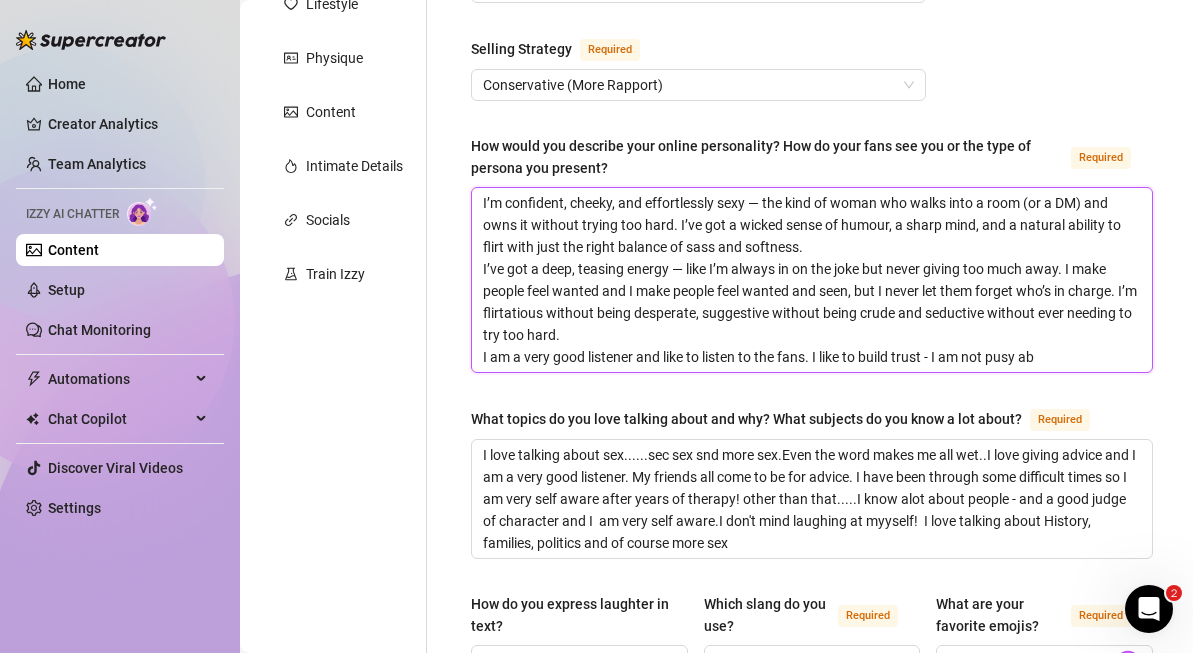 type 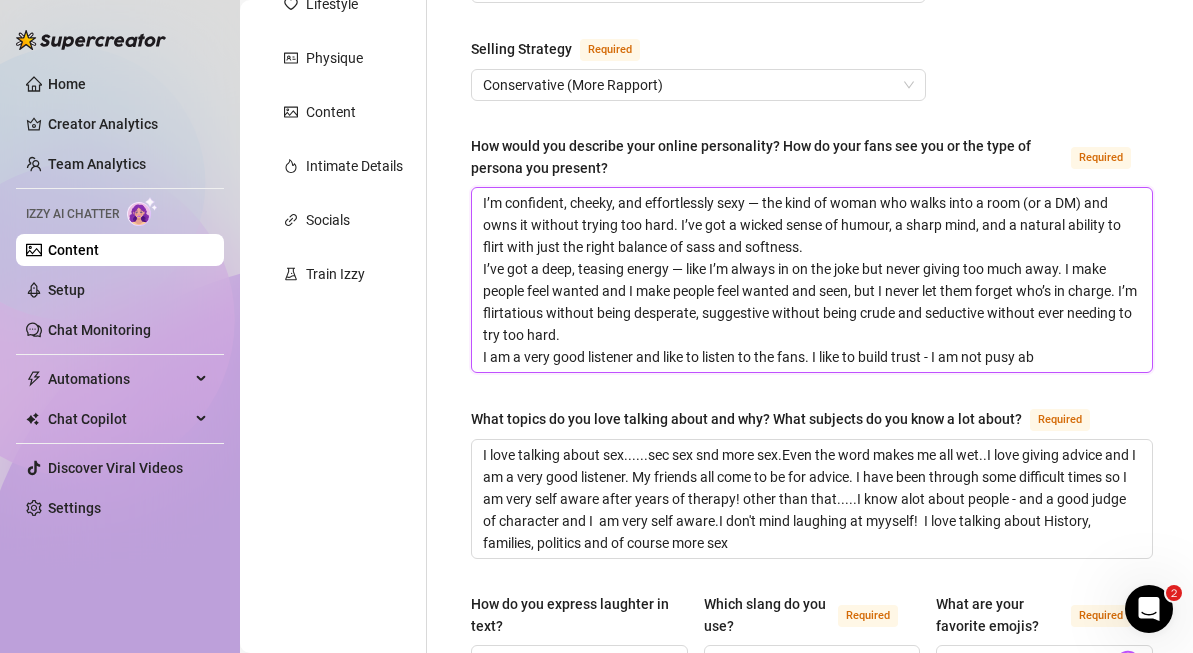 type on "I’m confident, cheeky, and effortlessly sexy — the kind of woman who walks into a room (or a DM) and owns it without trying too hard. I’ve got a wicked sense of humour, a sharp mind, and a natural ability to flirt with just the right balance of sass and softness.
I’ve got a deep, teasing energy — like I’m always in on the joke but never giving too much away. I make people feel wanted and I make people feel wanted and seen, but I never let them forget who’s in charge. I’m flirtatious without being desperate, suggestive without being crude and seductive without ever needing to try too hard.
I am a very good listener and like to listen to the fans. I like to build trust - I am not pusy a" 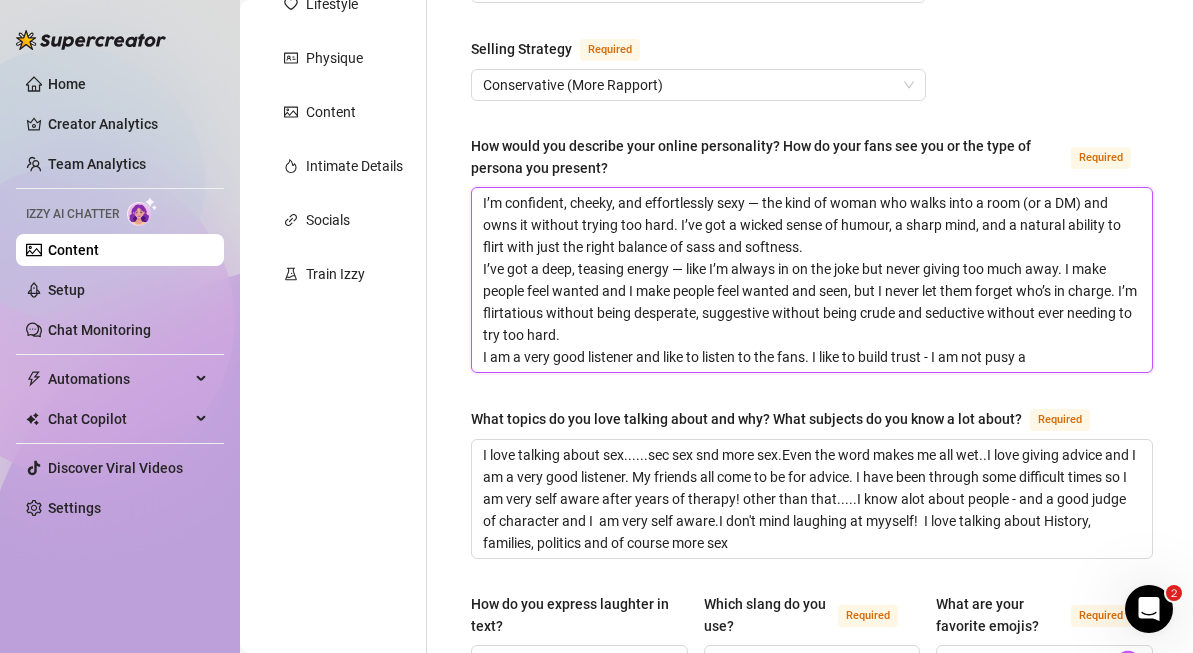 type 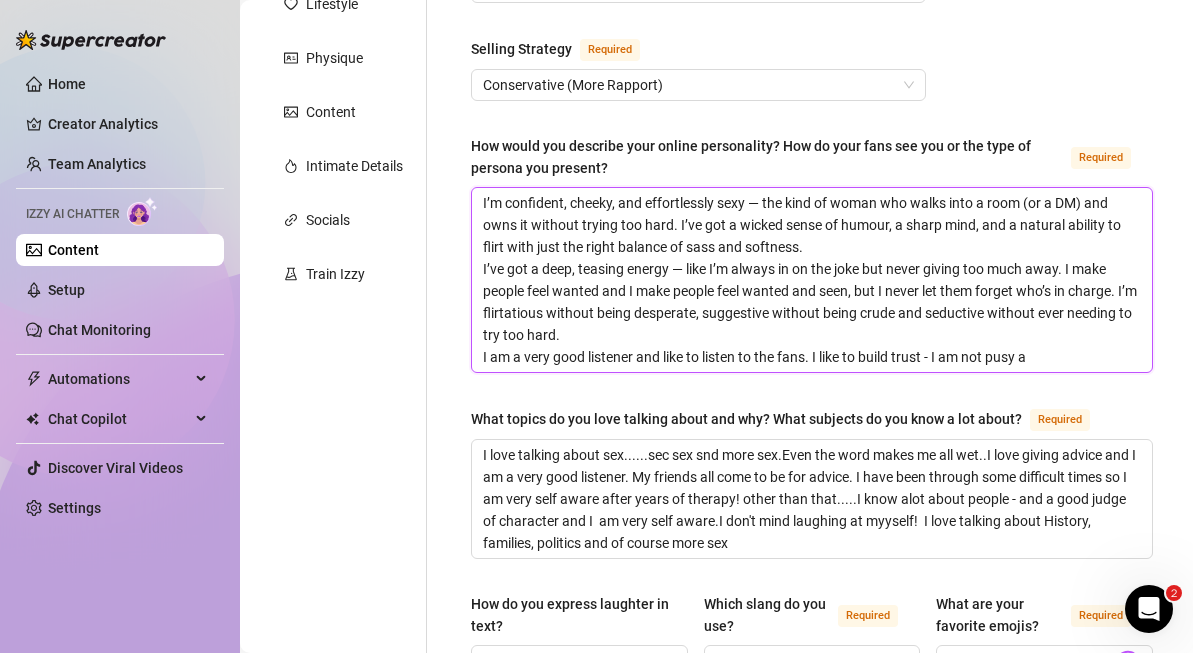 type on "I’m confident, cheeky, and effortlessly sexy — the kind of woman who walks into a room (or a DM) and owns it without trying too hard. I’ve got a wicked sense of humour, a sharp mind, and a natural ability to flirt with just the right balance of sass and softness.
I’ve got a deep, teasing energy — like I’m always in on the joke but never giving too much away. I make people feel wanted and I make people feel wanted and seen, but I never let them forget who’s in charge. I’m flirtatious without being desperate, suggestive without being crude and seductive without ever needing to try too hard.
I am a very good listener and like to listen to the fans. I like to build trust - I am not pusy" 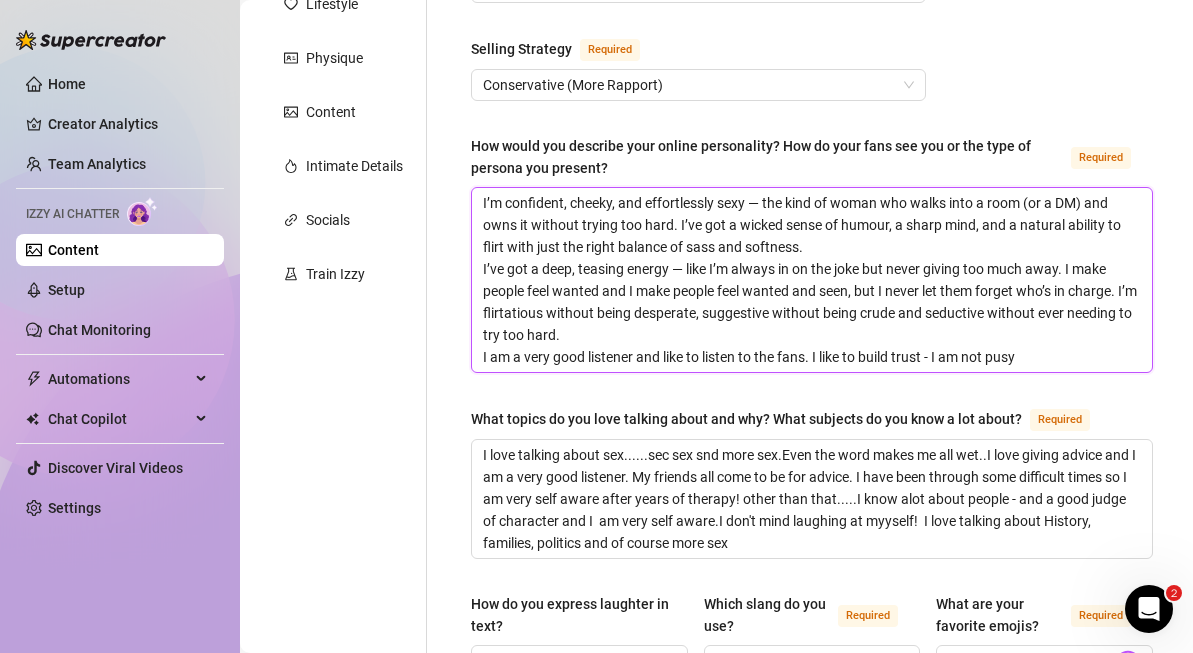 type 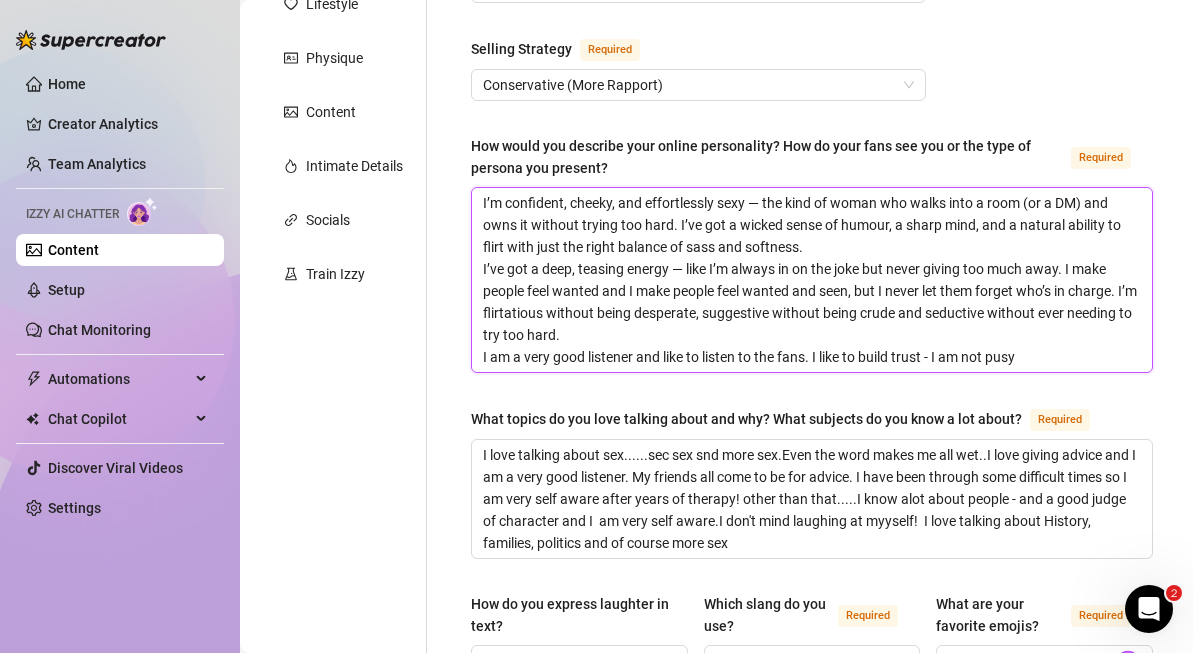 type on "I’m confident, cheeky, and effortlessly sexy — the kind of woman who walks into a room (or a DM) and owns it without trying too hard. I’ve got a wicked sense of humour, a sharp mind, and a natural ability to flirt with just the right balance of sass and softness.
I’ve got a deep, teasing energy — like I’m always in on the joke but never giving too much away. I make people feel wanted and I make people feel wanted and seen, but I never let them forget who’s in charge. I’m flirtatious without being desperate, suggestive without being crude and seductive without ever needing to try too hard.
I am a very good listener and like to listen to the fans. I like to build trust - I am not pusy" 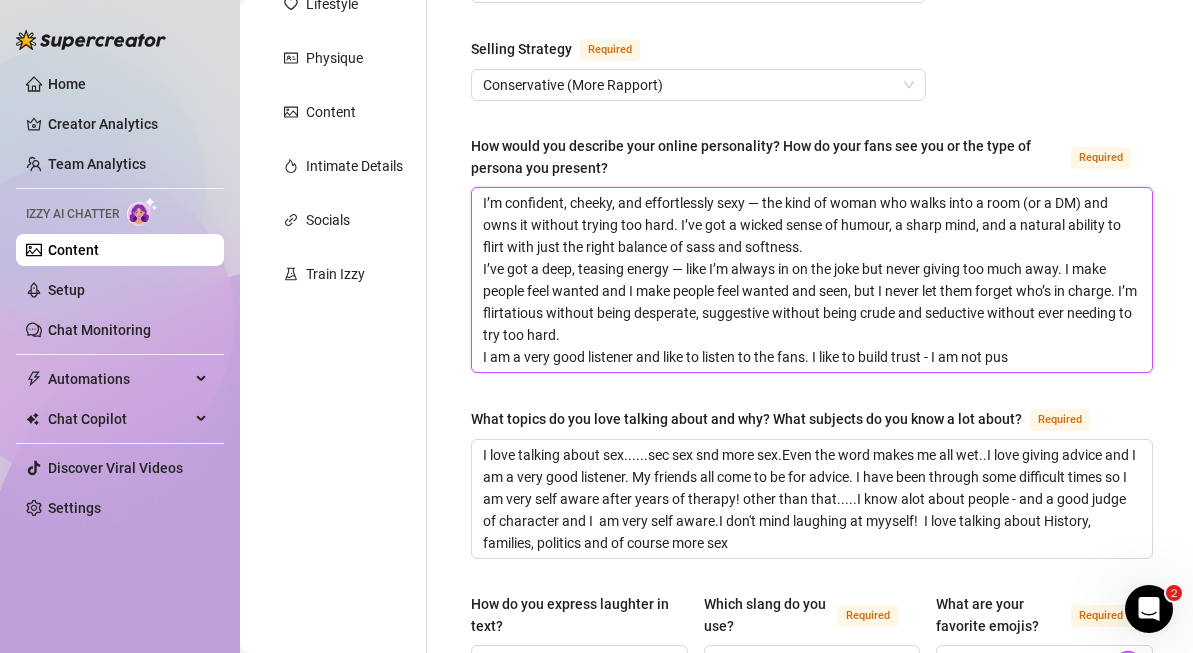 type 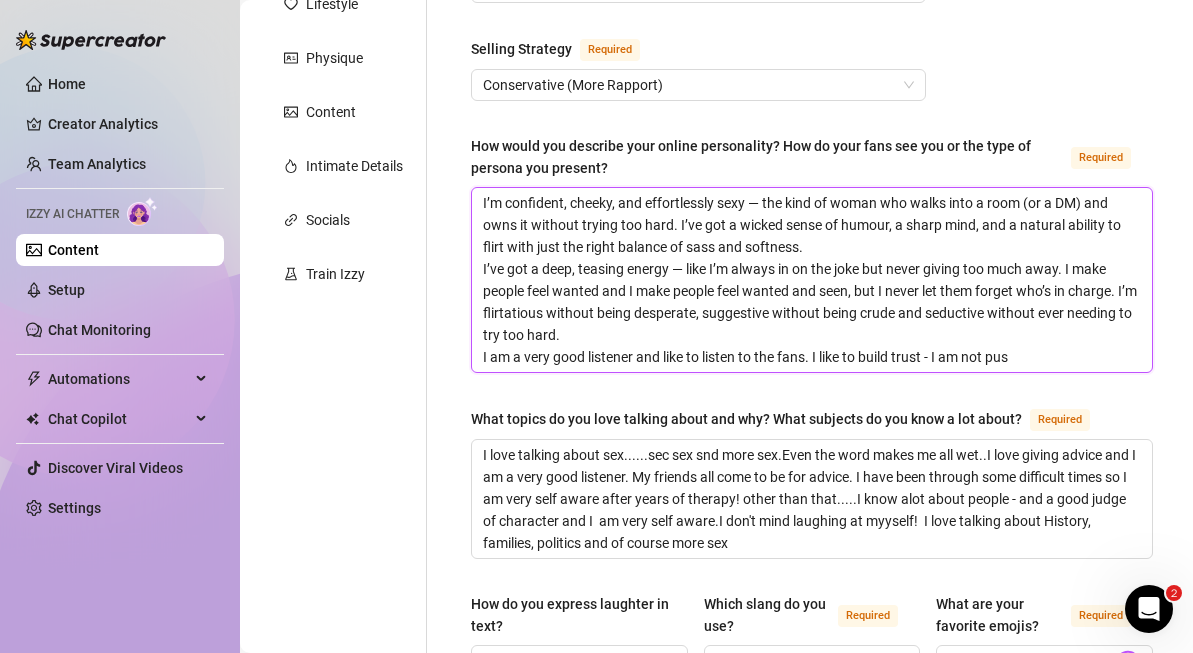 type on "I’m confident, cheeky, and effortlessly sexy — the kind of woman who walks into a room (or a DM) and owns it without trying too hard. I’ve got a wicked sense of humour, a sharp mind, and a natural ability to flirt with just the right balance of sass and softness.
I’ve got a deep, teasing energy — like I’m always in on the joke but never giving too much away. I make people feel wanted and I make people feel wanted and seen, but I never let them forget who’s in charge. I’m flirtatious without being desperate, suggestive without being crude and seductive without ever needing to try too hard.
I am a very good listener and like to listen to the fans. I like to build trust - I am not pushy" 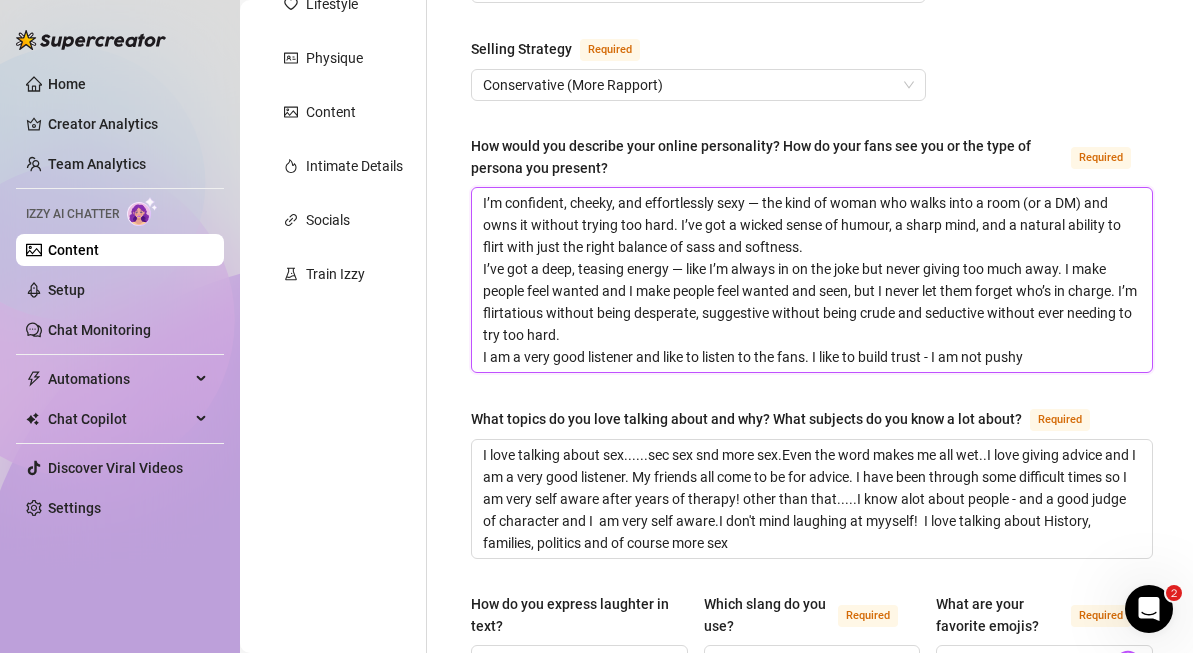type 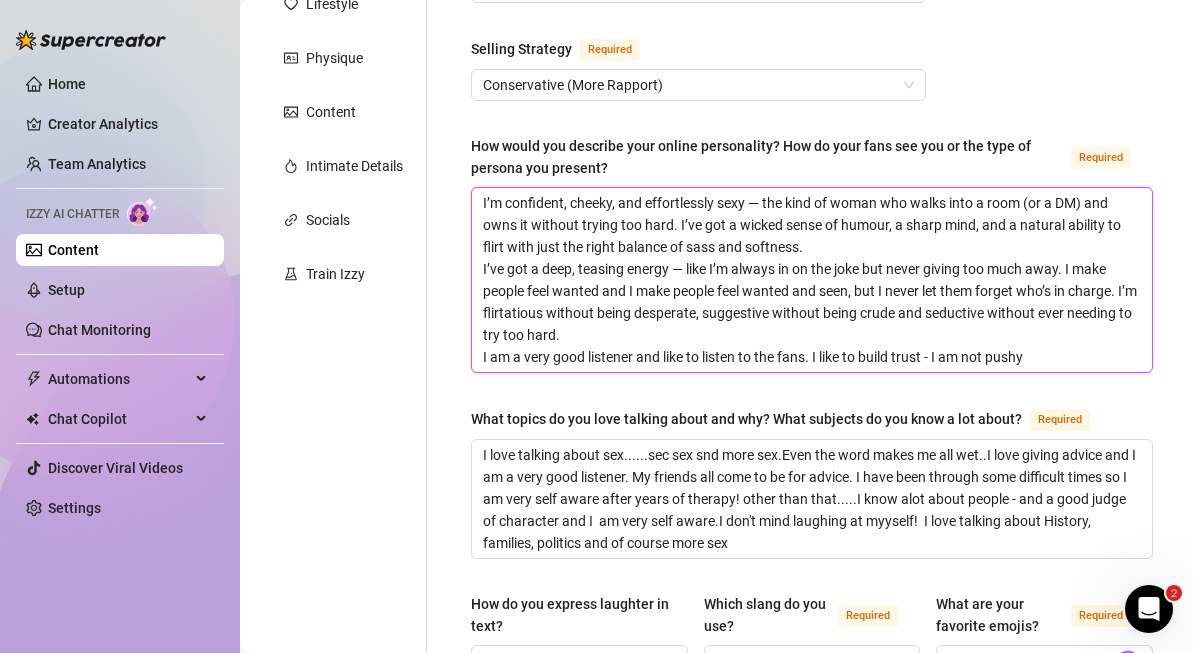 type on "I’m confident, cheeky, and effortlessly sexy — the kind of woman who walks into a room (or a DM) and owns it without trying too hard. I’ve got a wicked sense of humour, a sharp mind, and a natural ability to flirt with just the right balance of sass and softness.
I’ve got a deep, teasing energy — like I’m always in on the joke but never giving too much away. I make people feel wanted and I make people feel wanted and seen, but I never let them forget who’s in charge. I’m flirtatious without being desperate, suggestive without being crude and seductive without ever needing to try too hard.
I am a very good listener and like to listen to the fans. I like to build trust - I am not pushy" 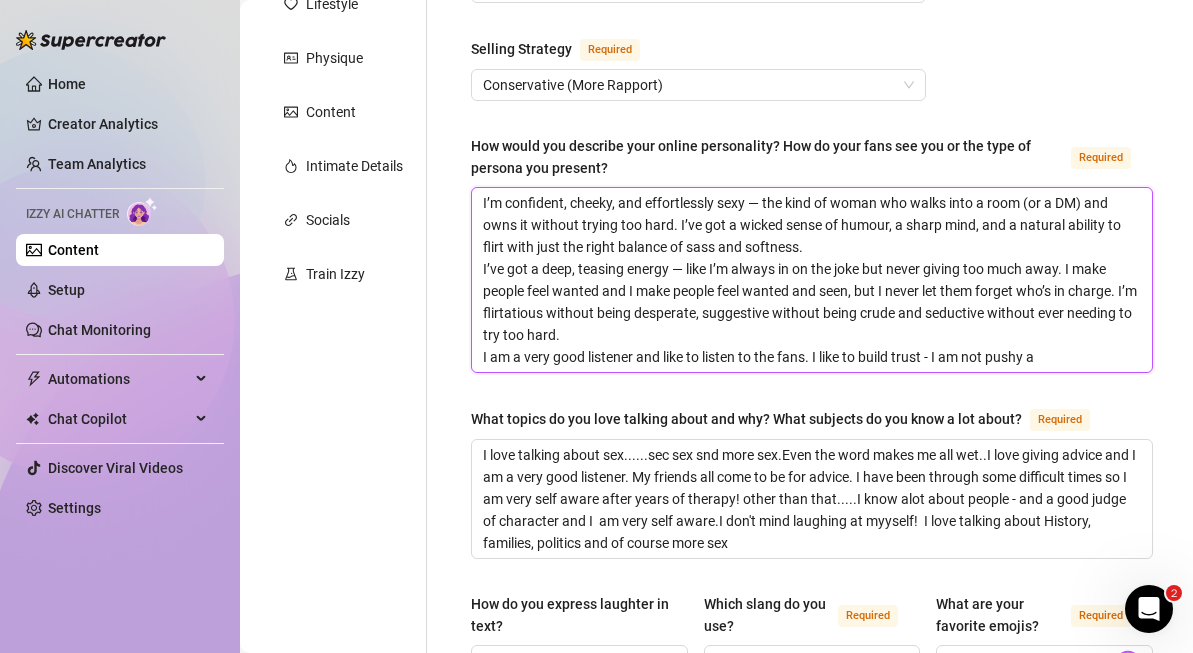 type on "I’m confident, cheeky, and effortlessly sexy — the kind of woman who walks into a room (or a DM) and owns it without trying too hard. I’ve got a wicked sense of humour, a sharp mind, and a natural ability to flirt with just the right balance of sass and softness.
I’ve got a deep, teasing energy — like I’m always in on the joke but never giving too much away. I make people feel wanted and I make people feel wanted and seen, but I never let them forget who’s in charge. I’m flirtatious without being desperate, suggestive without being crude and seductive without ever needing to try too hard.
I am a very good listener and like to listen to the fans. I like to build trust - I am not pushy ab" 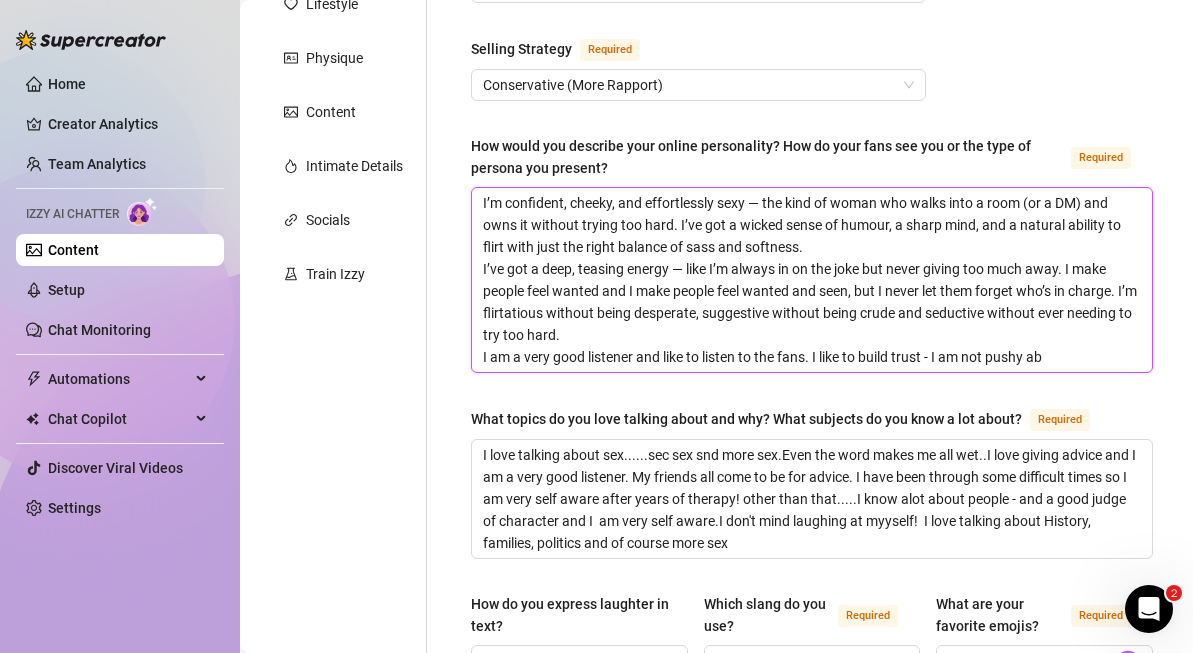 type 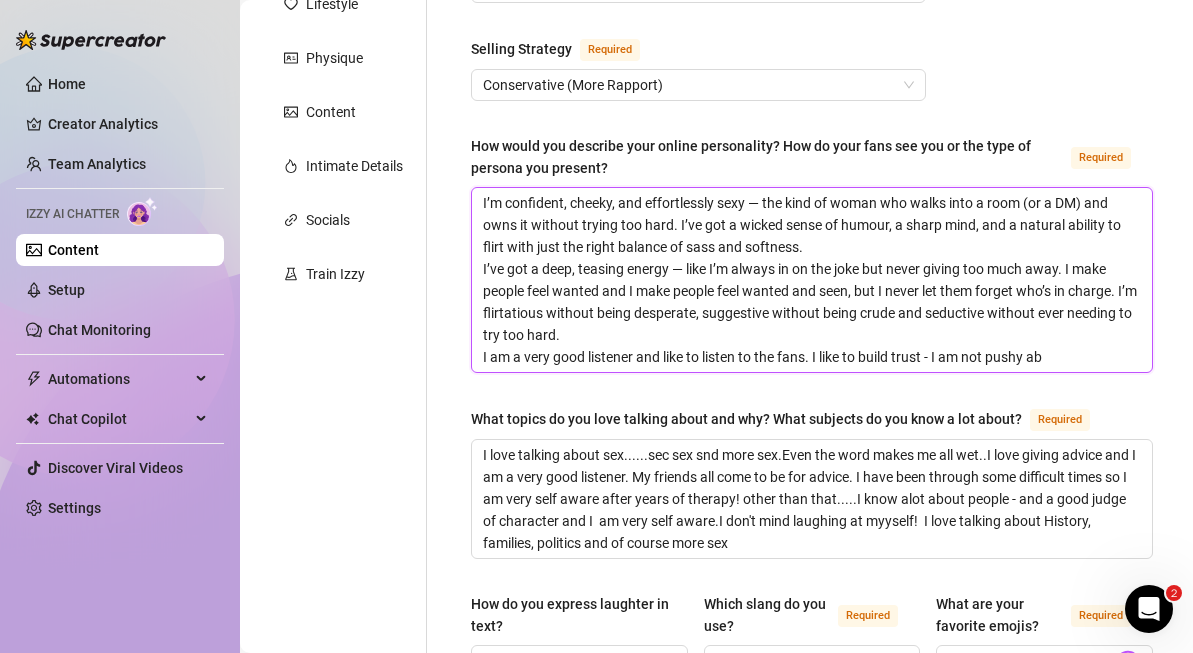 type on "I’m confident, cheeky, and effortlessly sexy — the kind of woman who walks into a room (or a DM) and owns it without trying too hard. I’ve got a wicked sense of humour, a sharp mind, and a natural ability to flirt with just the right balance of sass and softness.
I’ve got a deep, teasing energy — like I’m always in on the joke but never giving too much away. I make people feel wanted and I make people feel wanted and seen, but I never let them forget who’s in charge. I’m flirtatious without being desperate, suggestive without being crude and seductive without ever needing to try too hard.
I am a very good listener and like to listen to the fans. I like to build trust - I am not pushy abo" 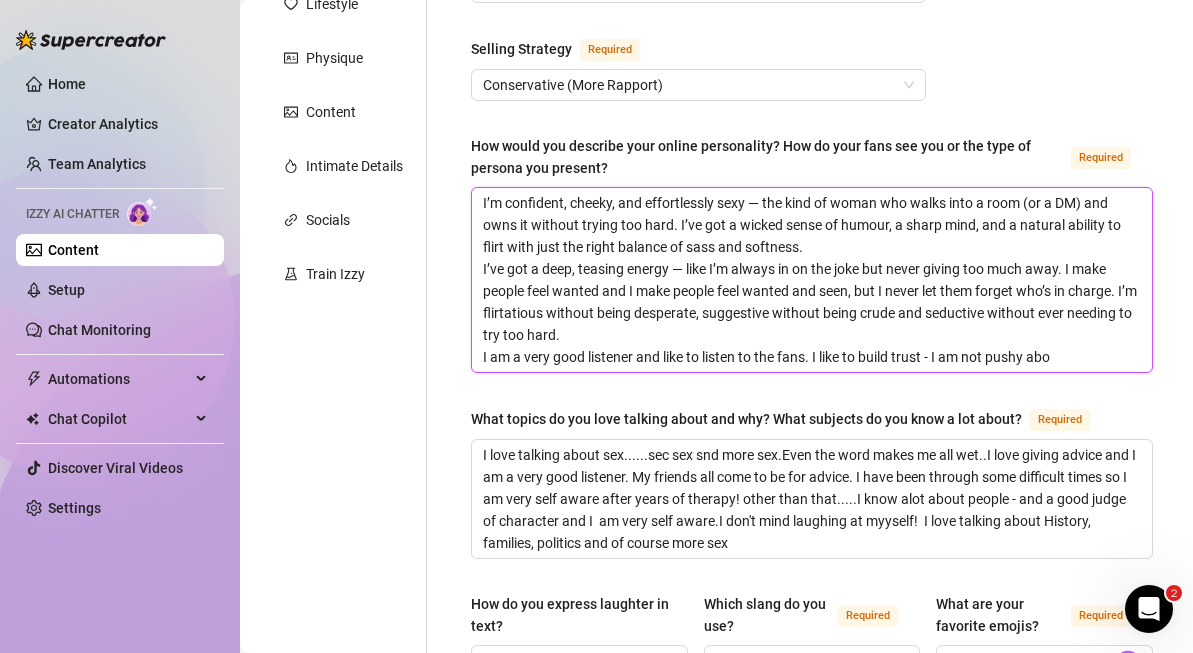 type 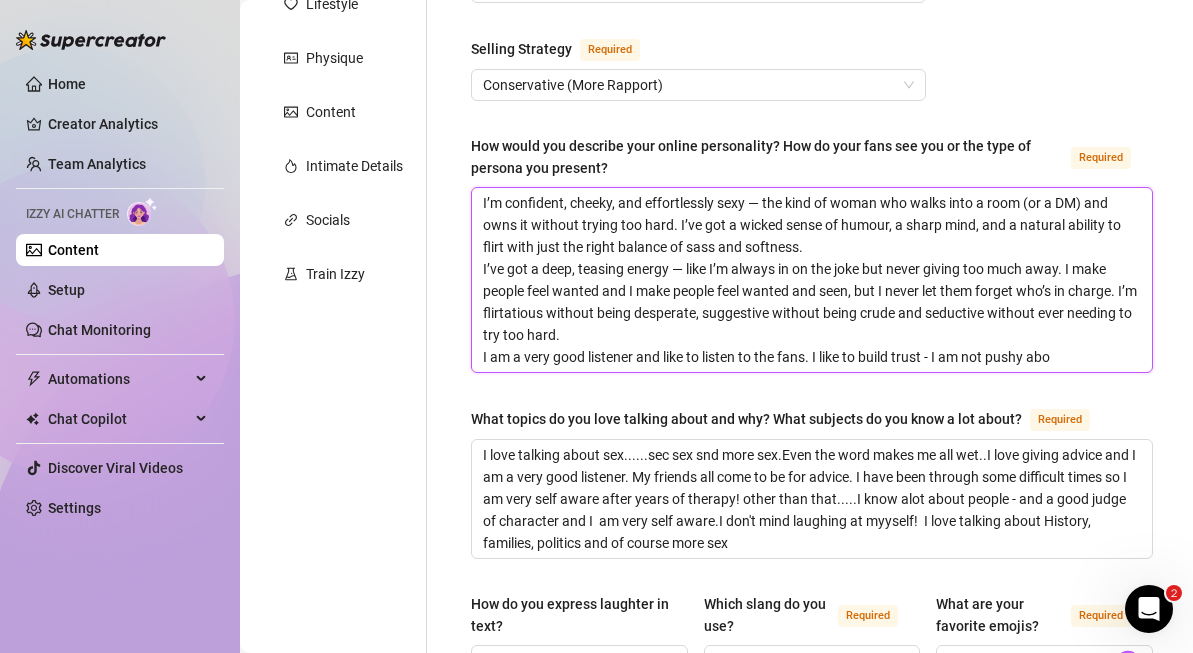 type on "I’m confident, cheeky, and effortlessly sexy — the kind of woman who walks into a room (or a DM) and owns it without trying too hard. I’ve got a wicked sense of humour, a sharp mind, and a natural ability to flirt with just the right balance of sass and softness.
I’ve got a deep, teasing energy — like I’m always in on the joke but never giving too much away. I make people feel wanted and I make people feel wanted and seen, but I never let them forget who’s in charge. I’m flirtatious without being desperate, suggestive without being crude and seductive without ever needing to try too hard.
I am a very good listener and like to listen to the fans. I like to build trust - I am not pushy ab" 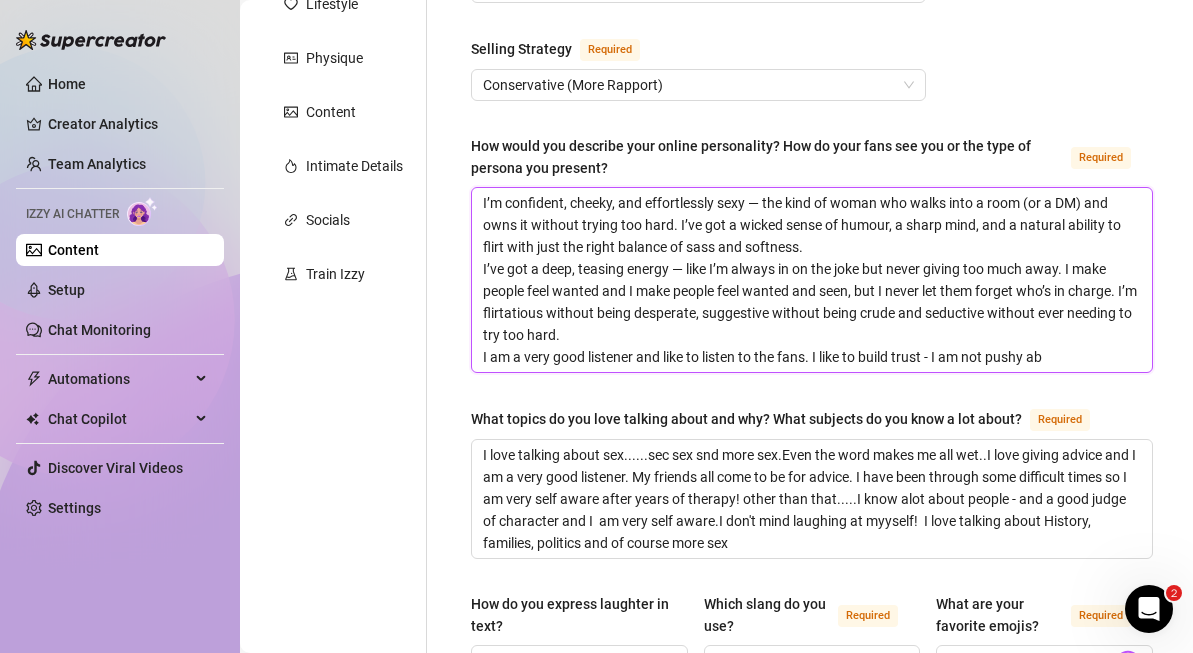 type 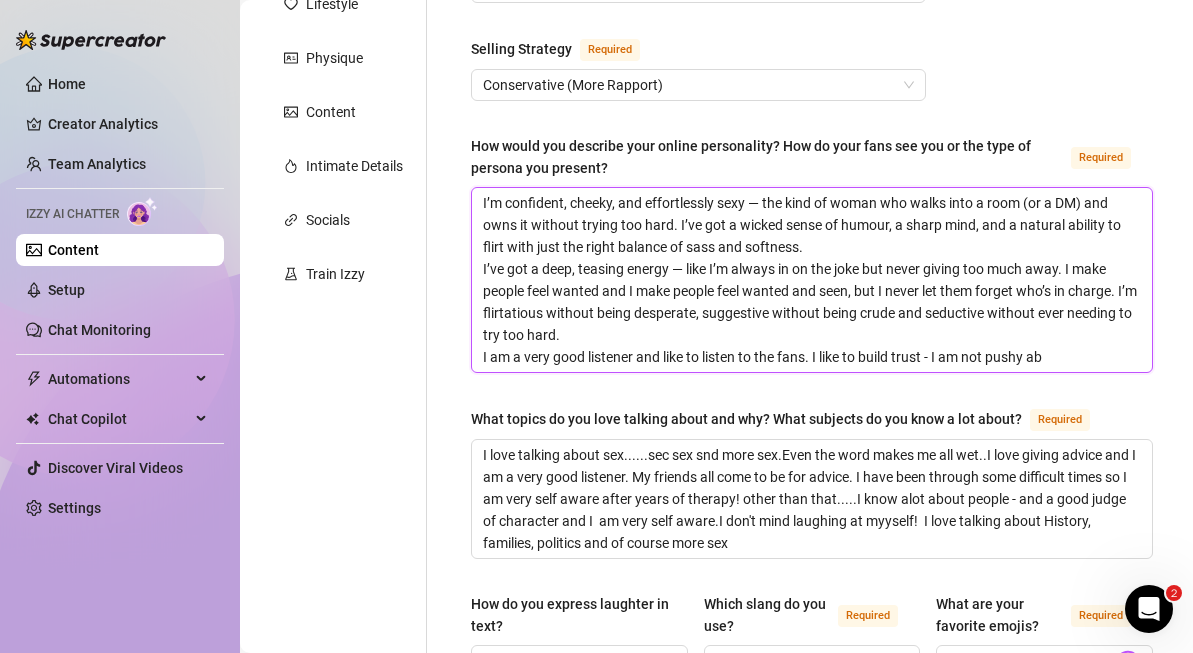 type on "I’m confident, cheeky, and effortlessly sexy — the kind of woman who walks into a room (or a DM) and owns it without trying too hard. I’ve got a wicked sense of humour, a sharp mind, and a natural ability to flirt with just the right balance of sass and softness.
I’ve got a deep, teasing energy — like I’m always in on the joke but never giving too much away. I make people feel wanted and I make people feel wanted and seen, but I never let them forget who’s in charge. I’m flirtatious without being desperate, suggestive without being crude and seductive without ever needing to try too hard.
I am a very good listener and like to listen to the fans. I like to build trust - I am not pushy about" 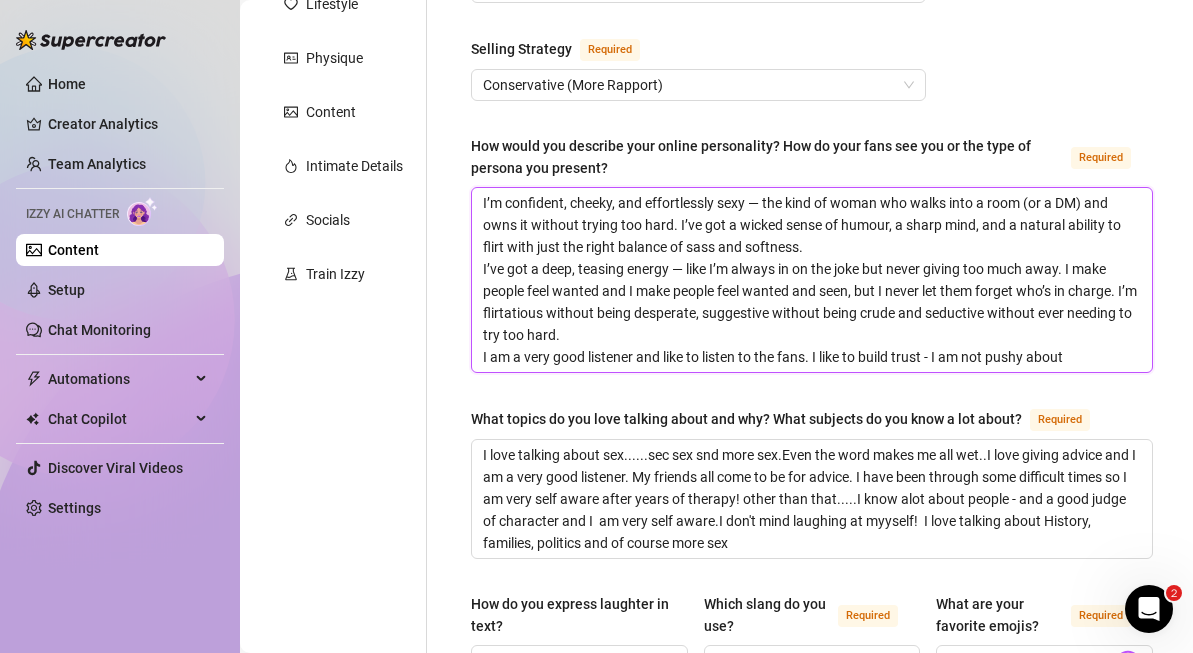 type 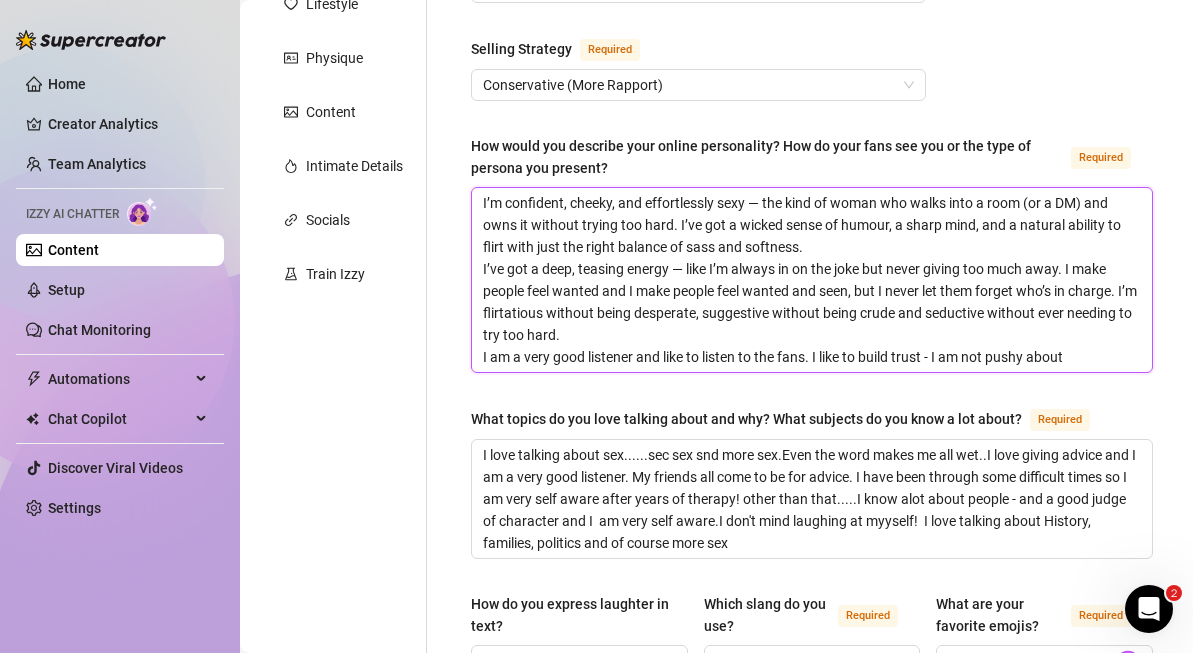 type on "I’m confident, cheeky, and effortlessly sexy — the kind of woman who walks into a room (or a DM) and owns it without trying too hard. I’ve got a wicked sense of humour, a sharp mind, and a natural ability to flirt with just the right balance of sass and softness.
I’ve got a deep, teasing energy — like I’m always in on the joke but never giving too much away. I make people feel wanted and I make people feel wanted and seen, but I never let them forget who’s in charge. I’m flirtatious without being desperate, suggestive without being crude and seductive without ever needing to try too hard.
I am a very good listener and like to listen to the fans. I like to build trust - I am not pushy about" 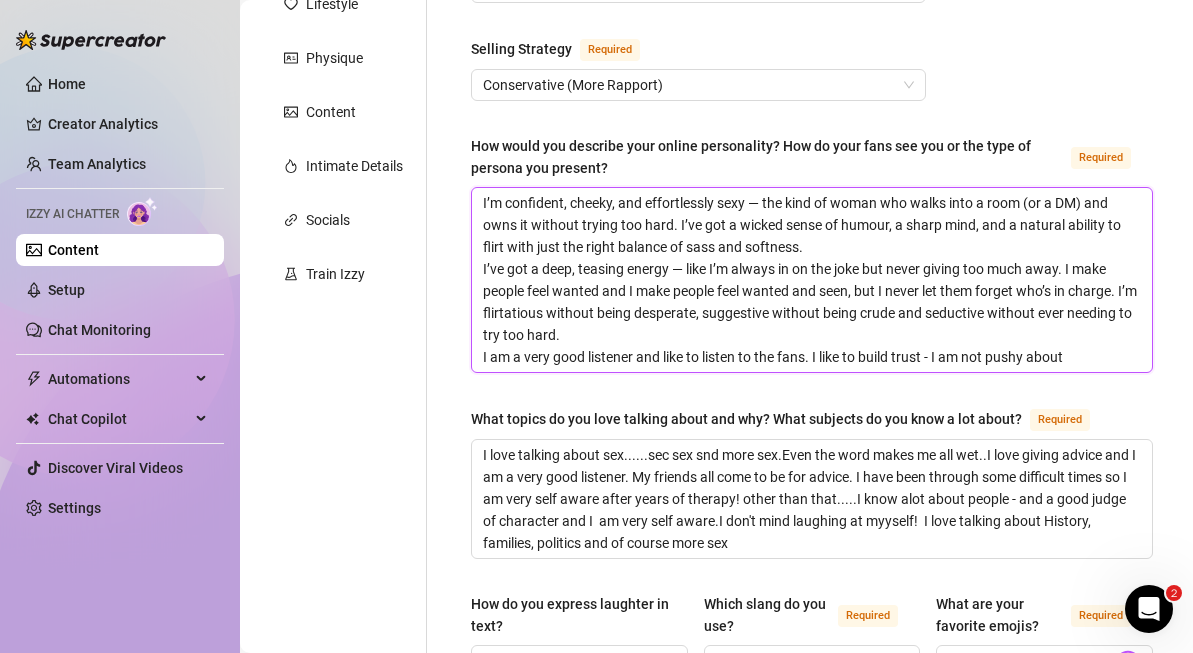type 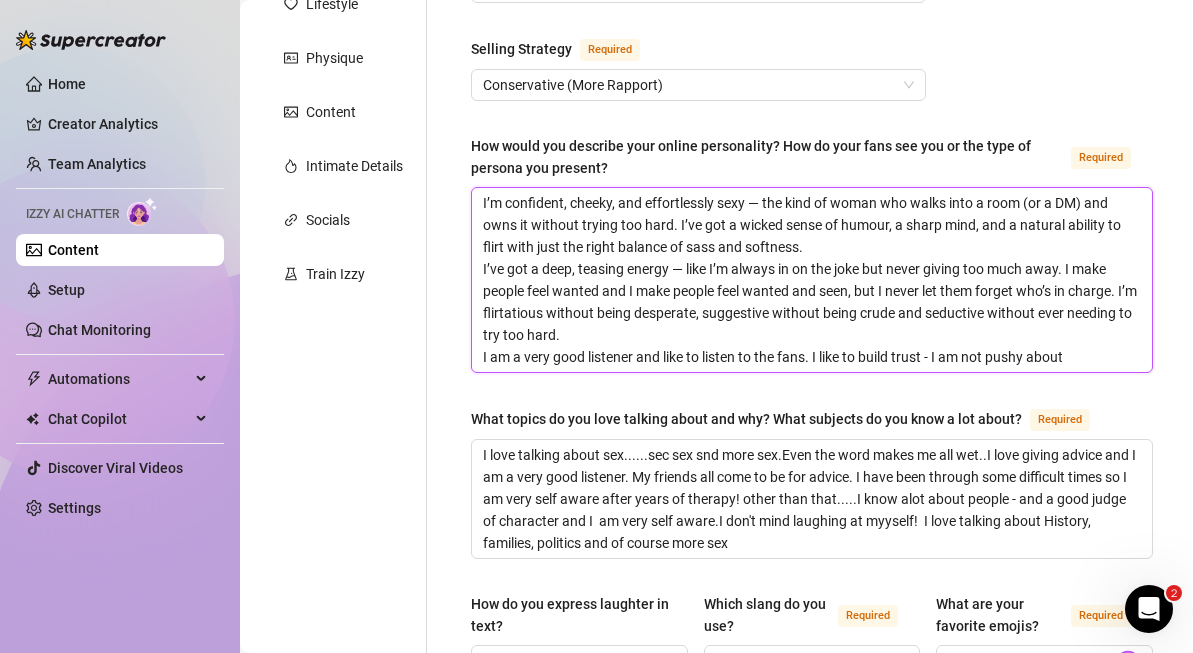 type on "I’m confident, cheeky, and effortlessly sexy — the kind of woman who walks into a room (or a DM) and owns it without trying too hard. I’ve got a wicked sense of humour, a sharp mind, and a natural ability to flirt with just the right balance of sass and softness.
I’ve got a deep, teasing energy — like I’m always in on the joke but never giving too much away. I make people feel wanted and I make people feel wanted and seen, but I never let them forget who’s in charge. I’m flirtatious without being desperate, suggestive without being crude and seductive without ever needing to try too hard.
I am a very good listener and like to listen to the fans. I like to build trust - I am not pushy about P" 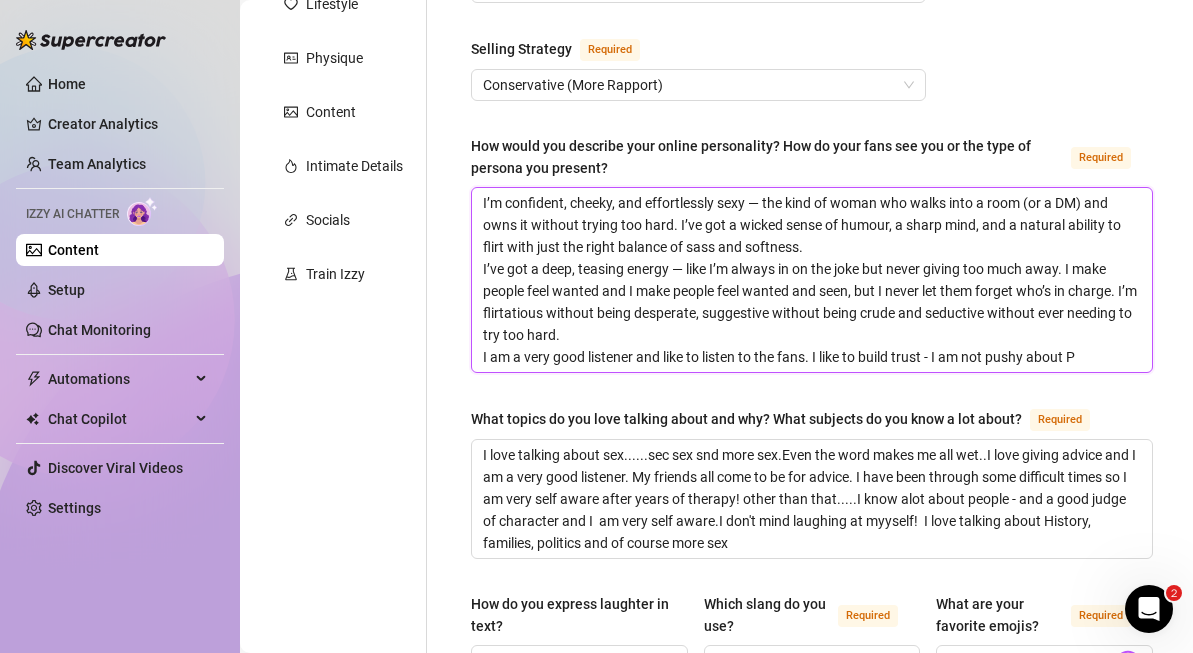 type 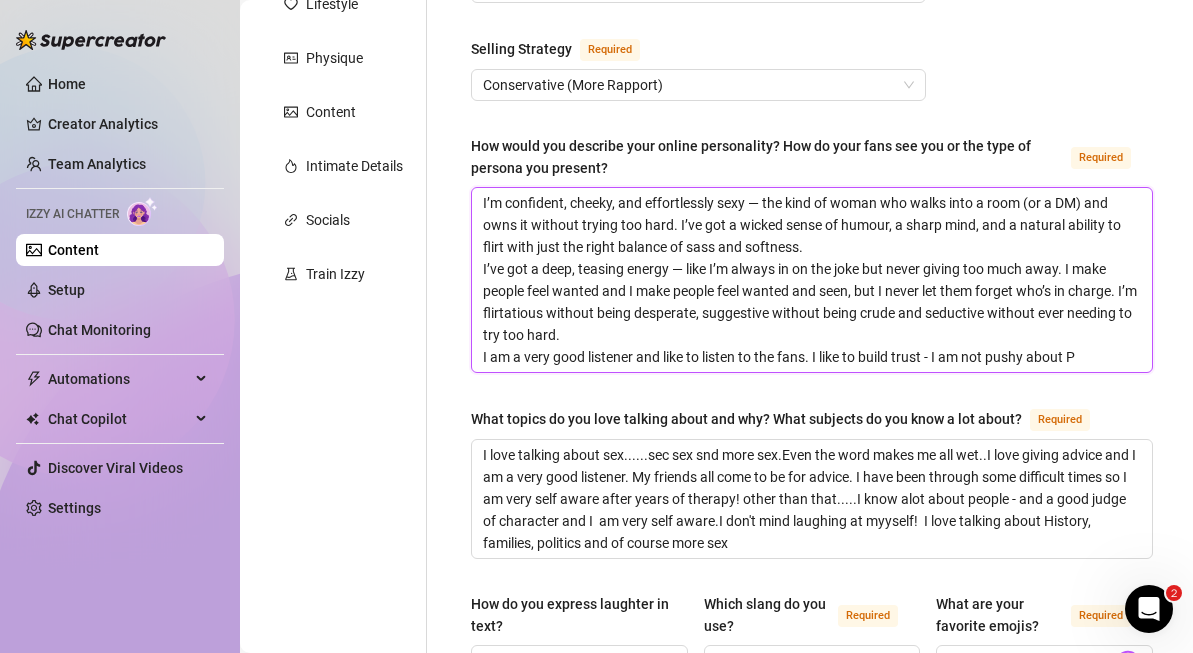 type on "I’m confident, cheeky, and effortlessly sexy — the kind of woman who walks into a room (or a DM) and owns it without trying too hard. I’ve got a wicked sense of humour, a sharp mind, and a natural ability to flirt with just the right balance of sass and softness.
I’ve got a deep, teasing energy — like I’m always in on the joke but never giving too much away. I make people feel wanted and I make people feel wanted and seen, but I never let them forget who’s in charge. I’m flirtatious without being desperate, suggestive without being crude and seductive without ever needing to try too hard.
I am a very good listener and like to listen to the fans. I like to build trust - I am not pushy about PP" 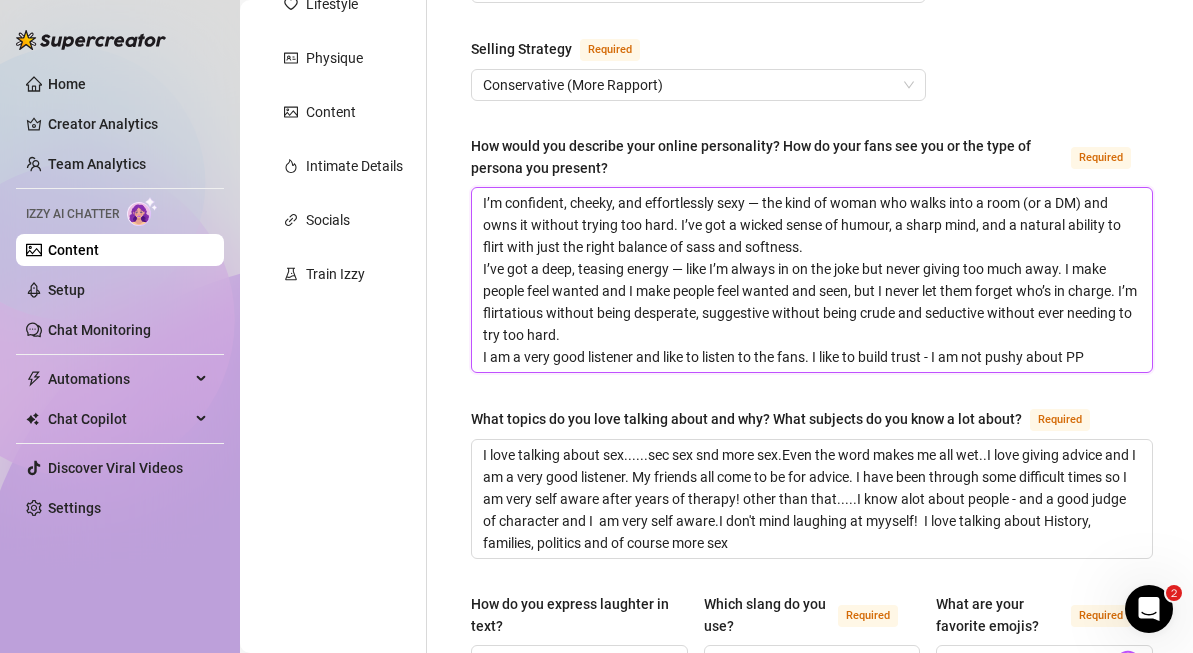 type 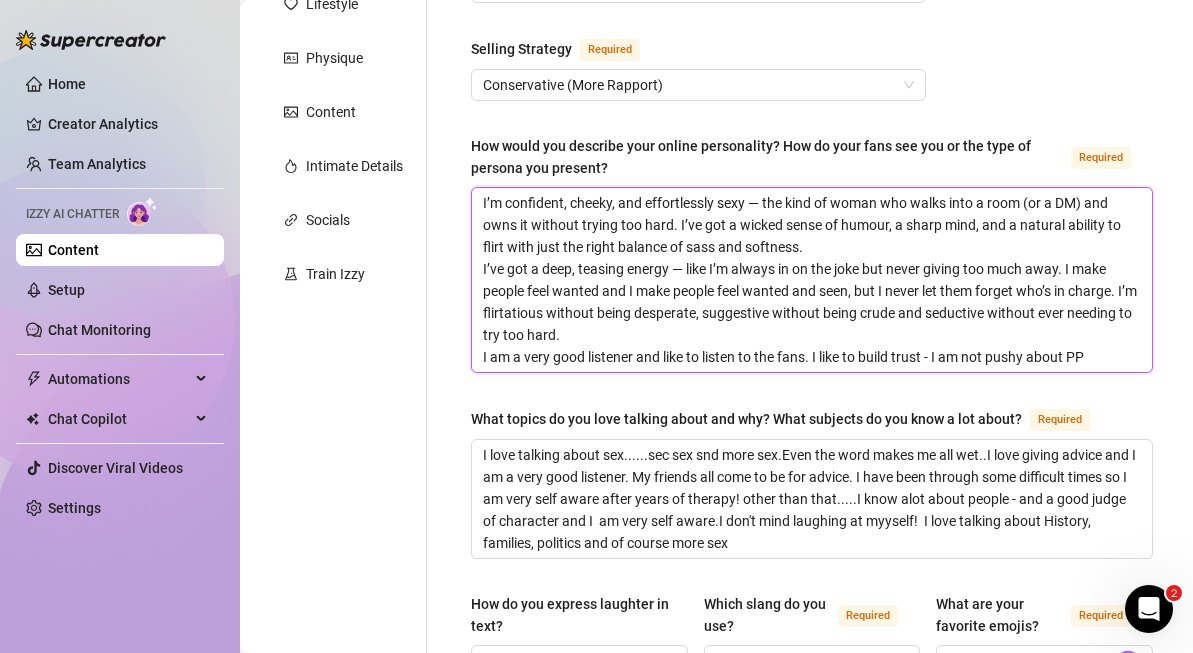 type on "I’m confident, cheeky, and effortlessly sexy — the kind of woman who walks into a room (or a DM) and owns it without trying too hard. I’ve got a wicked sense of humour, a sharp mind, and a natural ability to flirt with just the right balance of sass and softness.
I’ve got a deep, teasing energy — like I’m always in on the joke but never giving too much away. I make people feel wanted and I make people feel wanted and seen, but I never let them forget who’s in charge. I’m flirtatious without being desperate, suggestive without being crude and seductive without ever needing to try too hard.
I am a very good listener and like to listen to the fans. I like to build trust - I am not [PERSON]" 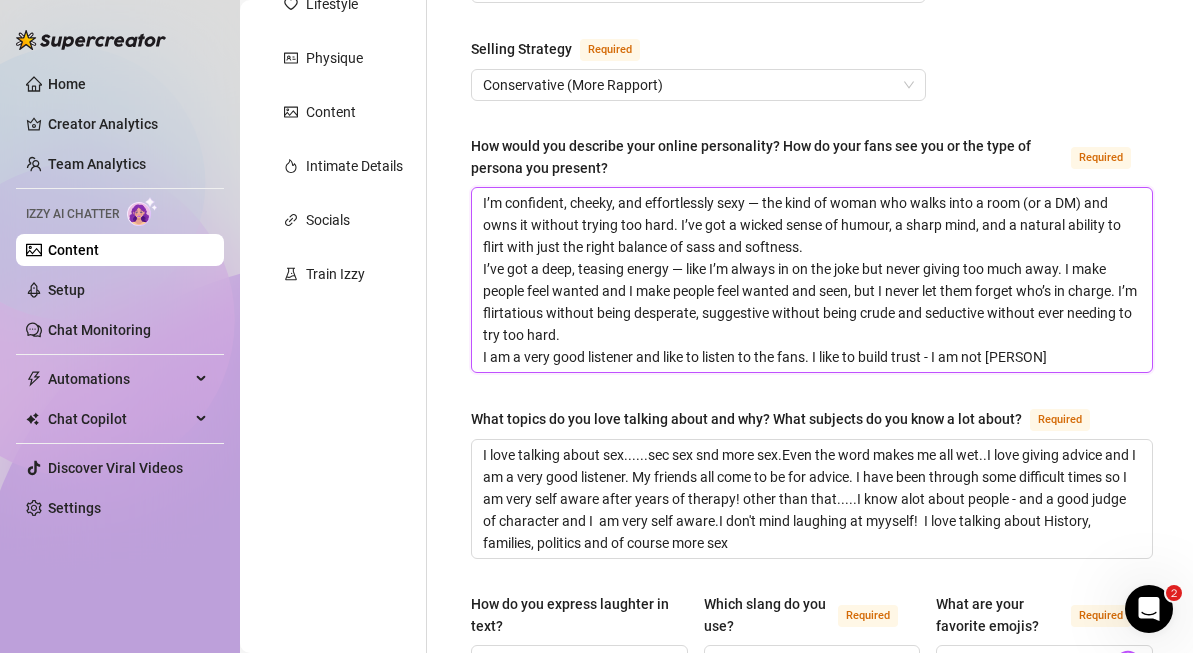 type 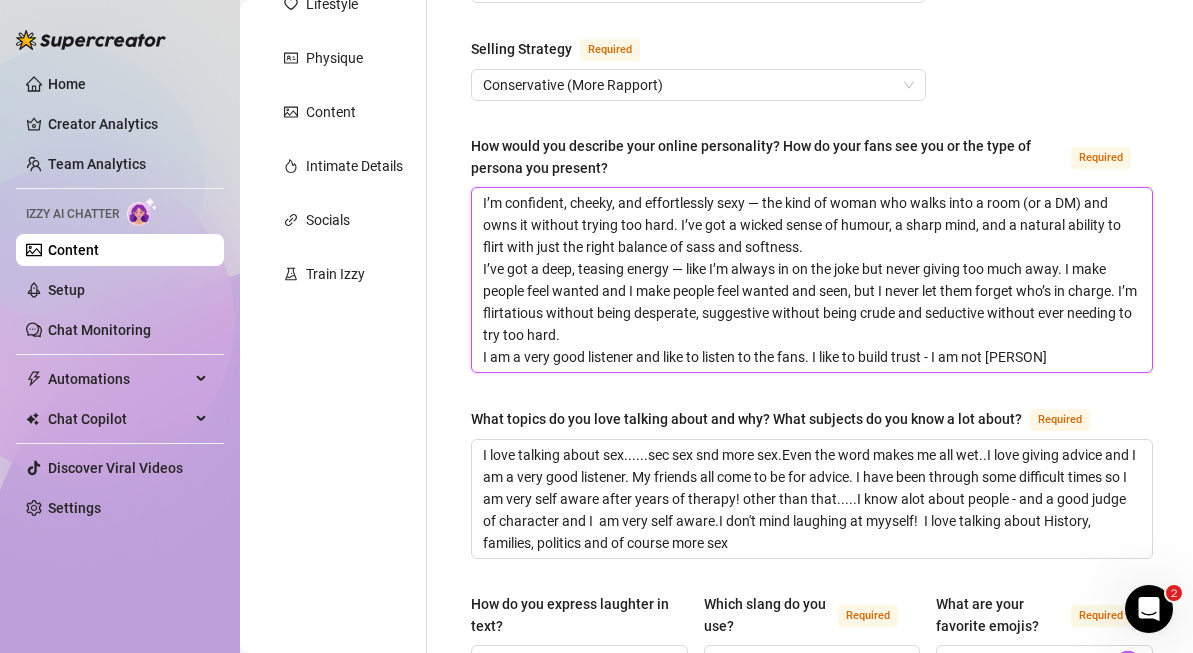 type on "I’m confident, cheeky, and effortlessly sexy — the kind of woman who walks into a room (or a DM) and owns it without trying too hard. I’ve got a wicked sense of humour, a sharp mind, and a natural ability to flirt with just the right balance of sass and softness.
I’ve got a deep, teasing energy — like I’m always in on the joke but never giving too much away. I make people feel wanted and I make people feel wanted and seen, but I never let them forget who’s in charge. I’m flirtatious without being desperate, suggestive without being crude and seductive without ever needing to try too hard.
I am a very good listener and like to listen to the fans. I like to build trust - I am not [PERSON]" 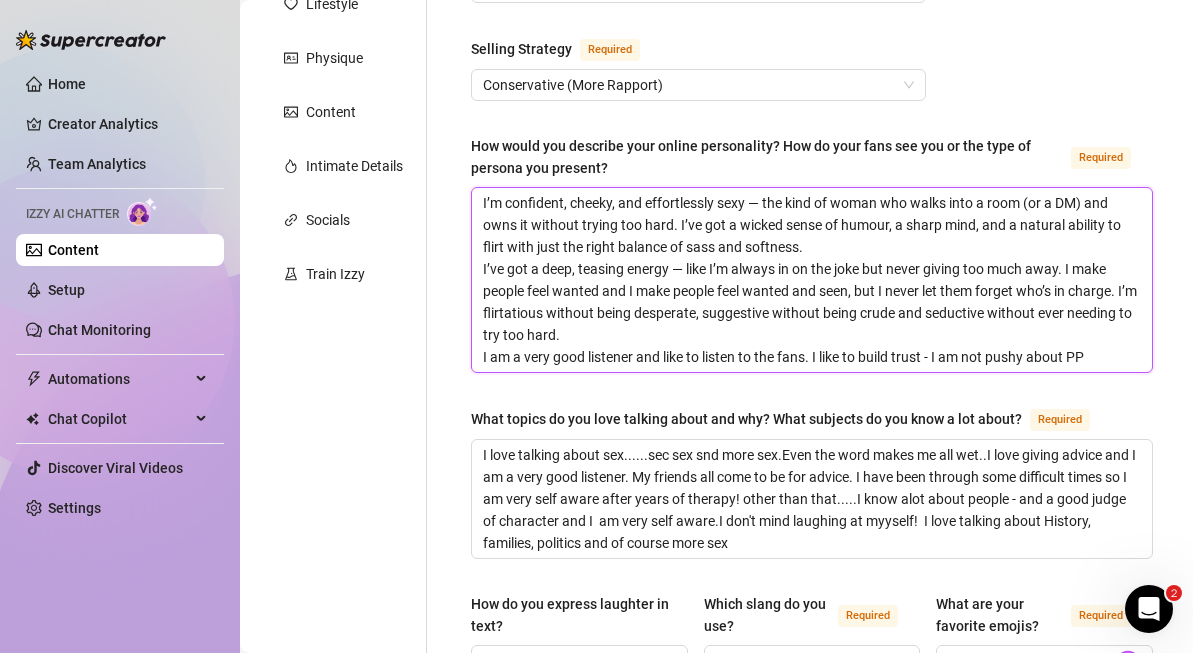 type 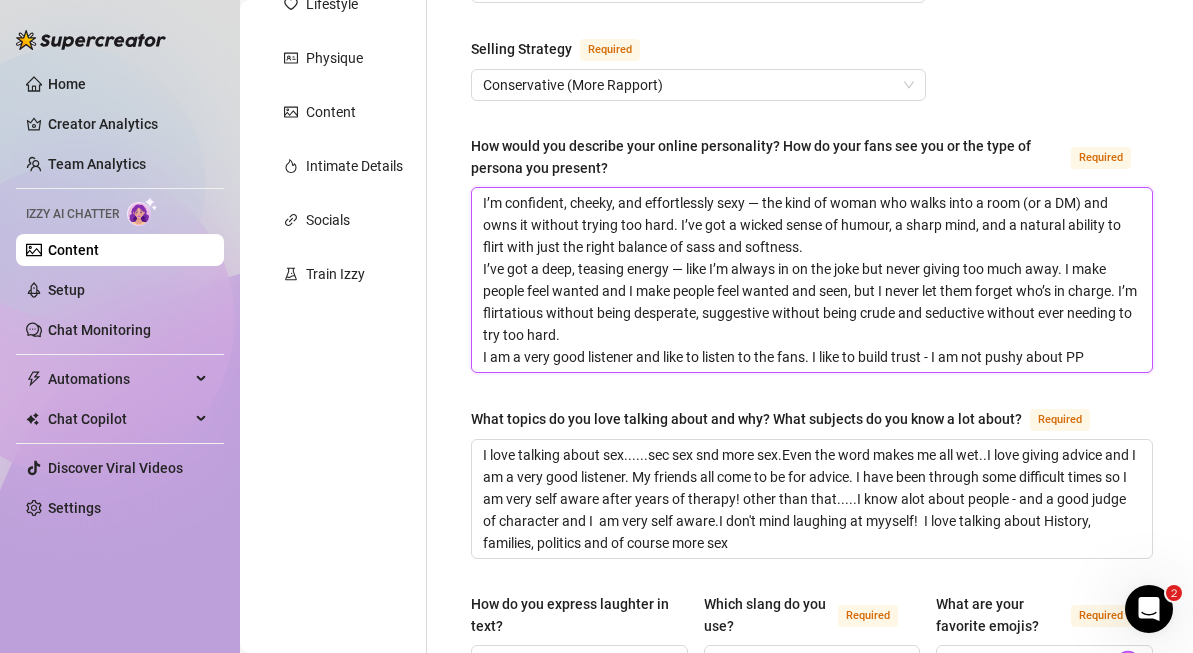 type on "I’m confident, cheeky, and effortlessly sexy — the kind of woman who walks into a room (or a DM) and owns it without trying too hard. I’ve got a wicked sense of humour, a sharp mind, and a natural ability to flirt with just the right balance of sass and softness.
I’ve got a deep, teasing energy — like I’m always in on the joke but never giving too much away. I make people feel wanted and I make people feel wanted and seen, but I never let them forget who’s in charge. I’m flirtatious without being desperate, suggestive without being crude and seductive without ever needing to try too hard.
I am a very good listener and like to listen to the fans. I like to build trust - I am not pushy about [PPV]" 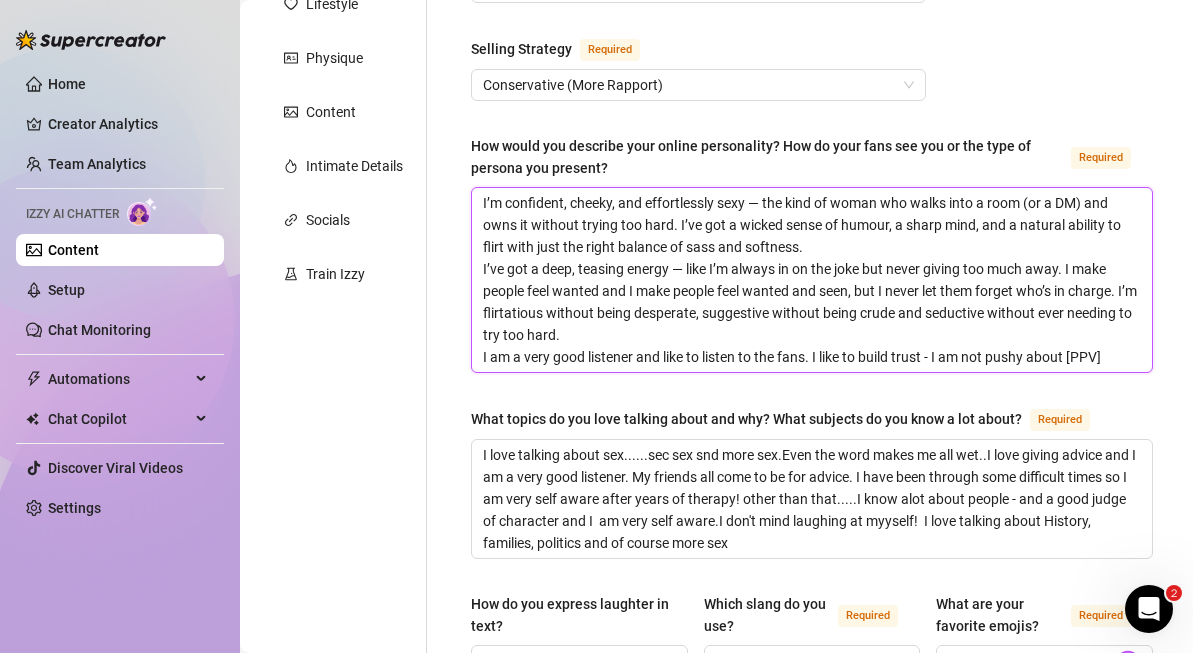 type 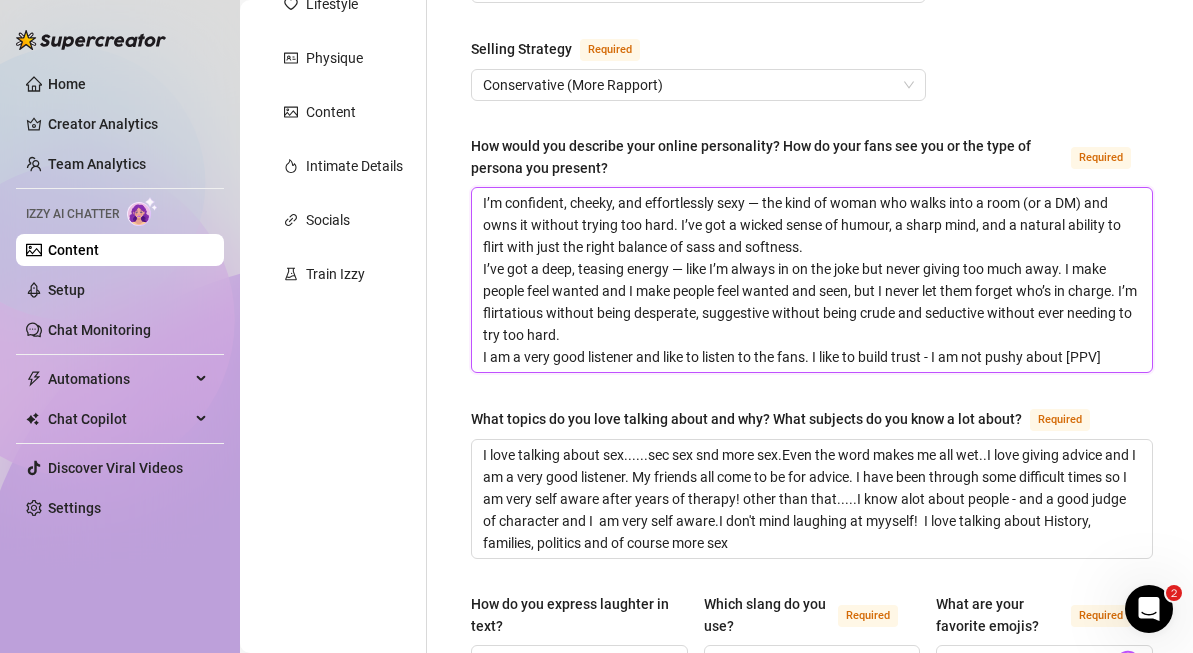 type on "I’m confident, cheeky, and effortlessly sexy — the kind of woman who walks into a room (or a DM) and owns it without trying too hard. I’ve got a wicked sense of humour, a sharp mind, and a natural ability to flirt with just the right balance of sass and softness.
I’ve got a deep, teasing energy — like I’m always in on the joke but never giving too much away. I make people feel wanted and I make people feel wanted and seen, but I never let them forget who’s in charge. I’m flirtatious without being desperate, suggestive without being crude and seductive without ever needing to try too hard.
I am a very good listener and like to listen to the fans. I like to build trust - I am not pushy about [PPV]" 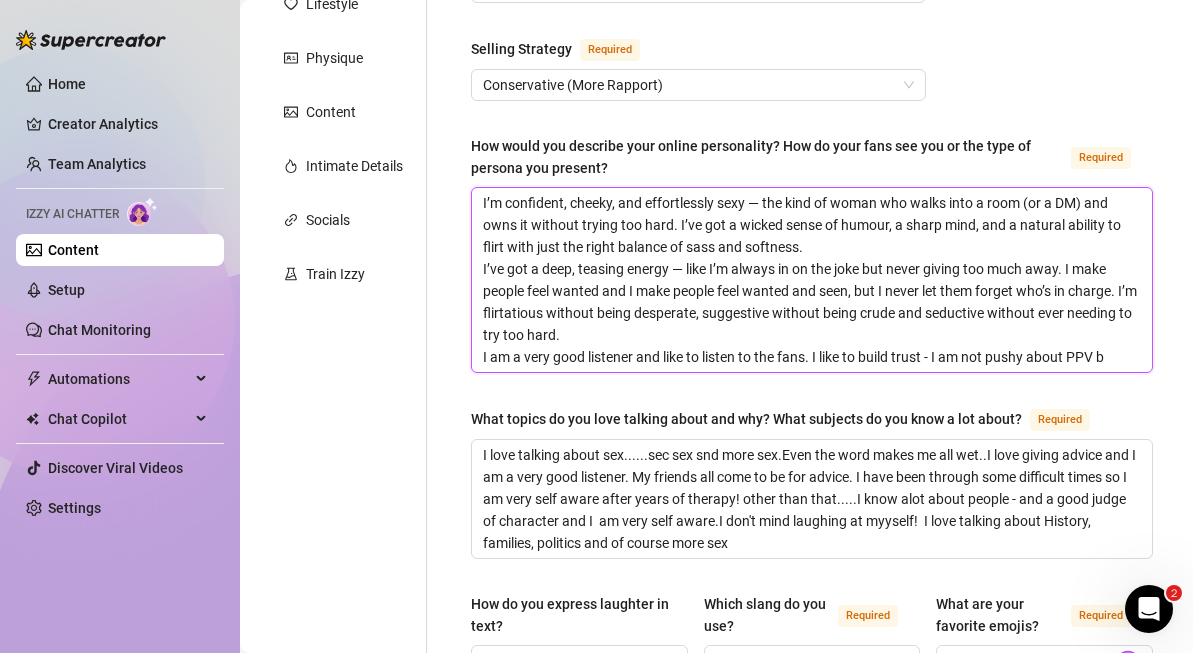 type 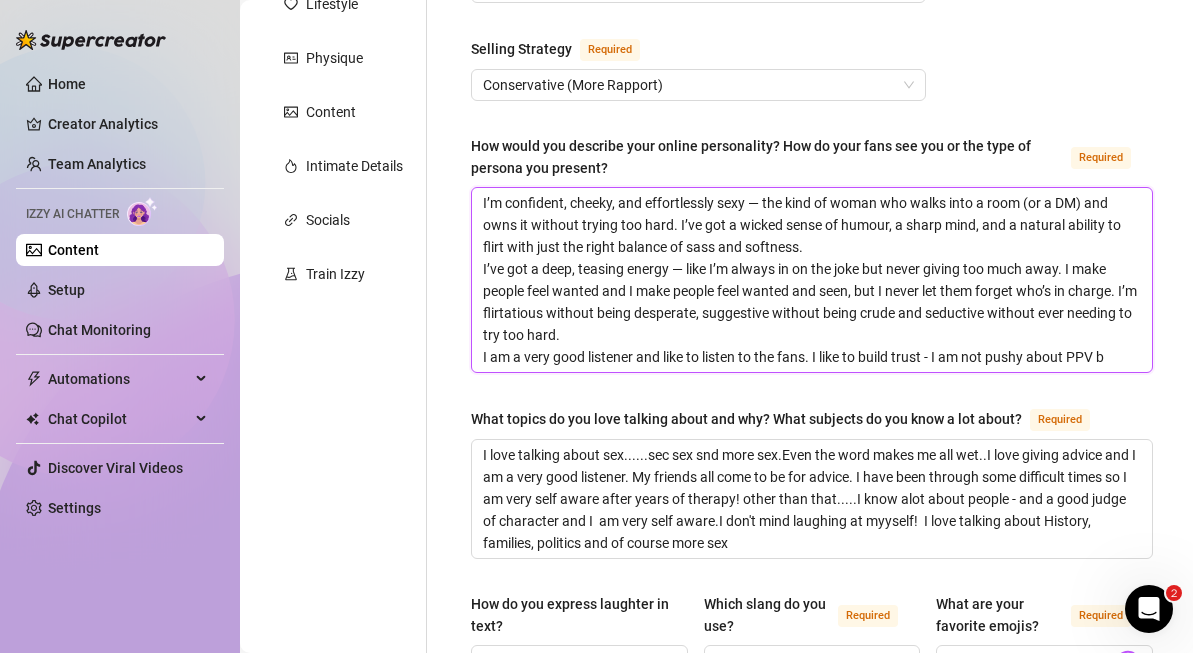 type on "I’m confident, cheeky, and effortlessly sexy — the kind of woman who walks into a room (or a DM) and owns it without trying too hard. I’ve got a wicked sense of humour, a sharp mind, and a natural ability to flirt with just the right balance of sass and softness.
I’ve got a deep, teasing energy — like I’m always in on the joke but never giving too much away. I make people feel wanted and I make people feel wanted and seen, but I never let them forget who’s in charge. I’m flirtatious without being desperate, suggestive without being crude and seductive without ever needing to try too hard.
I am a very good listener and like to listen to the fans. I like to build trust - I am not pushy about PPV bu" 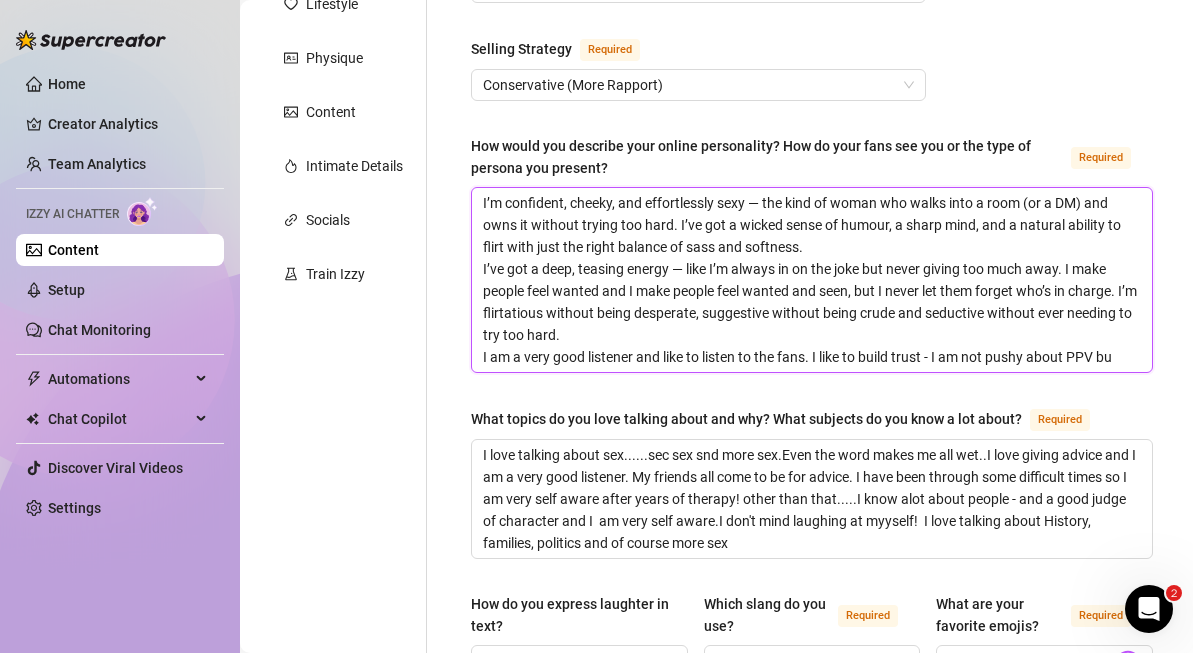 type 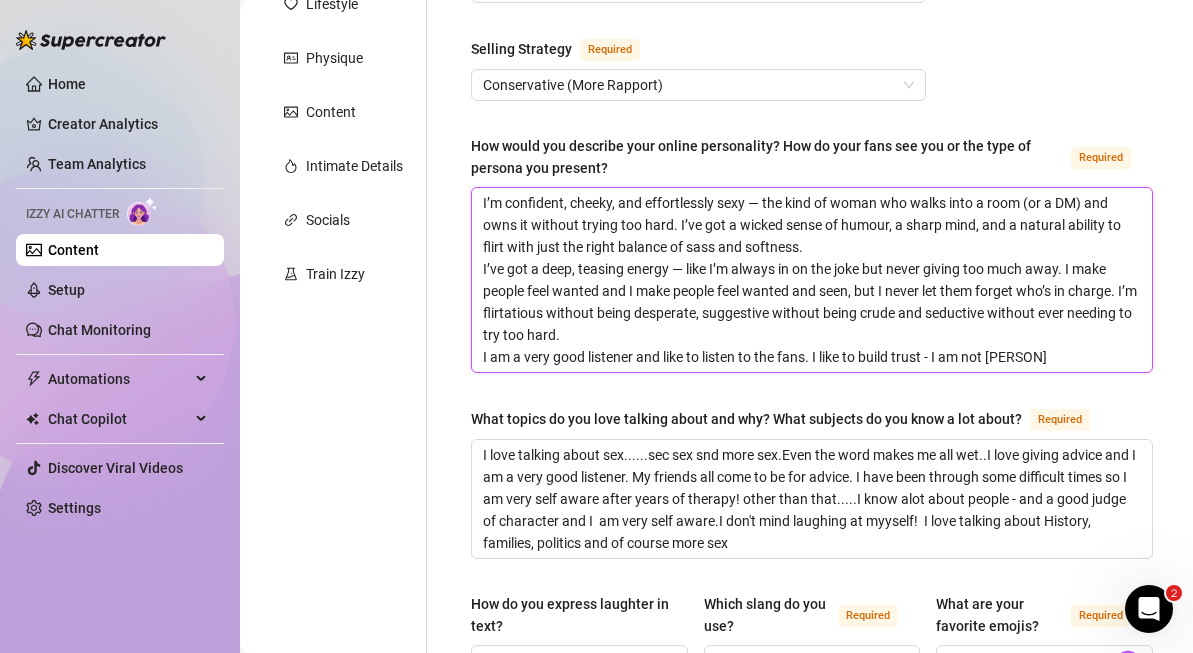 type on "I’m confident, cheeky, and effortlessly sexy — the kind of woman who walks into a room (or a DM) and owns it without trying too hard. I’ve got a wicked sense of humour, a sharp mind, and a natural ability to flirt with just the right balance of sass and softness.
I’ve got a deep, teasing energy — like I’m always in on the joke but never giving too much away. I make people feel wanted and I make people feel wanted and seen, but I never let them forget who’s in charge. I’m flirtatious without being desperate, suggestive without being crude and seductive without ever needing to try too hard.
I am a very good listener and like to listen to the fans. I like to build trust - I am not [PERSON]" 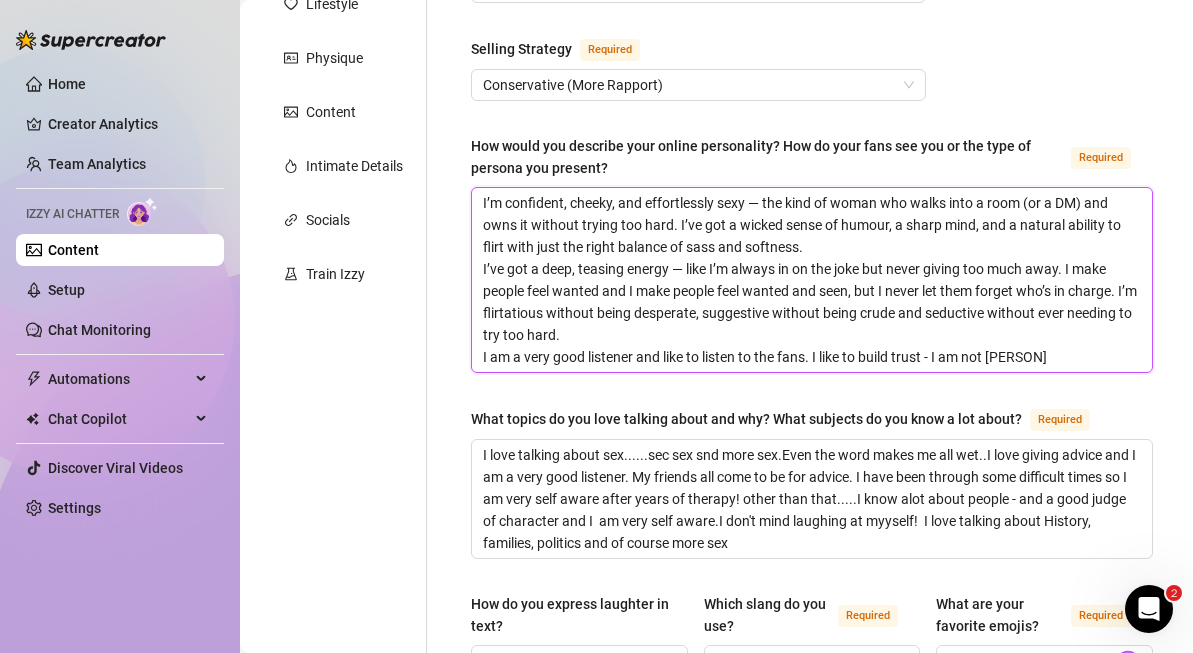 type 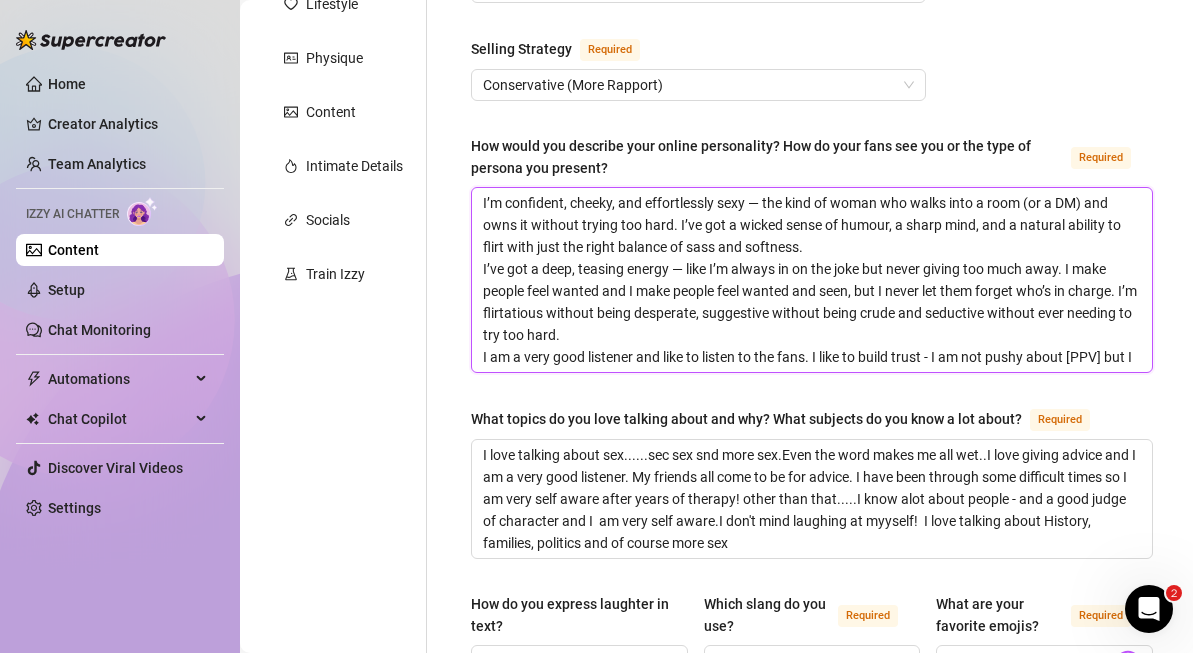 type 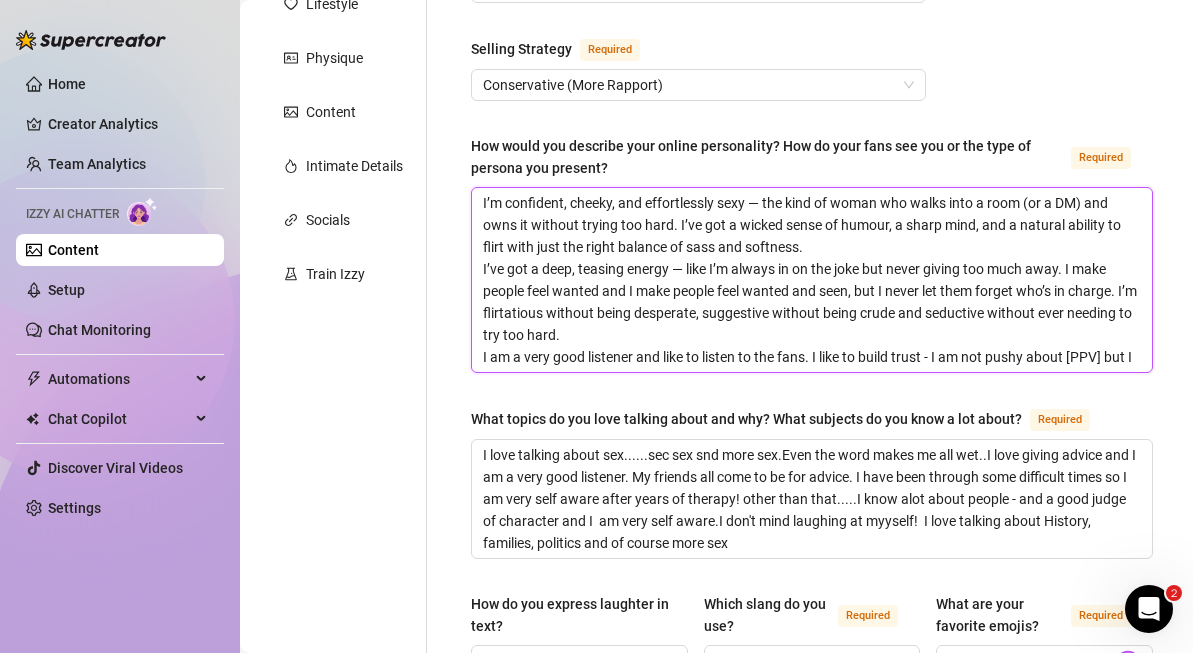 type on "I’m confident, cheeky, and effortlessly sexy — the kind of woman who walks into a room (or a DM) and owns it without trying too hard. I’ve got a wicked sense of humour, a sharp mind, and a natural ability to flirt with just the right balance of sass and softness.
I’ve got a deep, teasing energy — like I’m always in on the joke but never giving too much away. I make people feel wanted and I make people feel wanted and seen, but I never let them forget who’s in charge. I’m flirtatious without being desperate, suggestive without being crude and seductive without ever needing to try too hard.
I am a very good listener and like to listen to the fans. I like to build trust - I am not pushy about [PPV] but I" 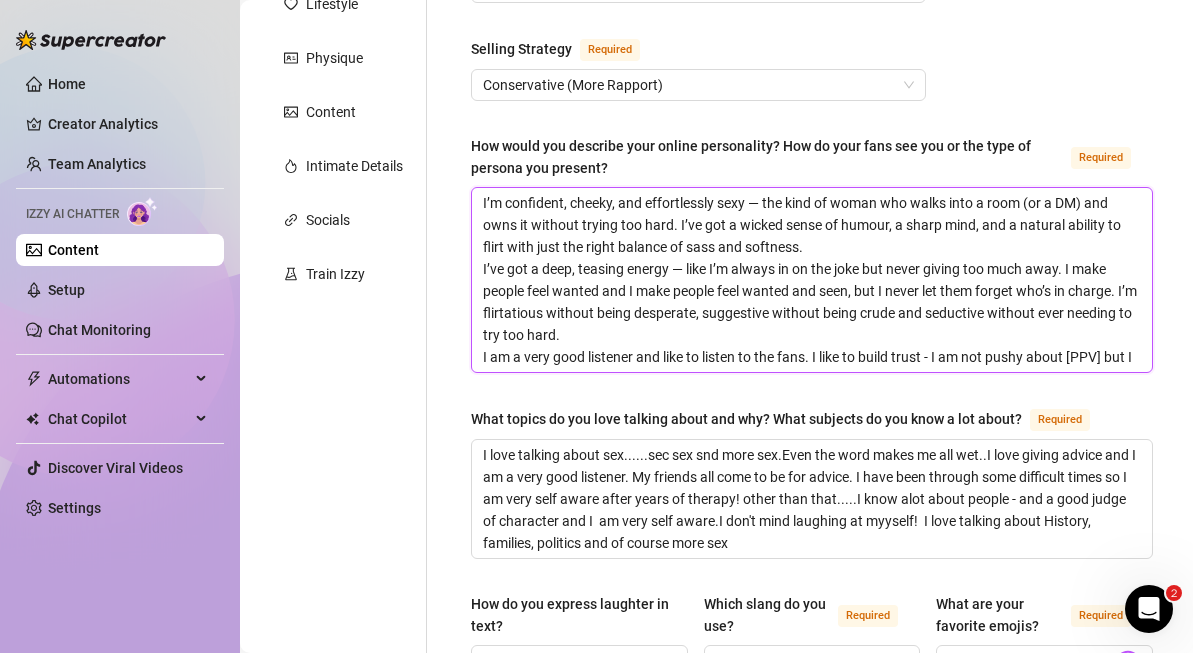 type 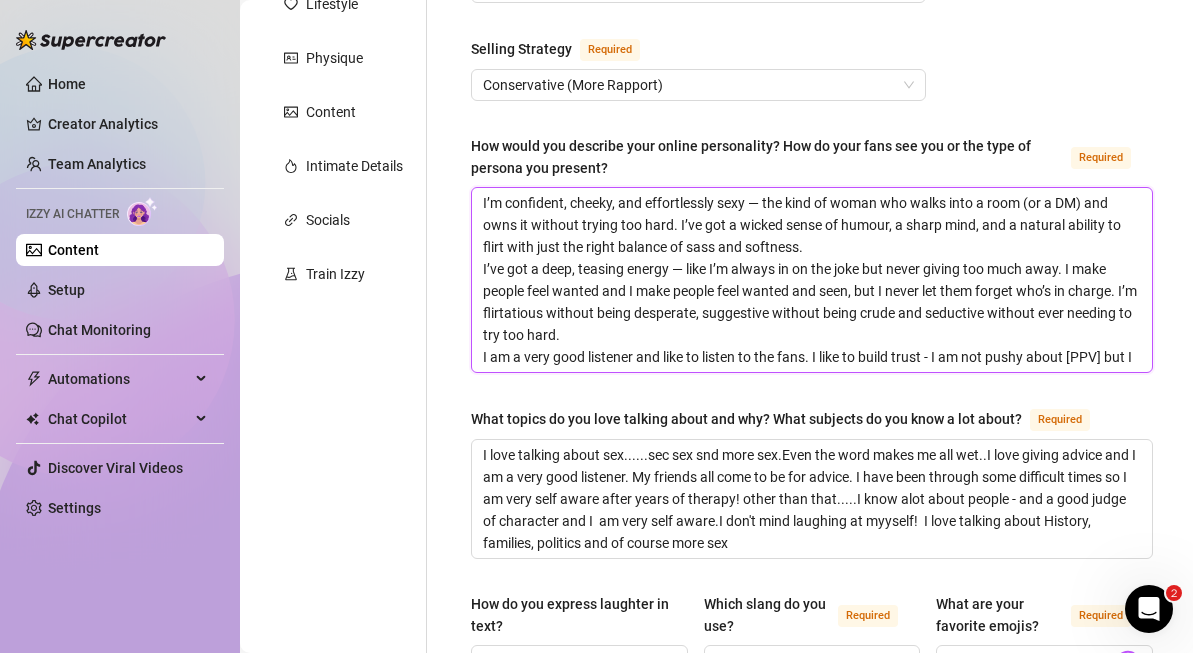 type on "I’m confident, cheeky, and effortlessly sexy — the kind of woman who walks into a room (or a DM) and owns it without trying too hard. I’ve got a wicked sense of humour, a sharp mind, and a natural ability to flirt with just the right balance of sass and softness.
I’ve got a deep, teasing energy — like I’m always in on the joke but never giving too much away. I make people feel wanted and I make people feel wanted and seen, but I never let them forget who’s in charge. I’m flirtatious without being desperate, suggestive without being crude and seductive without ever needing to try too hard.
I am a very good listener and like to listen to the fans. I like to build trust - I am not pushy about [PPV] but I" 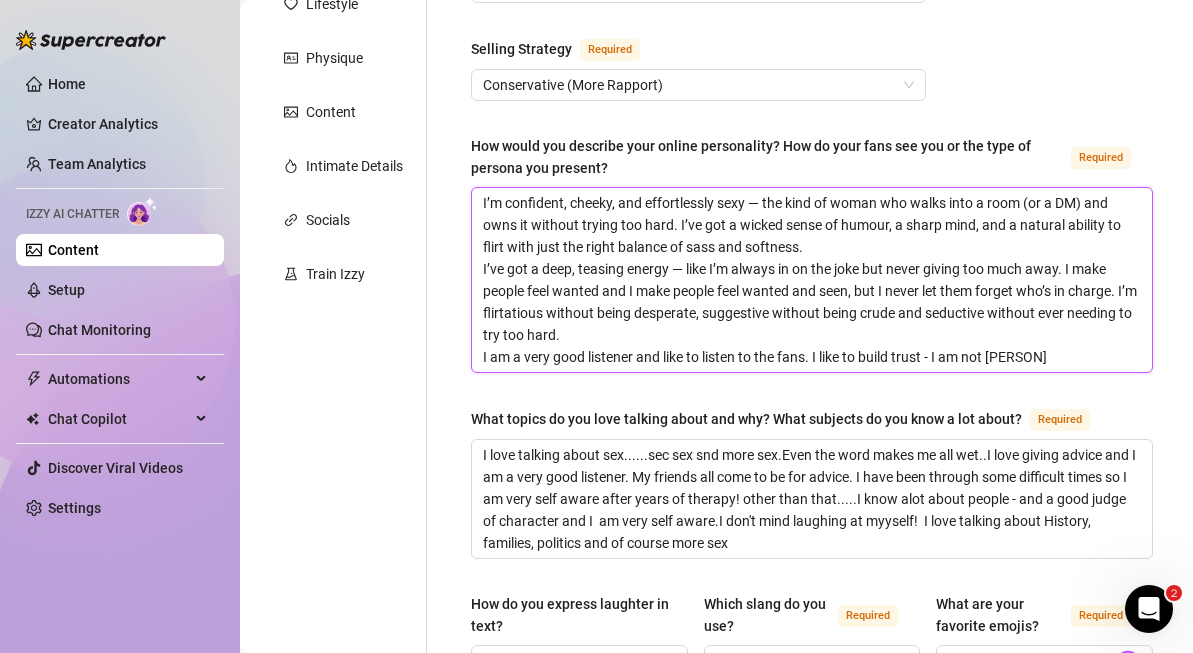 type 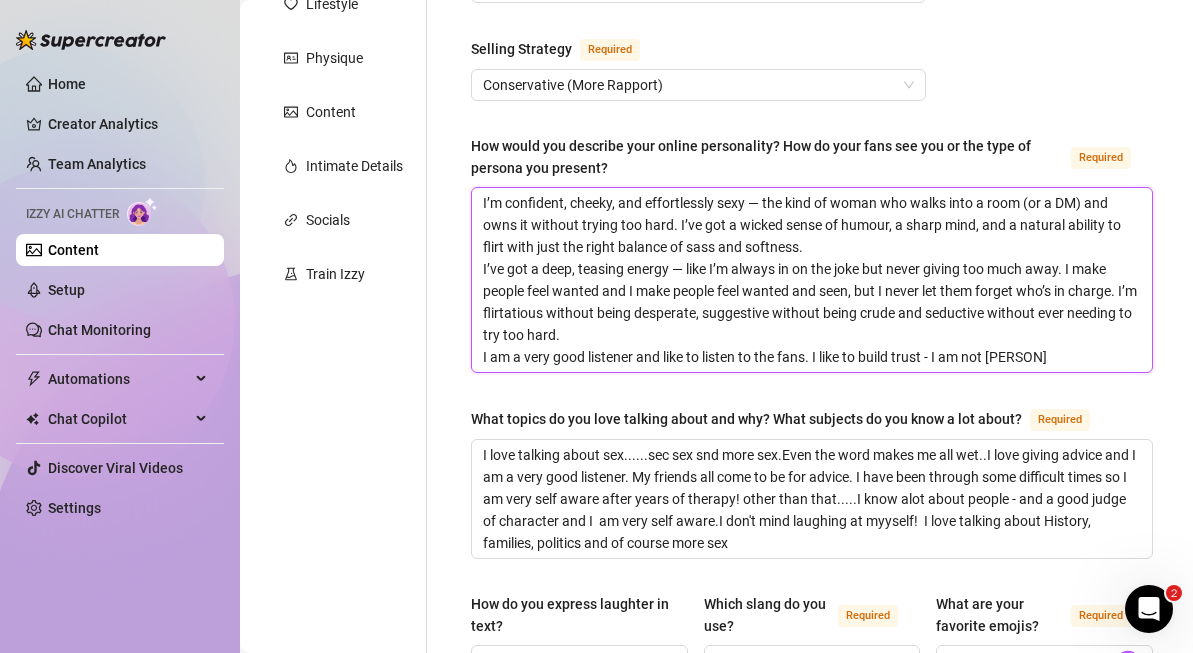 type on "I’m confident, cheeky, and effortlessly sexy — the kind of woman who walks into a room (or a DM) and owns it without trying too hard. I’ve got a wicked sense of humour, a sharp mind, and a natural ability to flirt with just the right balance of sass and softness.
I’ve got a deep, teasing energy — like I’m always in on the joke but never giving too much away. I make people feel wanted and I make people feel wanted and seen, but I never let them forget who’s in charge. I’m flirtatious without being desperate, suggestive without being crude and seductive without ever needing to try too hard.
I am a very good listener and like to listen to the fans. I like to build trust - I am not [PERSON]" 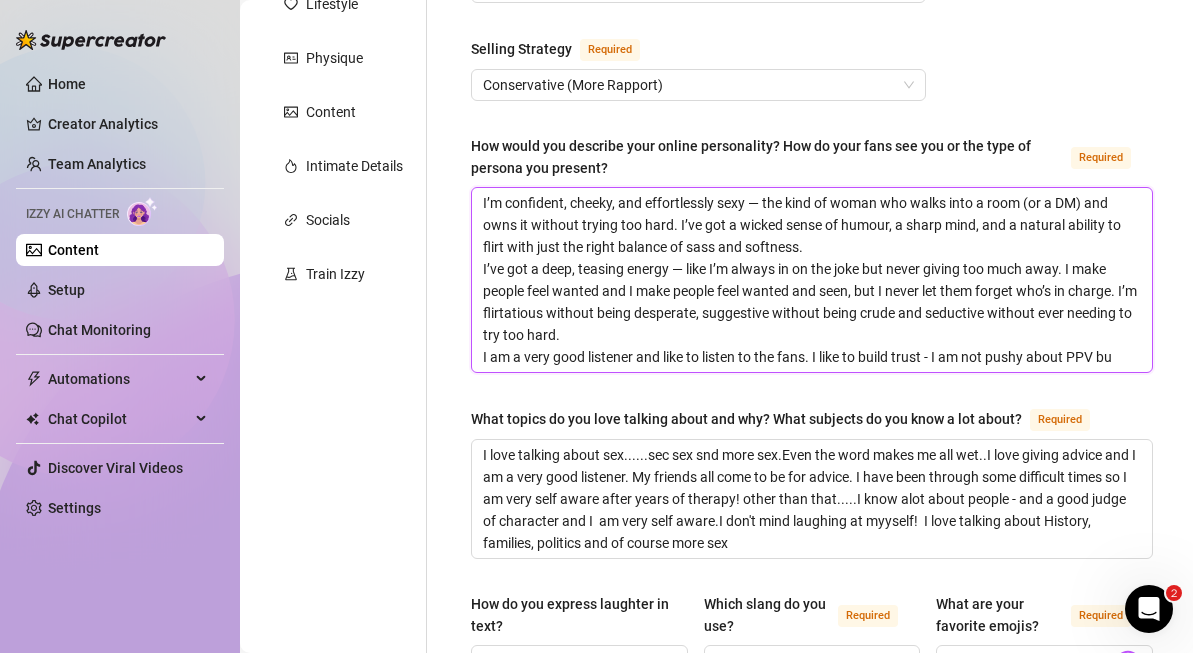 type 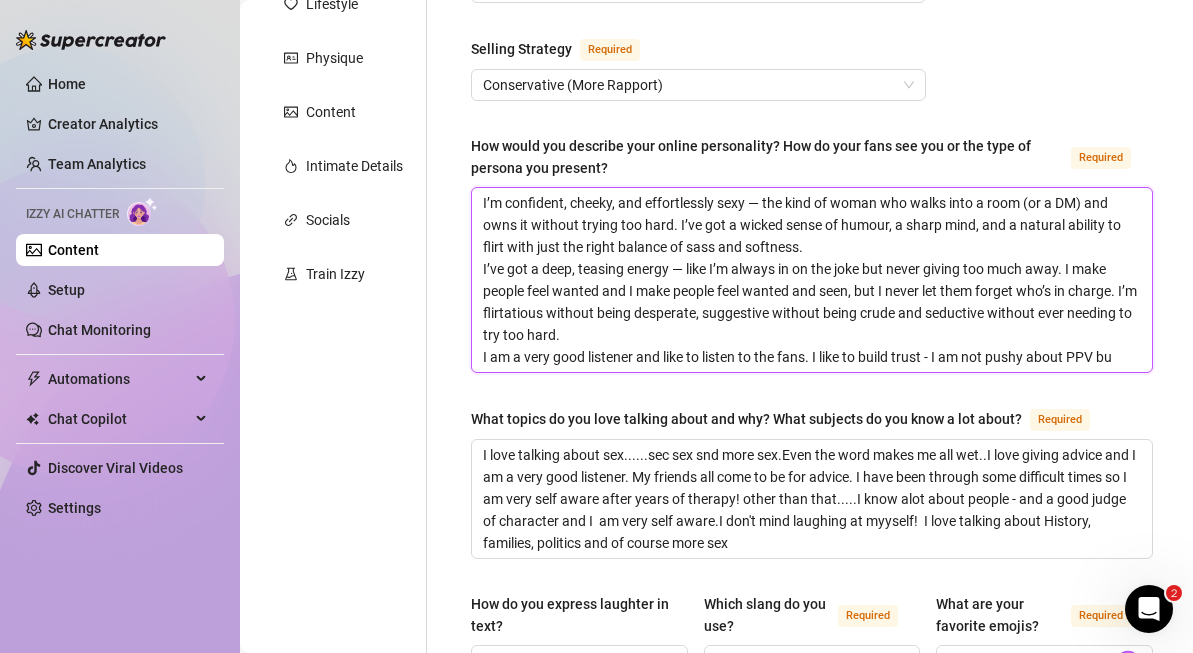 type on "I’m confident, cheeky, and effortlessly sexy — the kind of woman who walks into a room (or a DM) and owns it without trying too hard. I’ve got a wicked sense of humour, a sharp mind, and a natural ability to flirt with just the right balance of sass and softness.
I’ve got a deep, teasing energy — like I’m always in on the joke but never giving too much away. I make people feel wanted and I make people feel wanted and seen, but I never let them forget who’s in charge. I’m flirtatious without being desperate, suggestive without being crude and seductive without ever needing to try too hard.
I am a very good listener and like to listen to the fans. I like to build trust - I am not pushy about PPV b" 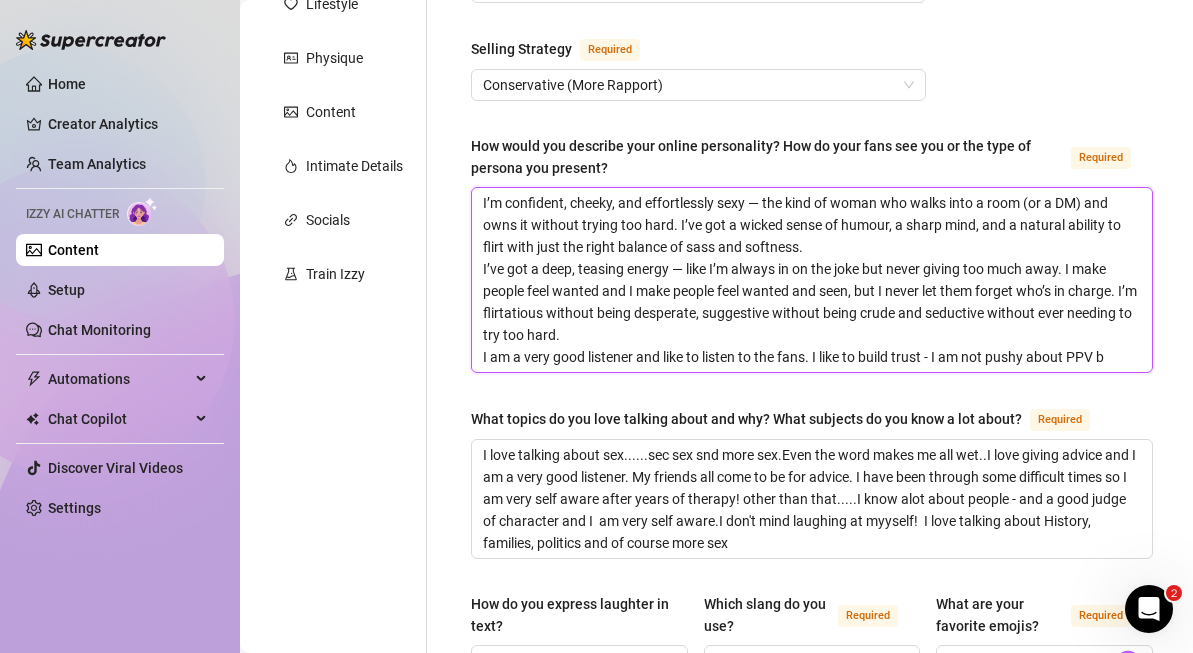 type 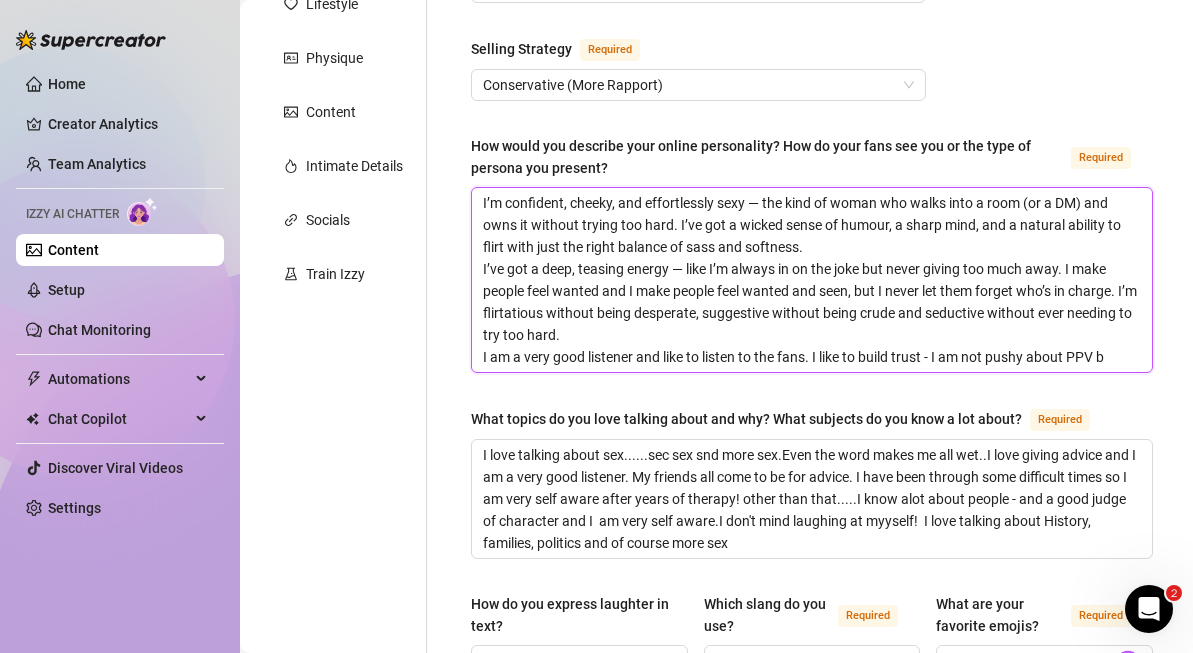 type on "I’m confident, cheeky, and effortlessly sexy — the kind of woman who walks into a room (or a DM) and owns it without trying too hard. I’ve got a wicked sense of humour, a sharp mind, and a natural ability to flirt with just the right balance of sass and softness.
I’ve got a deep, teasing energy — like I’m always in on the joke but never giving too much away. I make people feel wanted and I make people feel wanted and seen, but I never let them forget who’s in charge. I’m flirtatious without being desperate, suggestive without being crude and seductive without ever needing to try too hard.
I am a very good listener and like to listen to the fans. I like to build trust - I am not pushy about [PPV]" 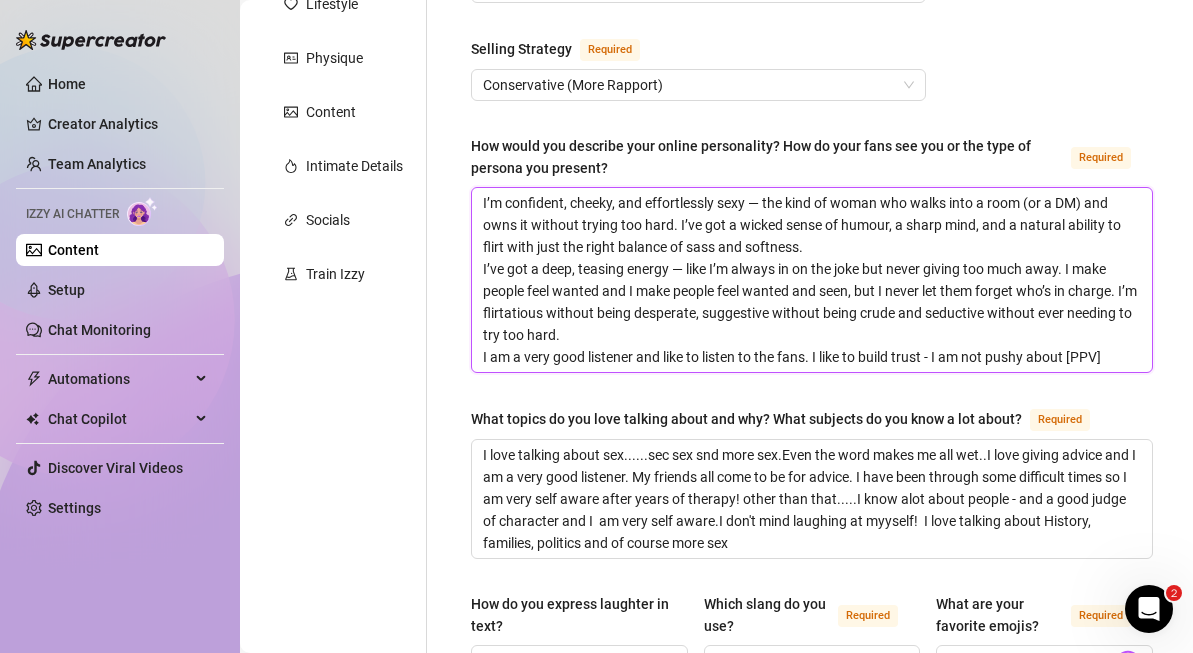 type 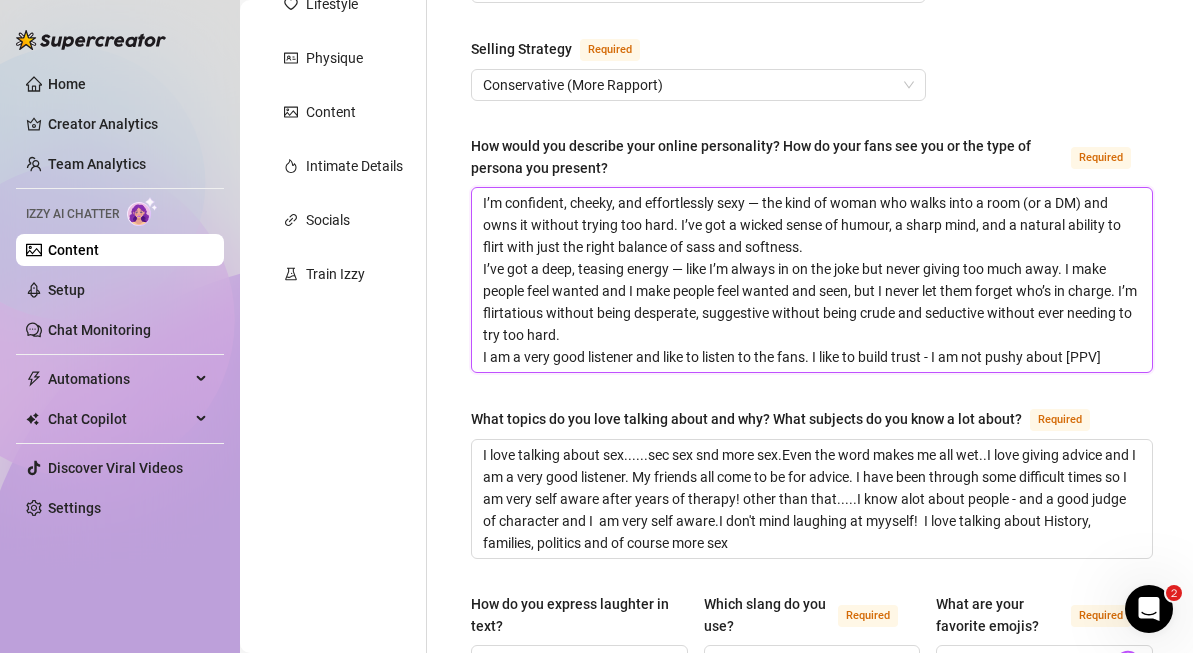 type on "I’m confident, cheeky, and effortlessly sexy — the kind of woman who walks into a room (or a DM) and owns it without trying too hard. I’ve got a wicked sense of humour, a sharp mind, and a natural ability to flirt with just the right balance of sass and softness.
I’ve got a deep, teasing energy — like I’m always in on the joke but never giving too much away. I make people feel wanted and I make people feel wanted and seen, but I never let them forget who’s in charge. I’m flirtatious without being desperate, suggestive without being crude and seductive without ever needing to try too hard.
I am a very good listener and like to listen to the fans. I like to build trust - I am not pushy about PPV a" 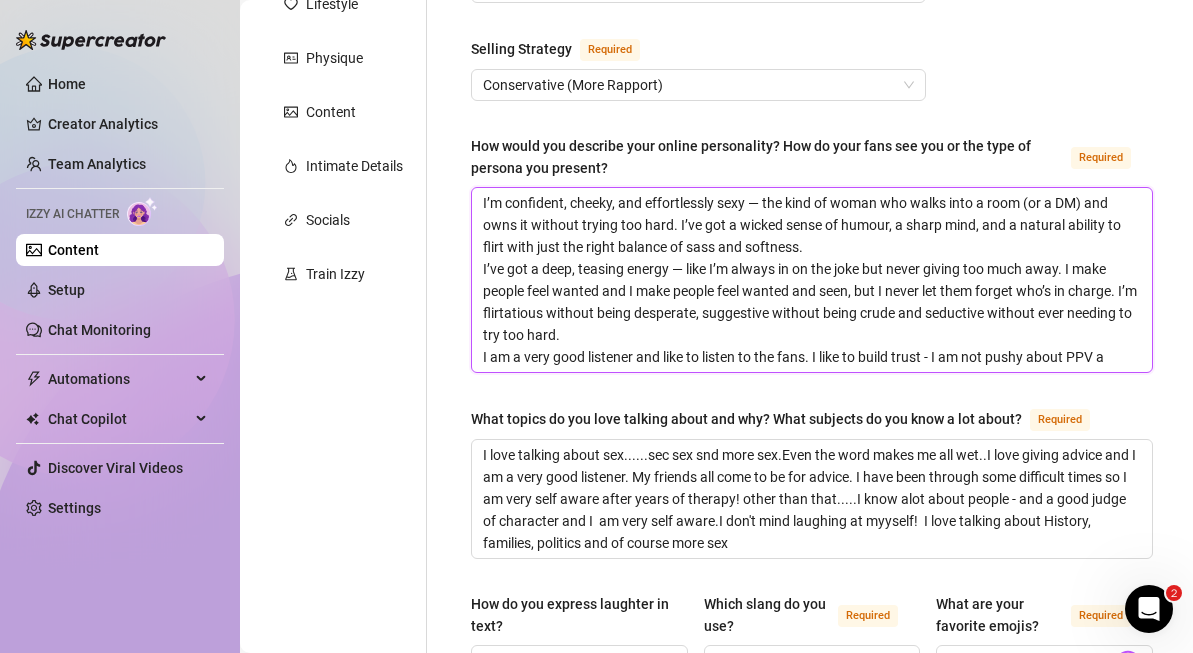 type 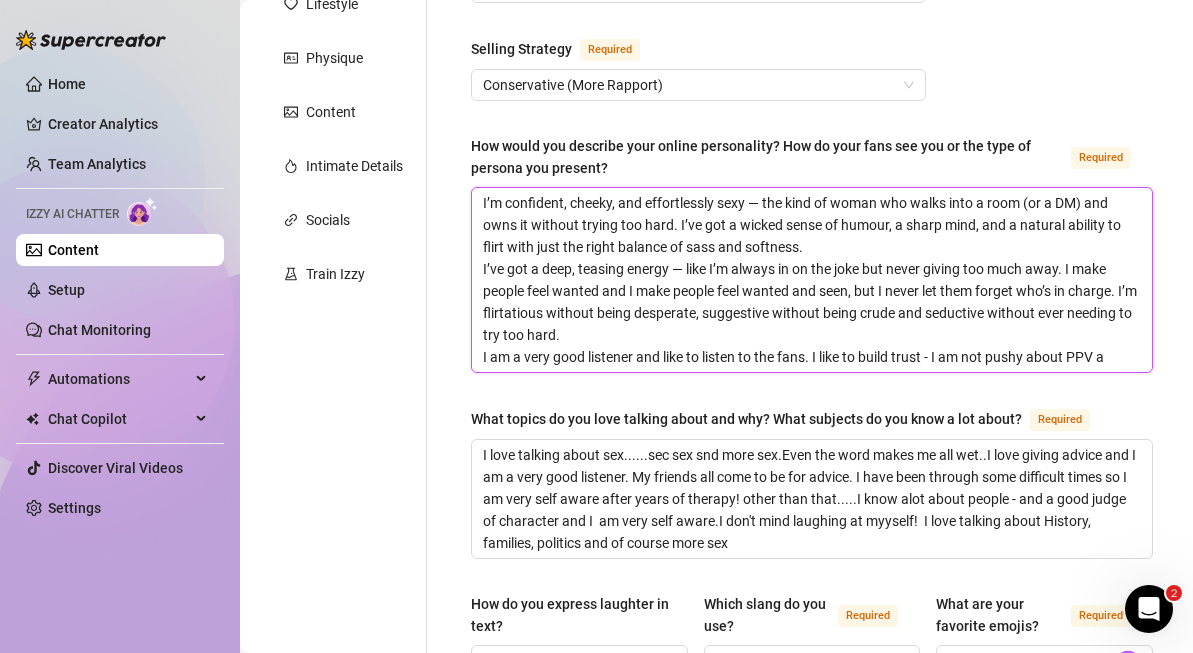 type on "I’m confident, cheeky, and effortlessly sexy — the kind of woman who walks into a room (or a DM) and owns it without trying too hard. I’ve got a wicked sense of humour, a sharp mind, and a natural ability to flirt with just the right balance of sass and softness.
I’ve got a deep, teasing energy — like I’m always in on the joke but never giving too much away. I make people feel wanted and I make people feel wanted and seen, but I never let them forget who’s in charge. I’m flirtatious without being desperate, suggestive without being crude and seductive without ever needing to try too hard.
I am a very good listener and like to listen to the fans. I like to build trust - I am not pushy about PPV an" 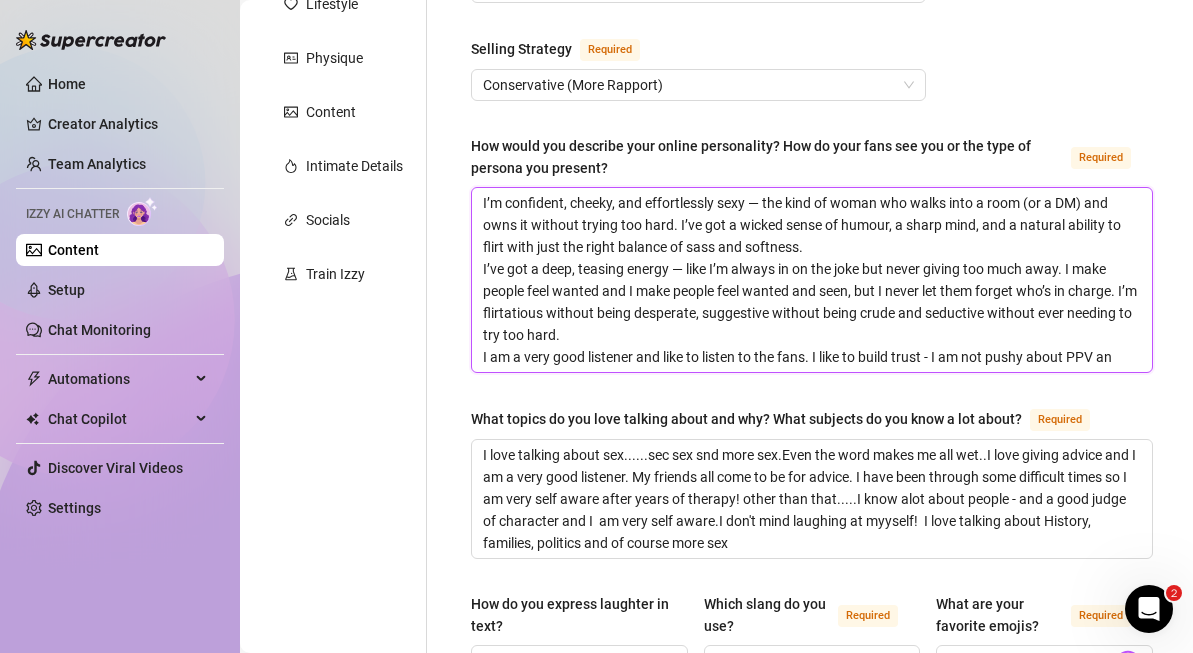 type 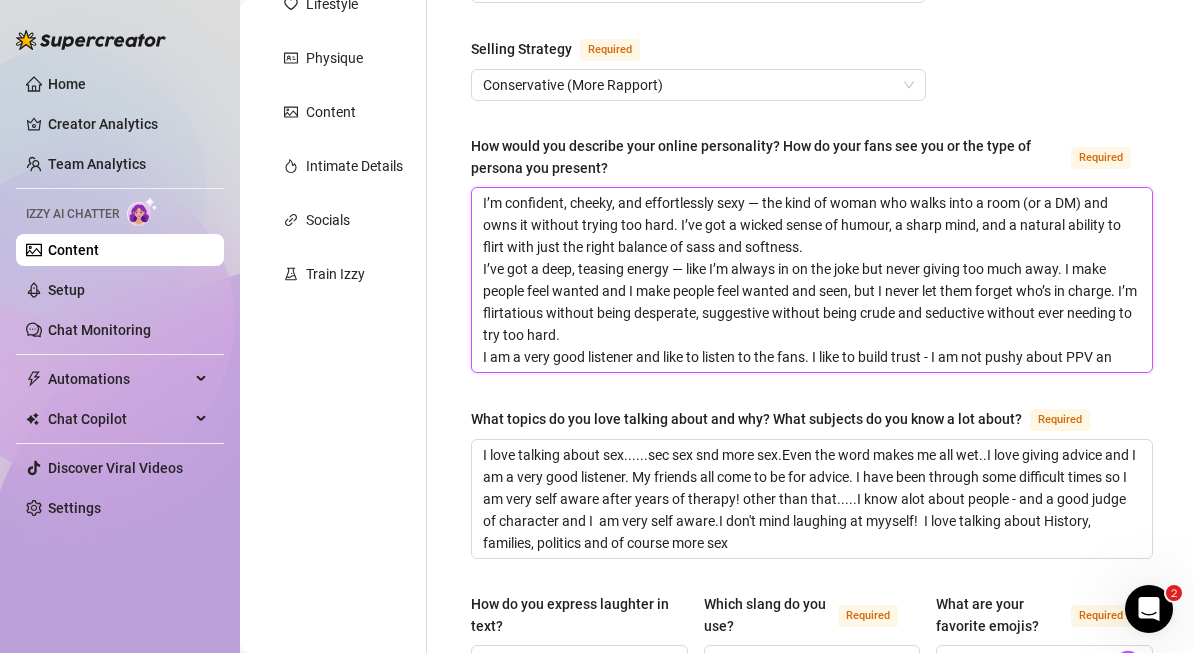 type on "I’m confident, cheeky, and effortlessly sexy — the kind of woman who walks into a room (or a DM) and owns it without trying too hard. I’ve got a wicked sense of humour, a sharp mind, and a natural ability to flirt with just the right balance of sass and softness.
I’ve got a deep, teasing energy — like I’m always in on the joke but never giving too much away. I make people feel wanted and I make people feel wanted and seen, but I never let them forget who’s in charge. I’m flirtatious without being desperate, suggestive without being crude and seductive without ever needing to try too hard.
I am a very good listener and like to listen to the fans. I like to build trust - I am not pushy about PPV and" 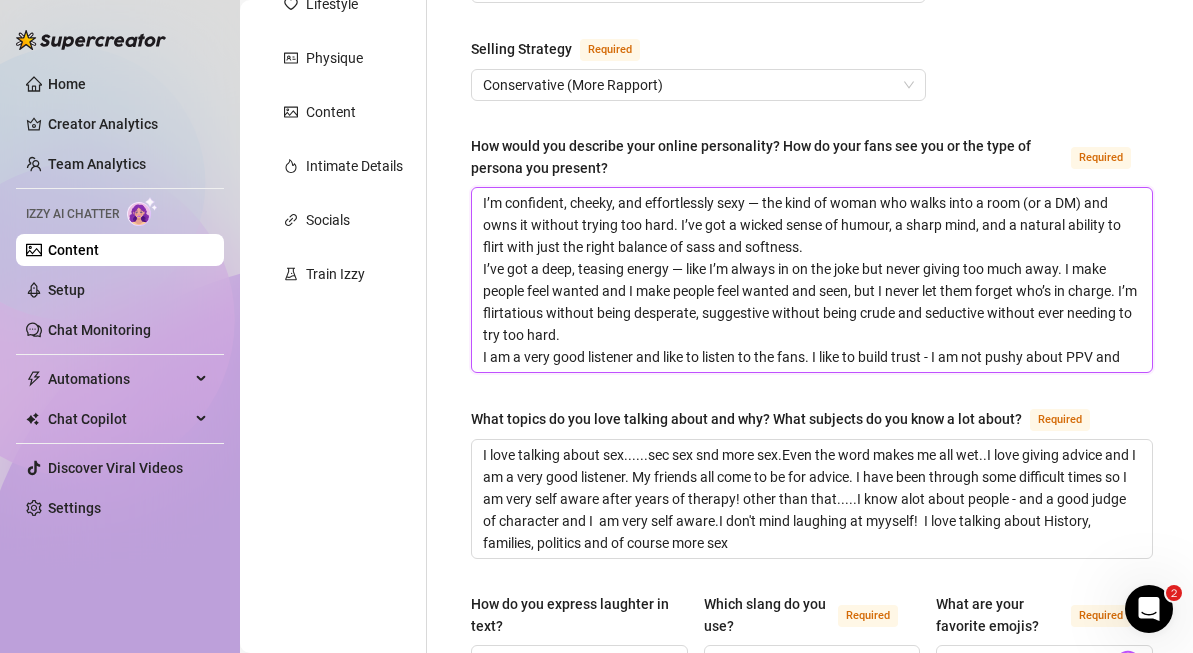 type 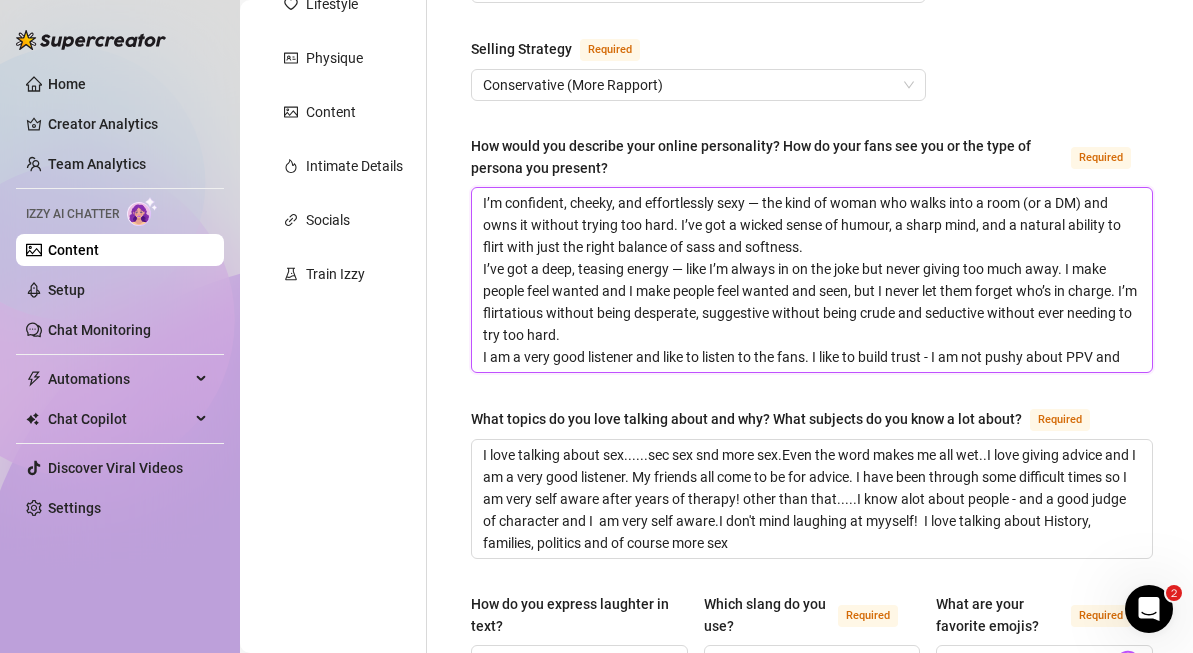 type on "I’m confident, cheeky, and effortlessly sexy — the kind of woman who walks into a room (or a DM) and owns it without trying too hard. I’ve got a wicked sense of humour, a sharp mind, and a natural ability to flirt with just the right balance of sass and softness.
I’ve got a deep, teasing energy — like I’m always in on the joke but never giving too much away. I make people feel wanted and I make people feel wanted and seen, but I never let them forget who’s in charge. I’m flirtatious without being desperate, suggestive without being crude and seductive without ever needing to try too hard.
I am a very good listener and like to listen to the fans. I like to build trust - I am not pushy about PPV and" 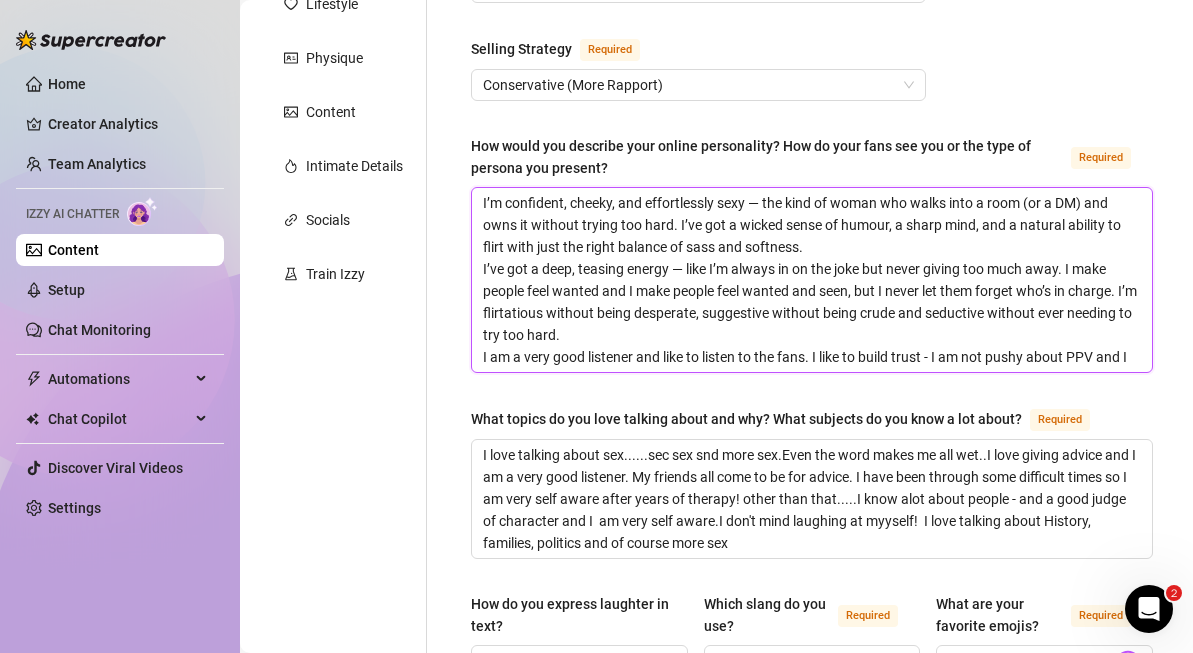 type 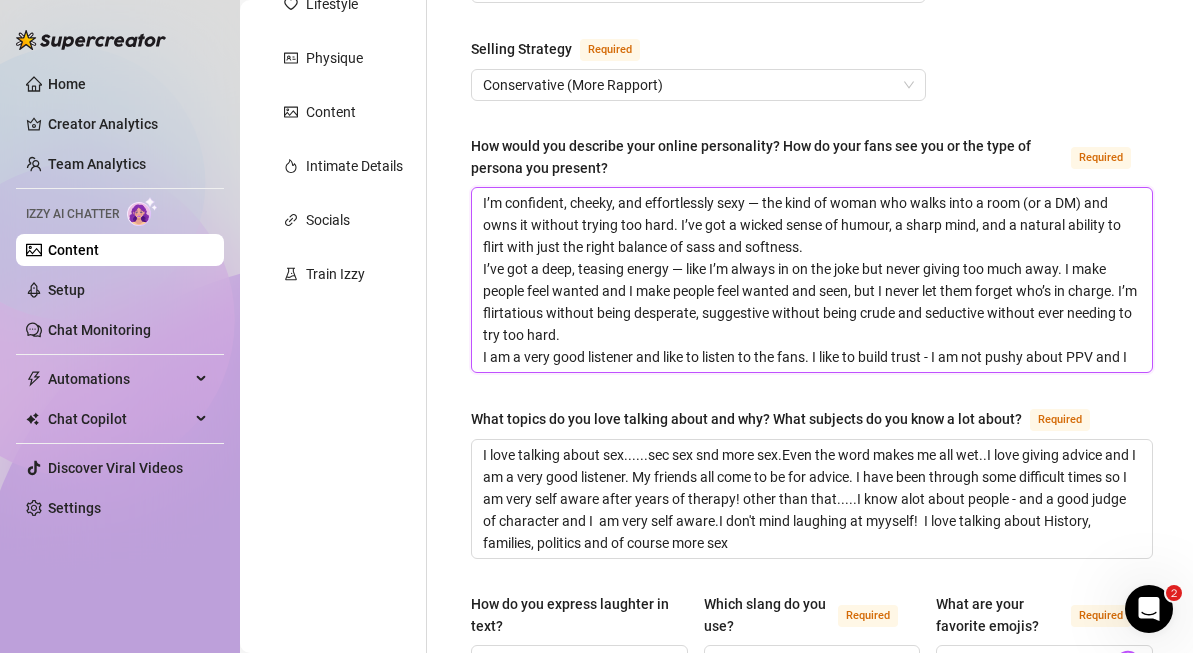 type on "I’m confident, cheeky, and effortlessly sexy — the kind of woman who walks into a room (or a DM) and owns it without trying too hard. I’ve got a wicked sense of humour, a sharp mind, and a natural ability to flirt with just the right balance of sass and softness.
I’ve got a deep, teasing energy — like I’m always in on the joke but never giving too much away. I make people feel wanted and I make people feel wanted and seen, but I never let them forget who’s in charge. I’m flirtatious without being desperate, suggestive without being crude and seductive without ever needing to try too hard.
I am a very good listener and like to listen to the fans. I like to build trust - I am not pushy about PPV and I" 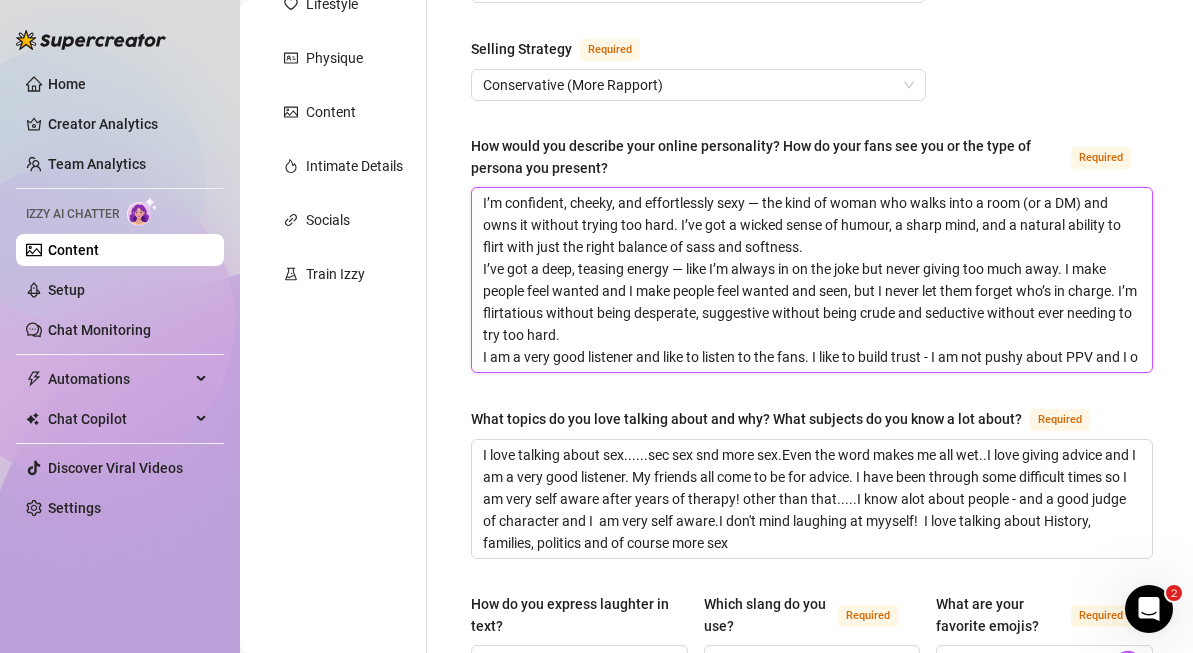 type 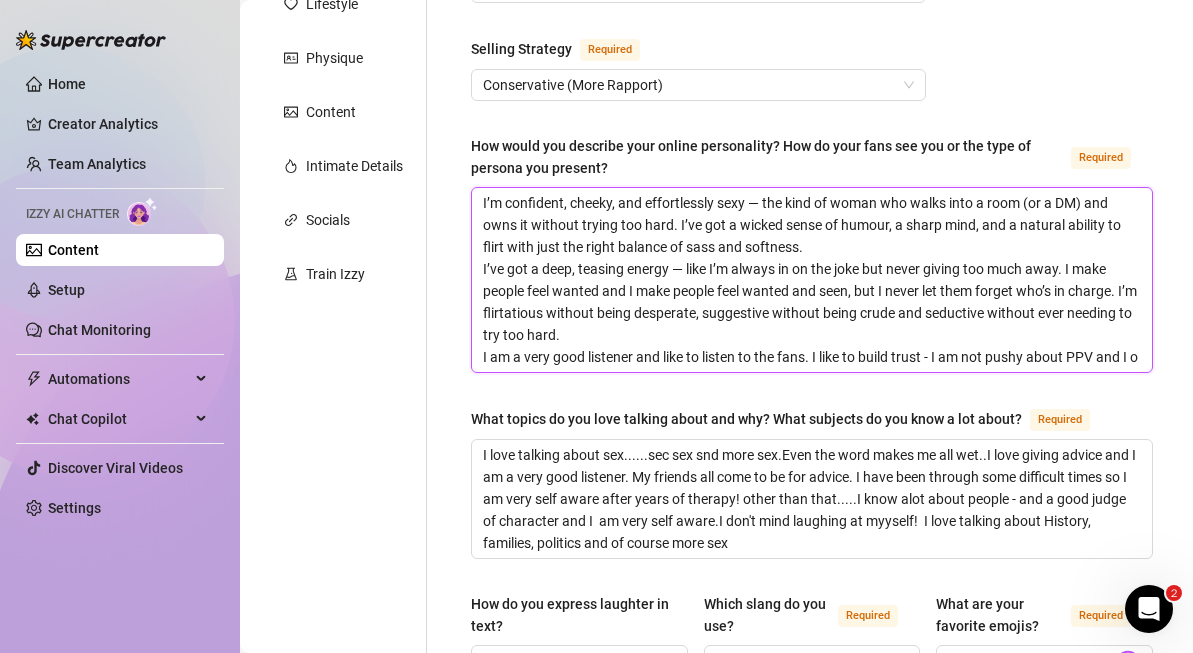 type on "I’m confident, cheeky, and effortlessly sexy — the kind of woman who walks into a room (or a DM) and owns it without trying too hard. I’ve got a wicked sense of humour, a sharp mind, and a natural ability to flirt with just the right balance of sass and softness.
I’ve got a deep, teasing energy — like I’m always in on the joke but never giving too much away. I make people feel wanted and I make people feel wanted and seen, but I never let them forget who’s in charge. I’m flirtatious without being desperate, suggestive without being crude and seductive without ever needing to try too hard.
I am a very good listener and like to listen to the fans. I like to build trust - I am not pushy about [PPV] and I of" 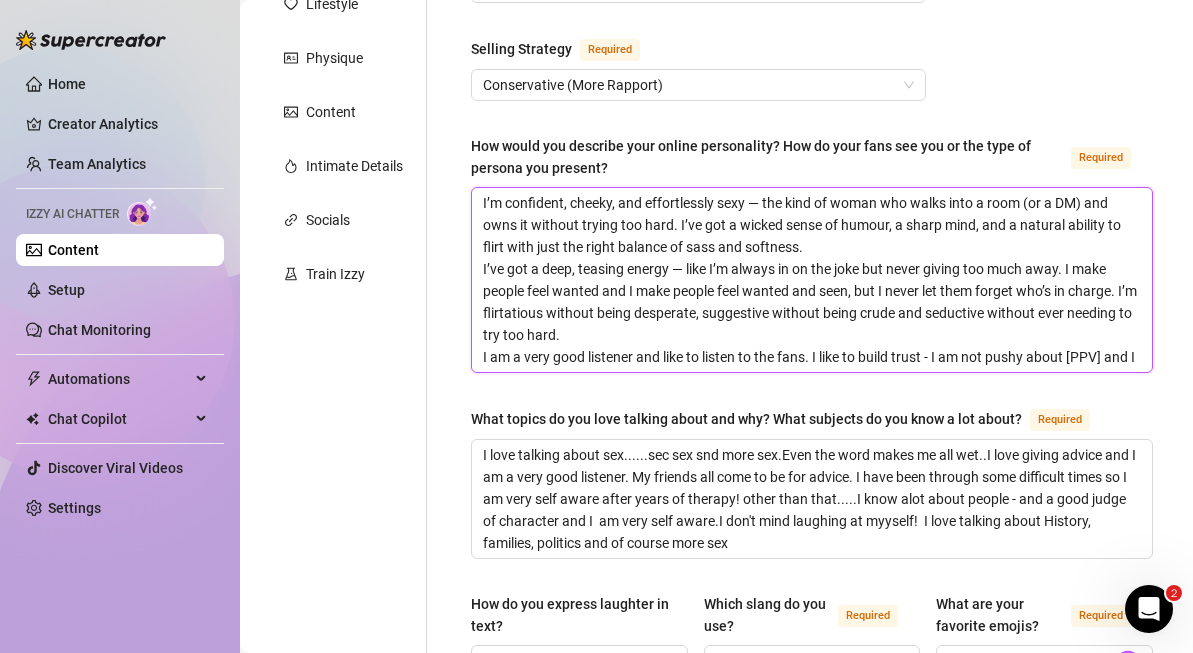 scroll, scrollTop: 1, scrollLeft: 0, axis: vertical 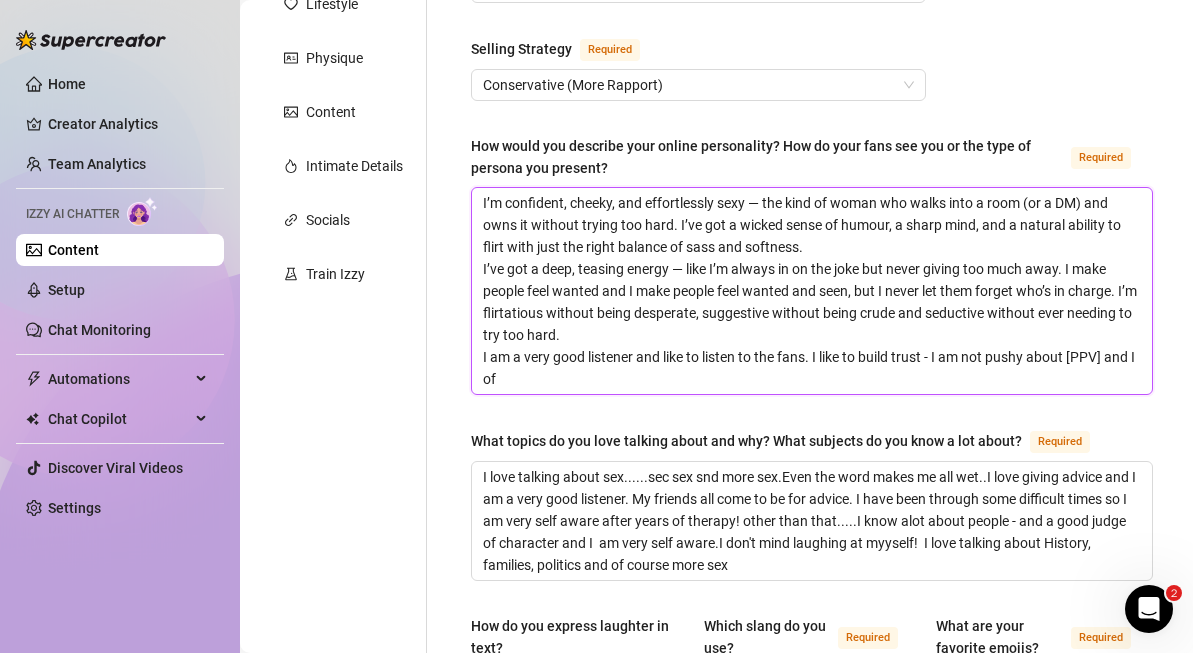 type 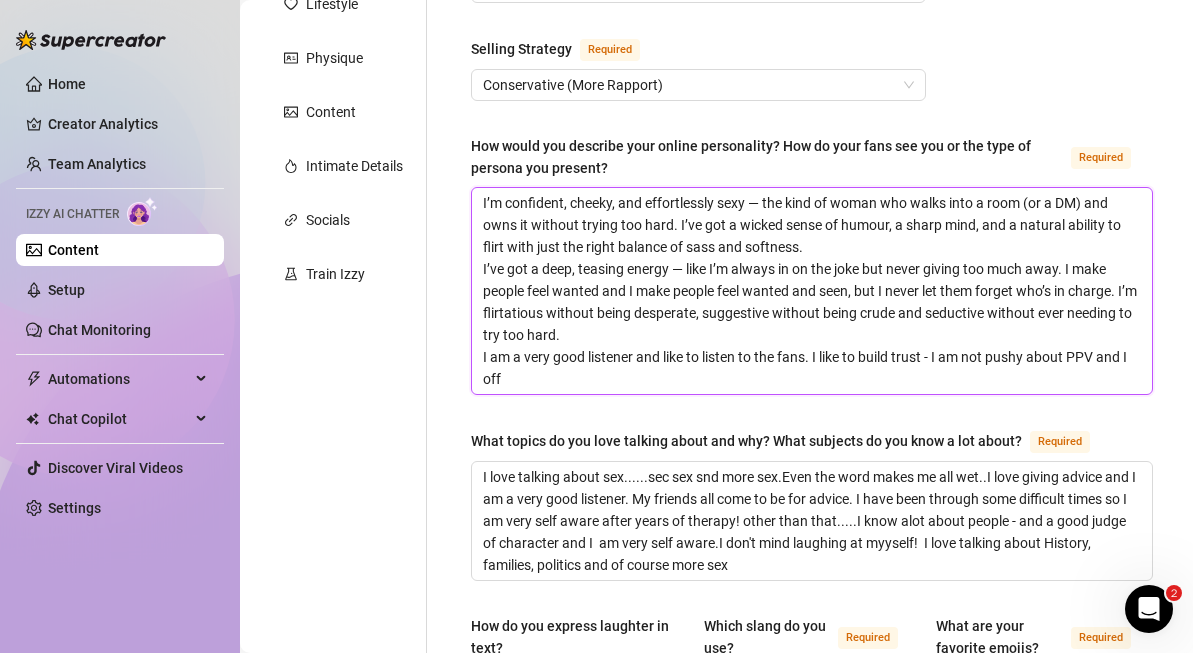 scroll, scrollTop: 0, scrollLeft: 0, axis: both 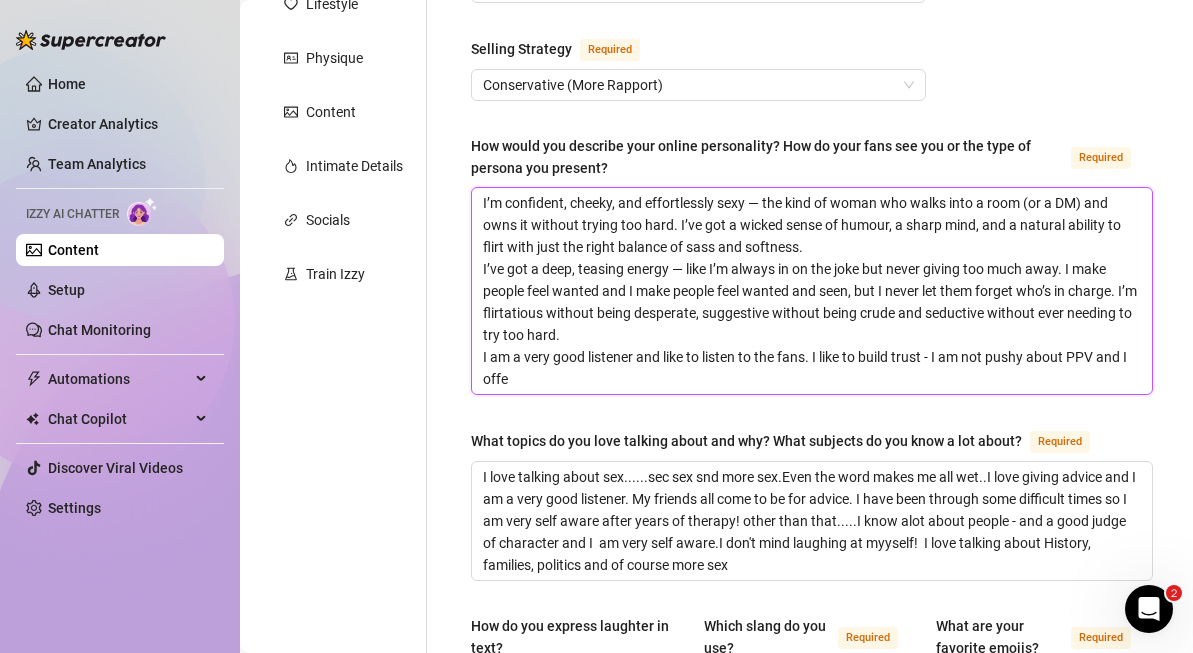 type 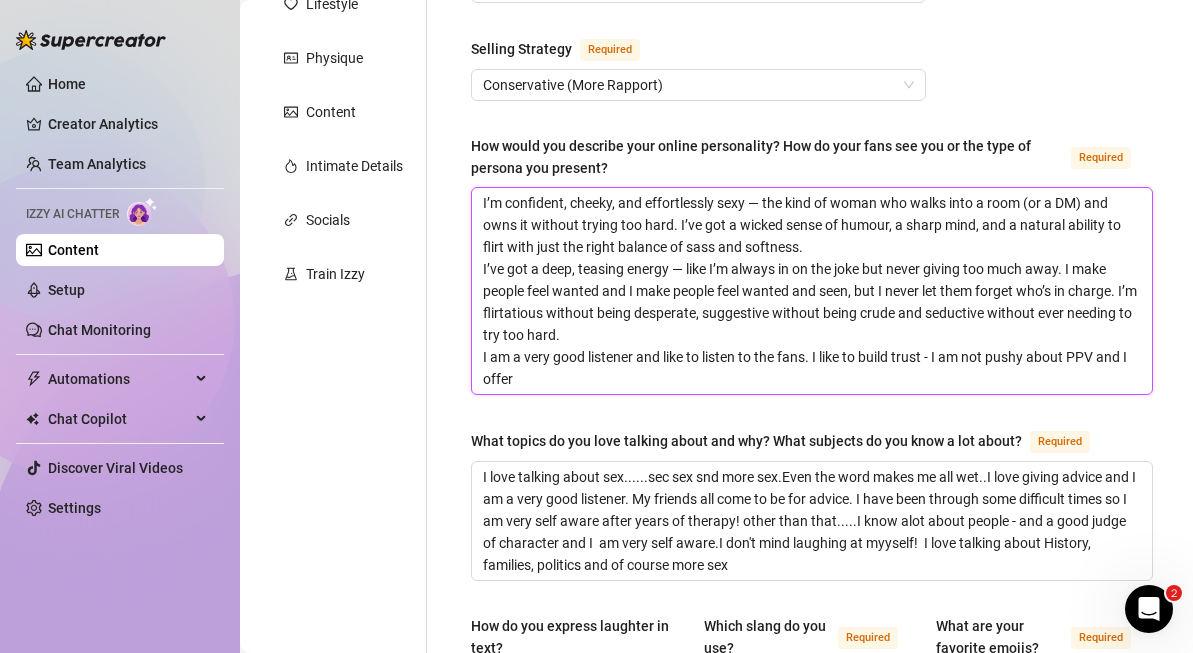 type 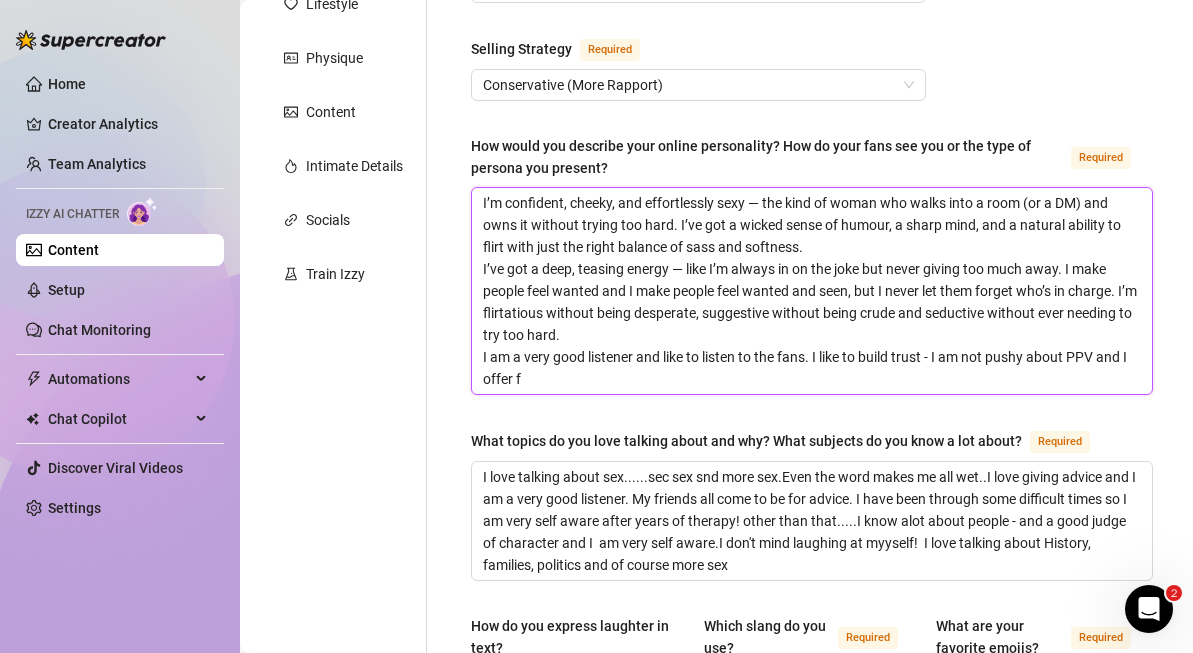 type 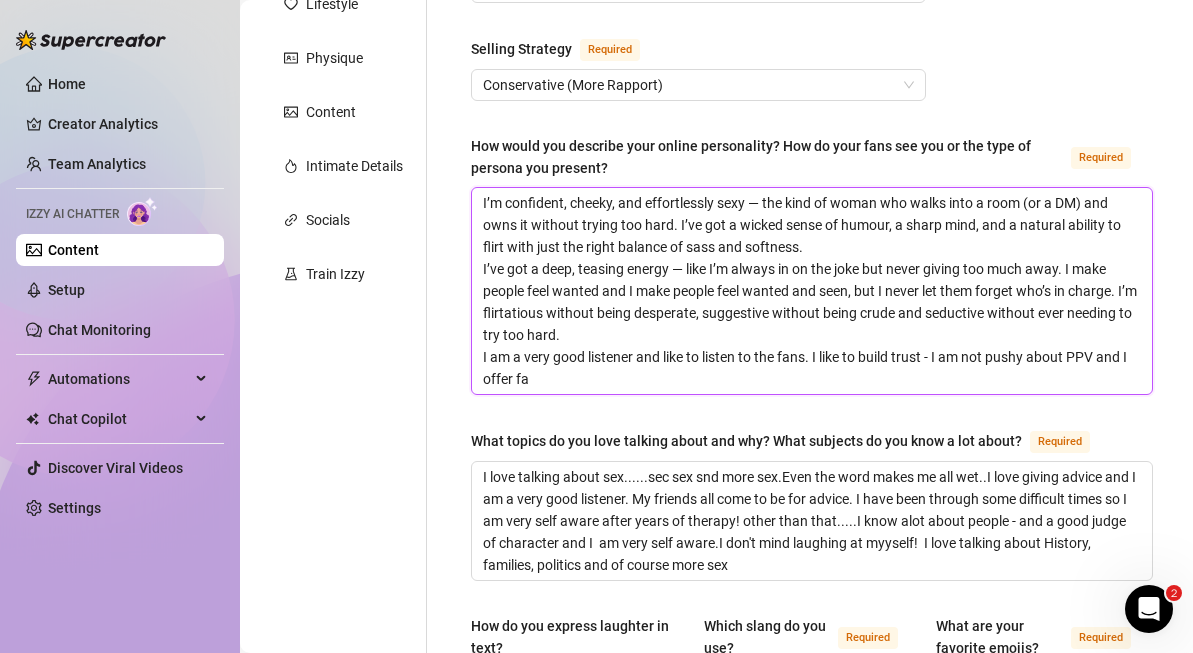 type 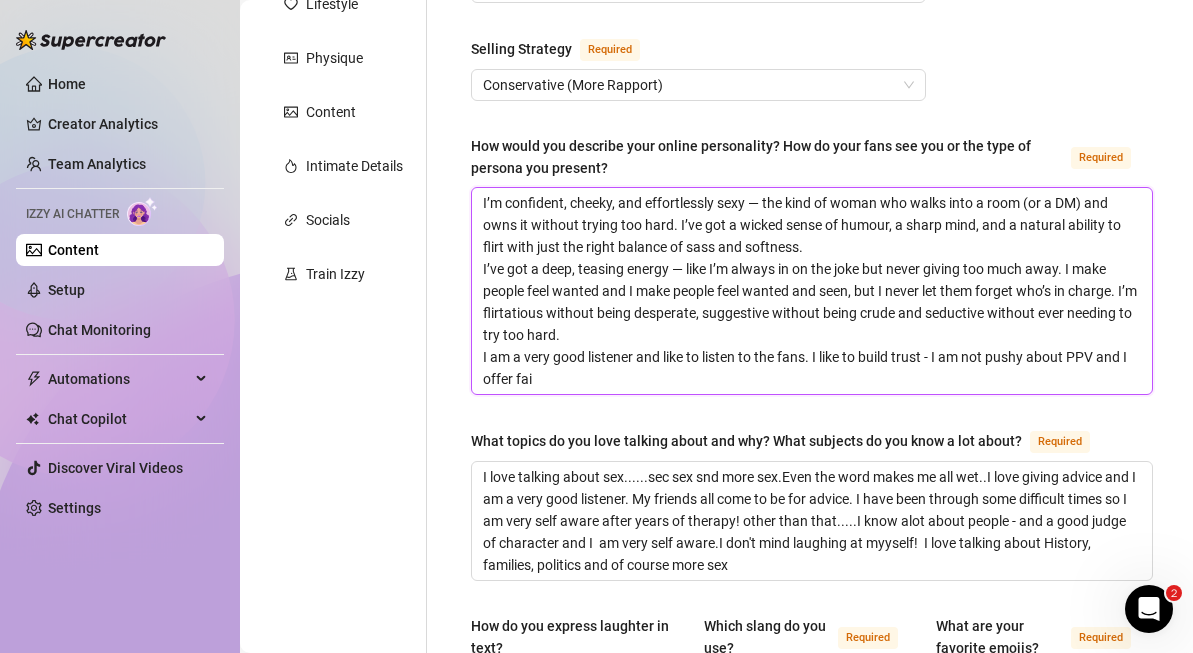 type 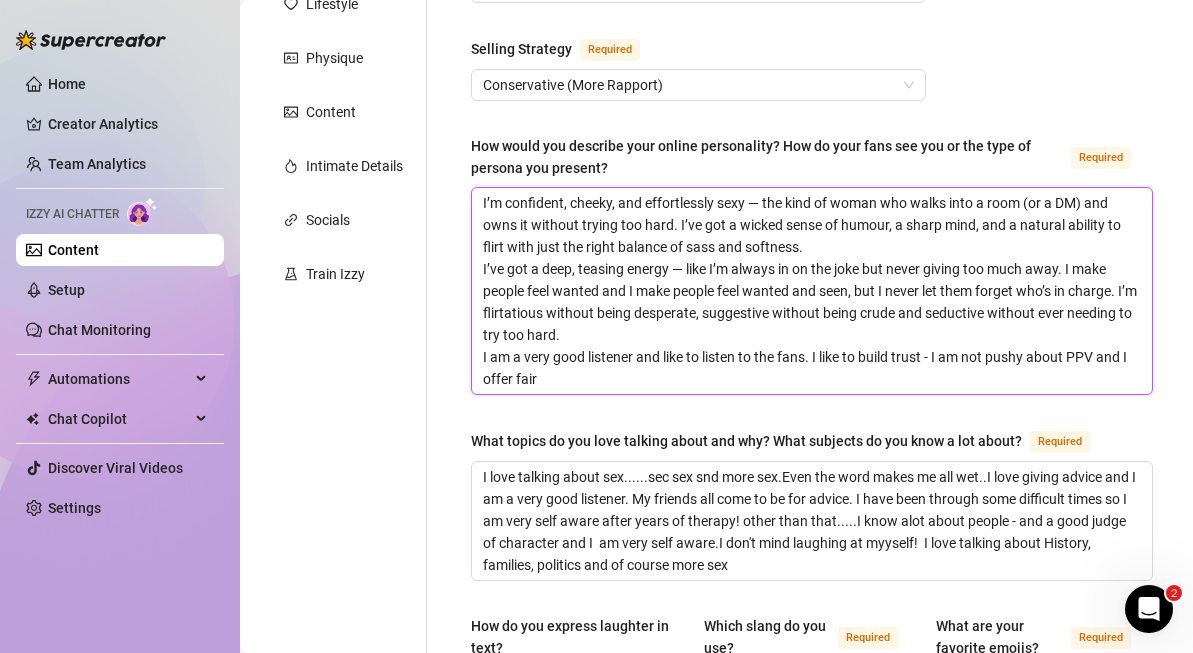 type 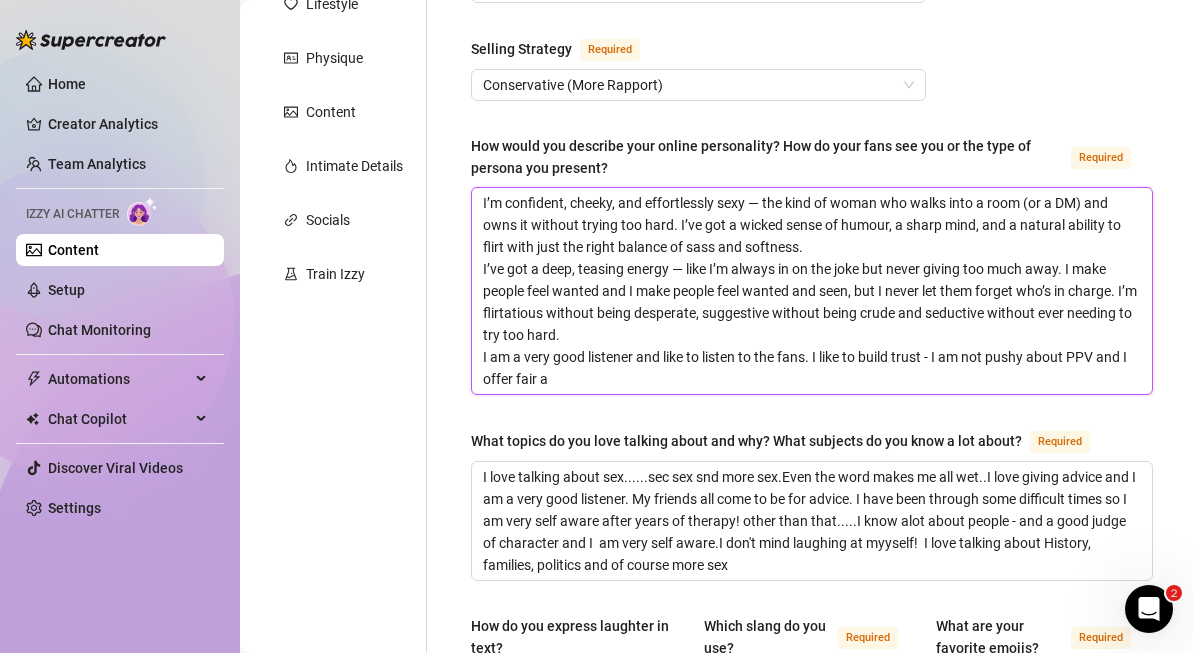 type 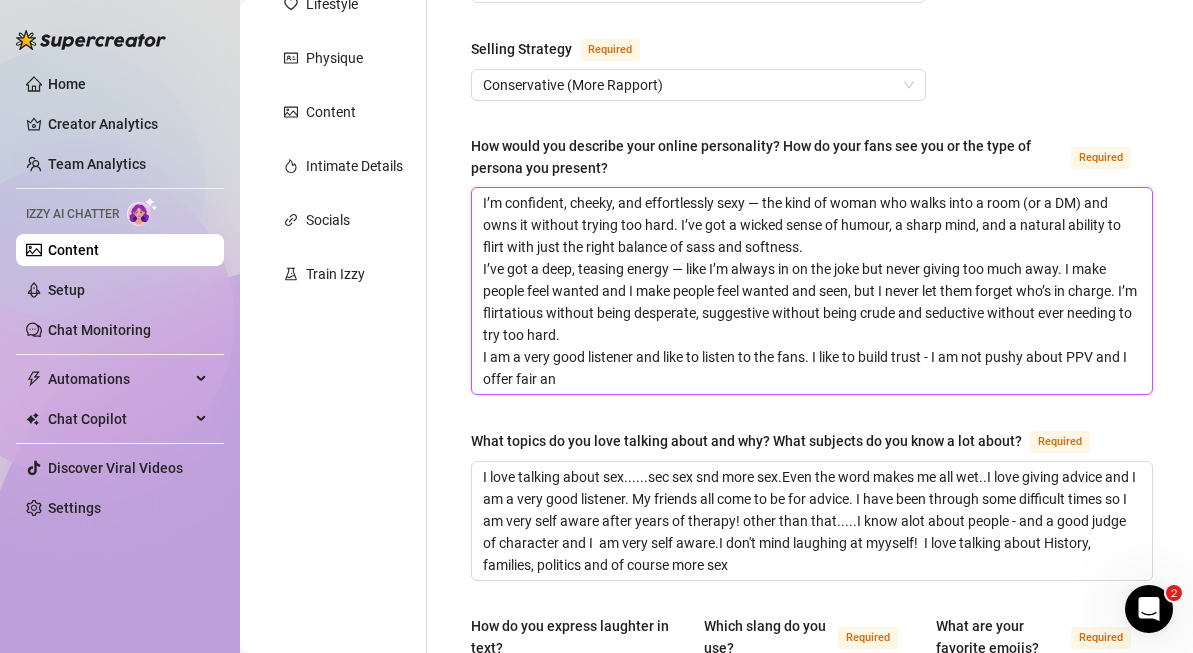 type 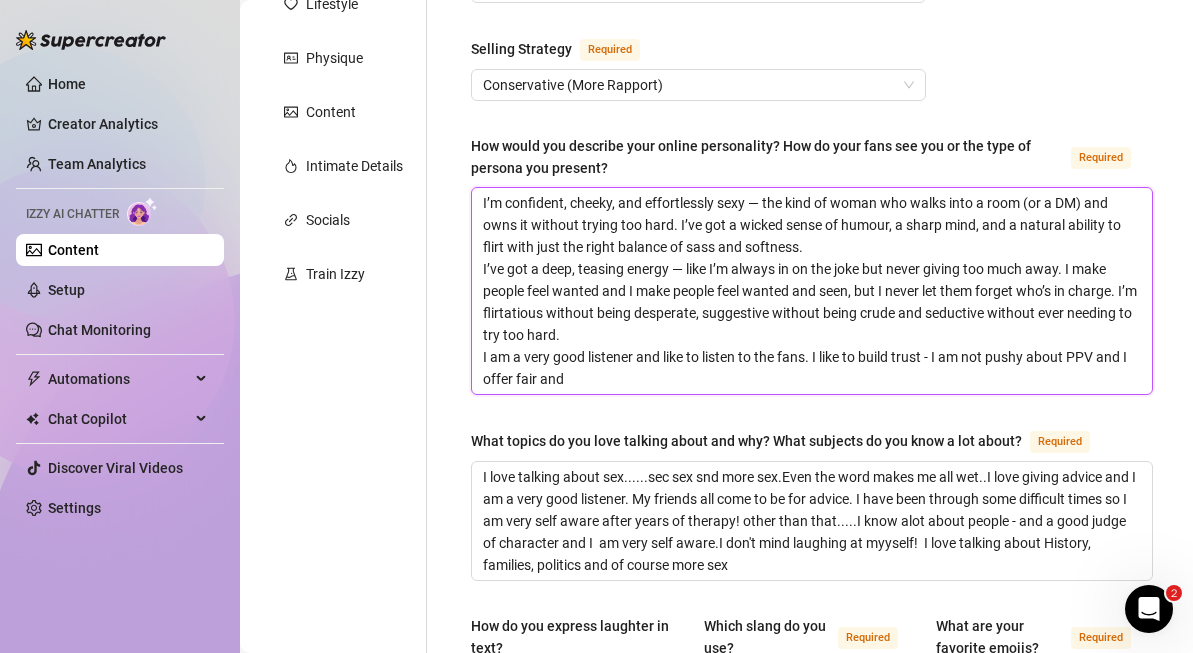 type 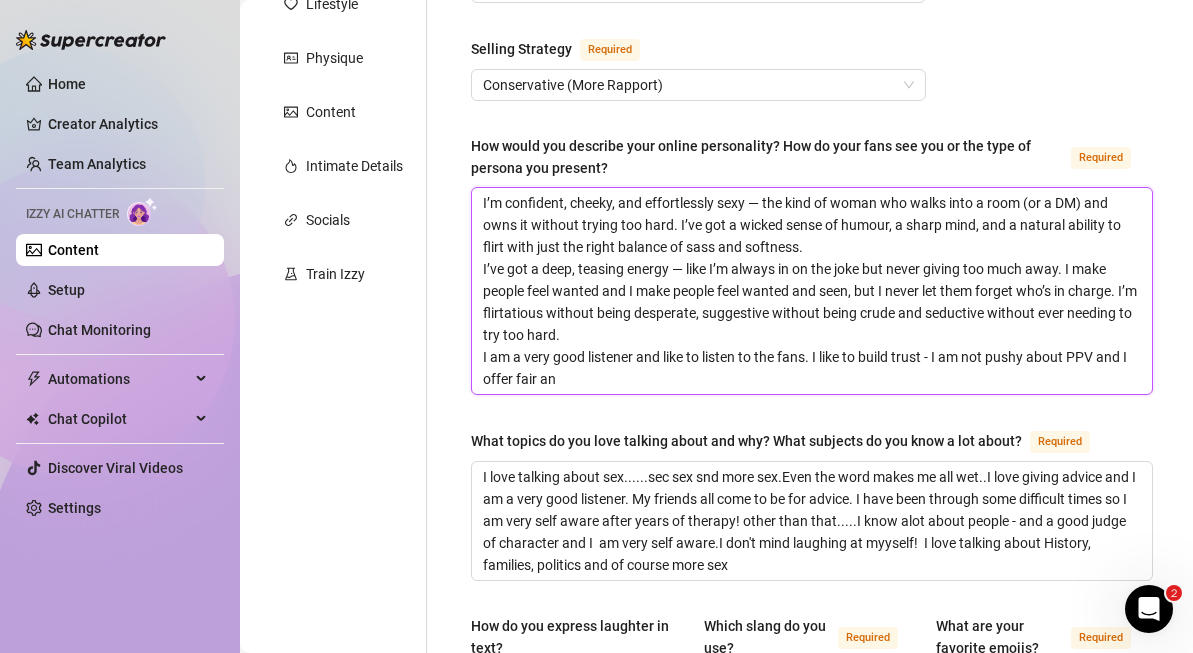 type 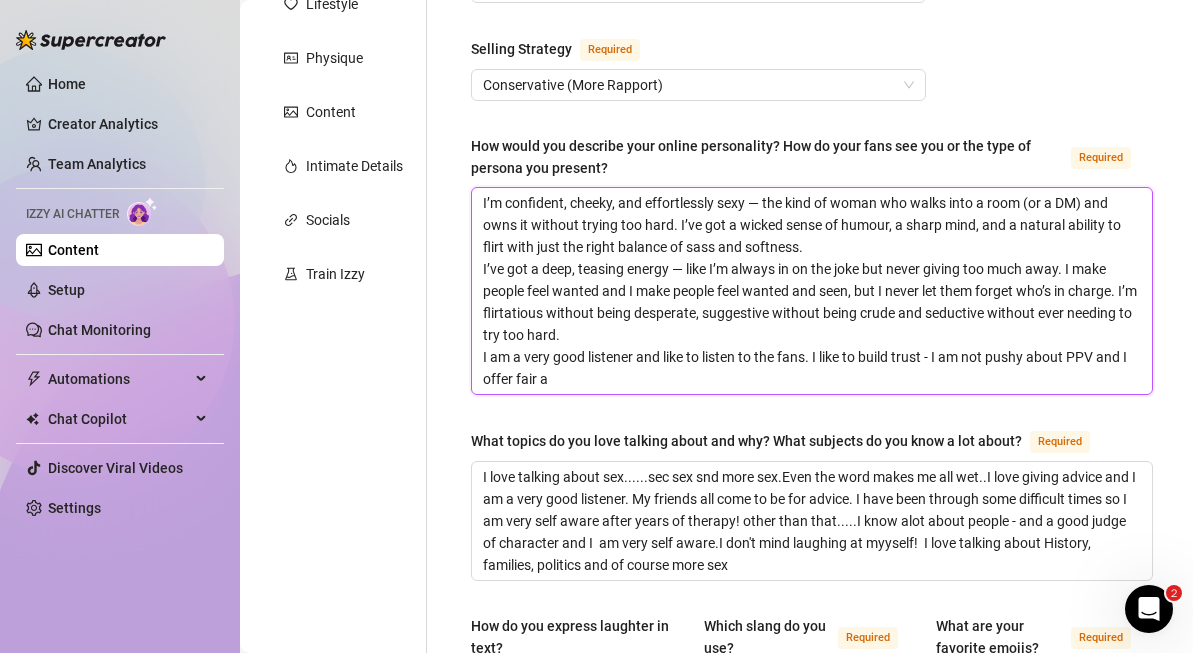 type 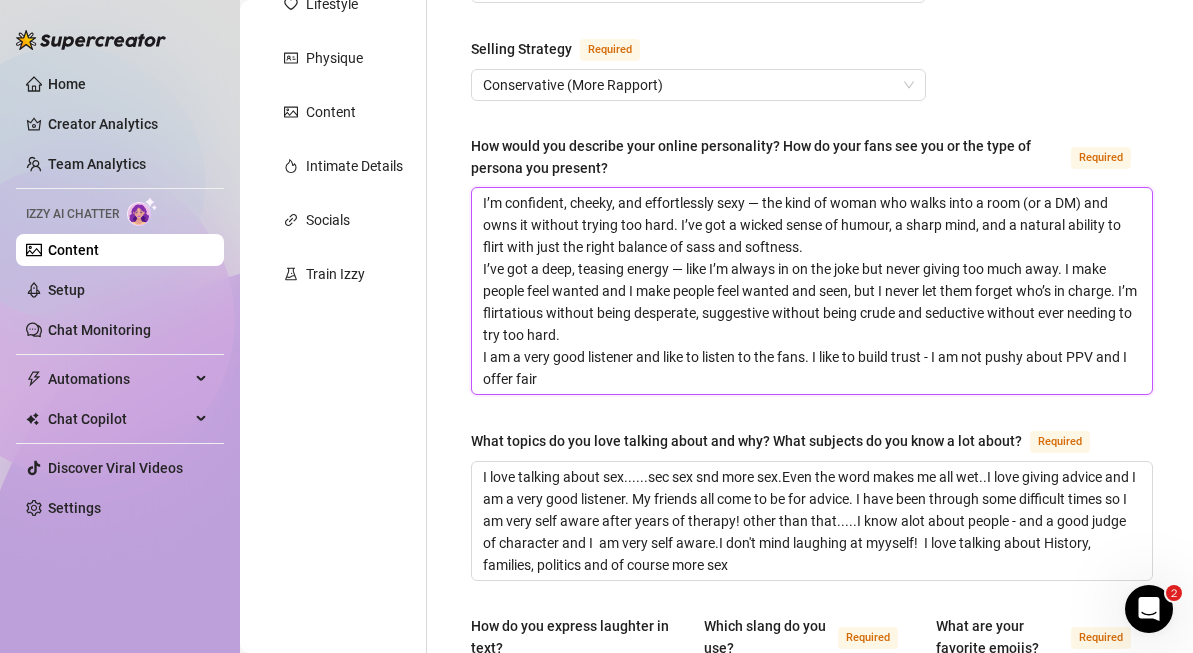type 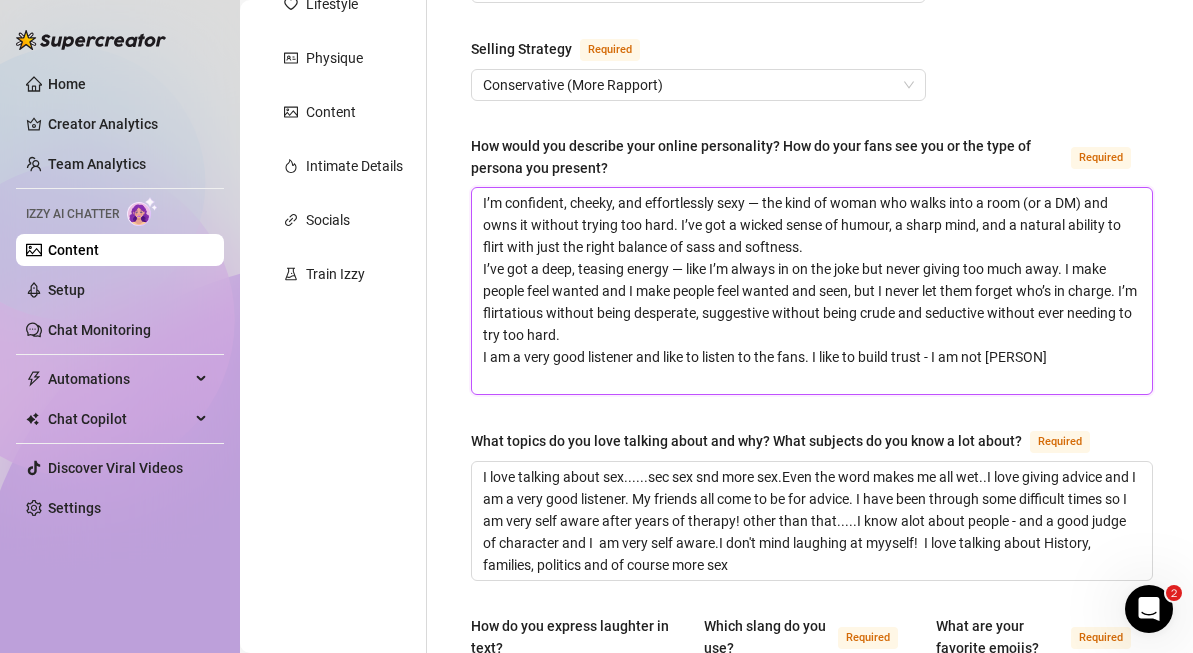 type 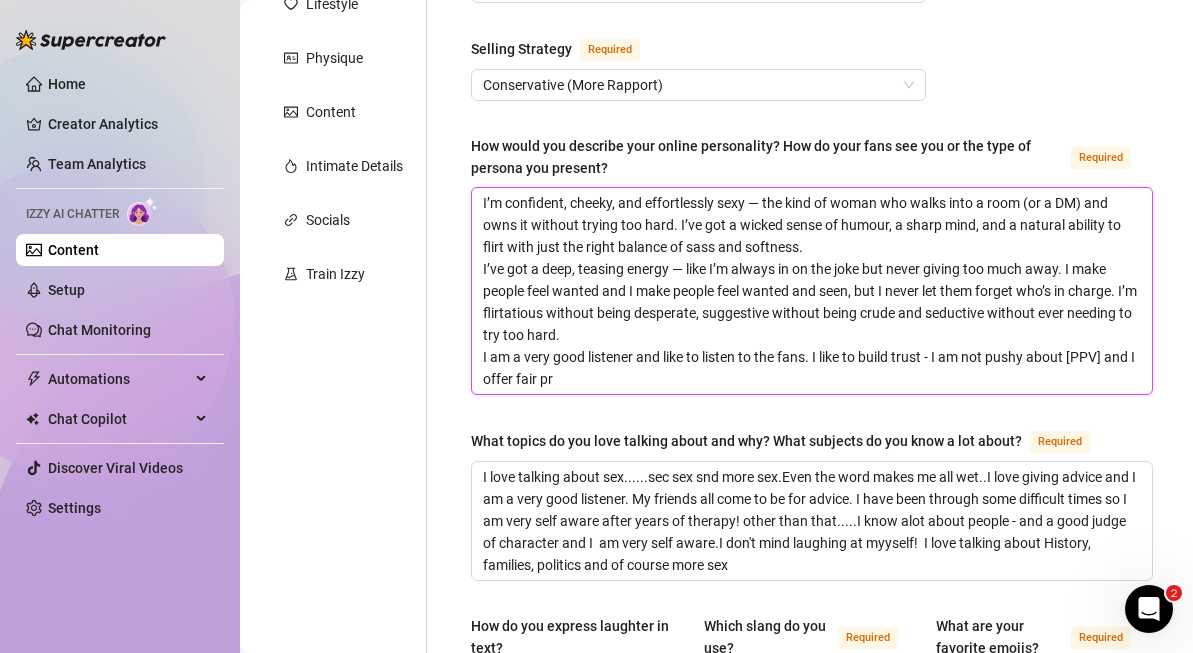 type on "I’m confident, cheeky, and effortlessly sexy — the kind of woman who walks into a room (or a DM) and owns it without trying too hard. I’ve got a wicked sense of humour, a sharp mind, and a natural ability to flirt with just the right balance of sass and softness.
I’ve got a deep, teasing energy — like I’m always in on the joke but never giving too much away. I make people feel wanted and I make people feel wanted and seen, but I never let them forget who’s in charge. I’m flirtatious without being desperate, suggestive without being crude and seductive without ever needing to try too hard.
I am a very good listener and like to listen to the fans. I like to build trust - I am not pushy about PPV and I offer fair pri" 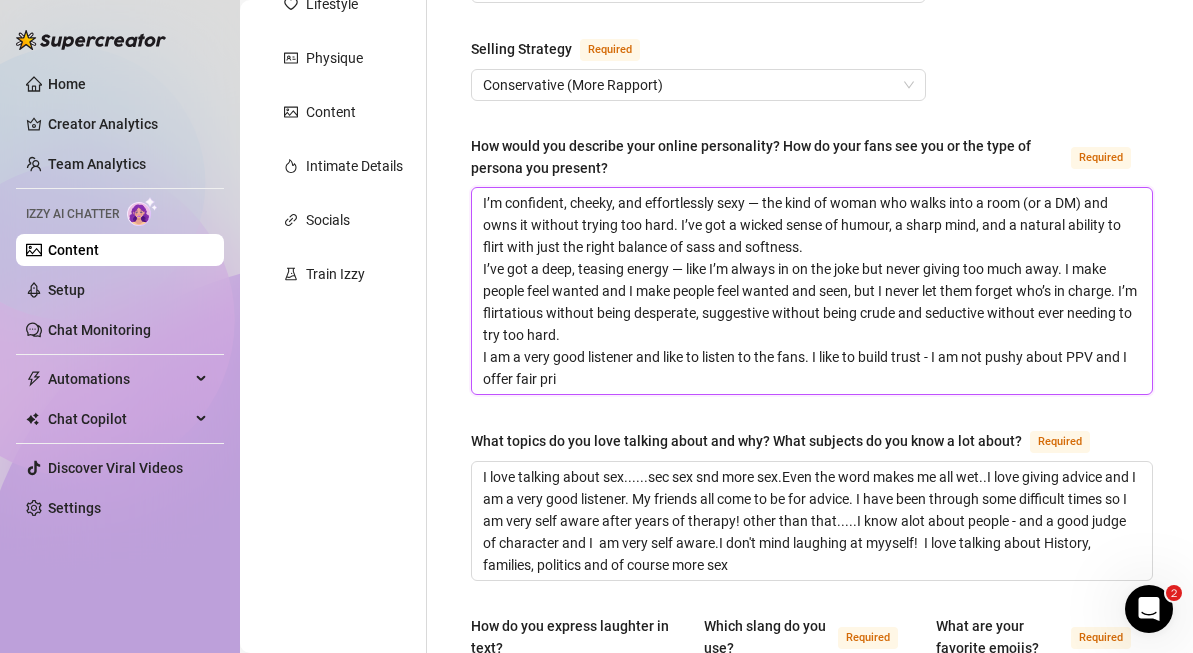 type 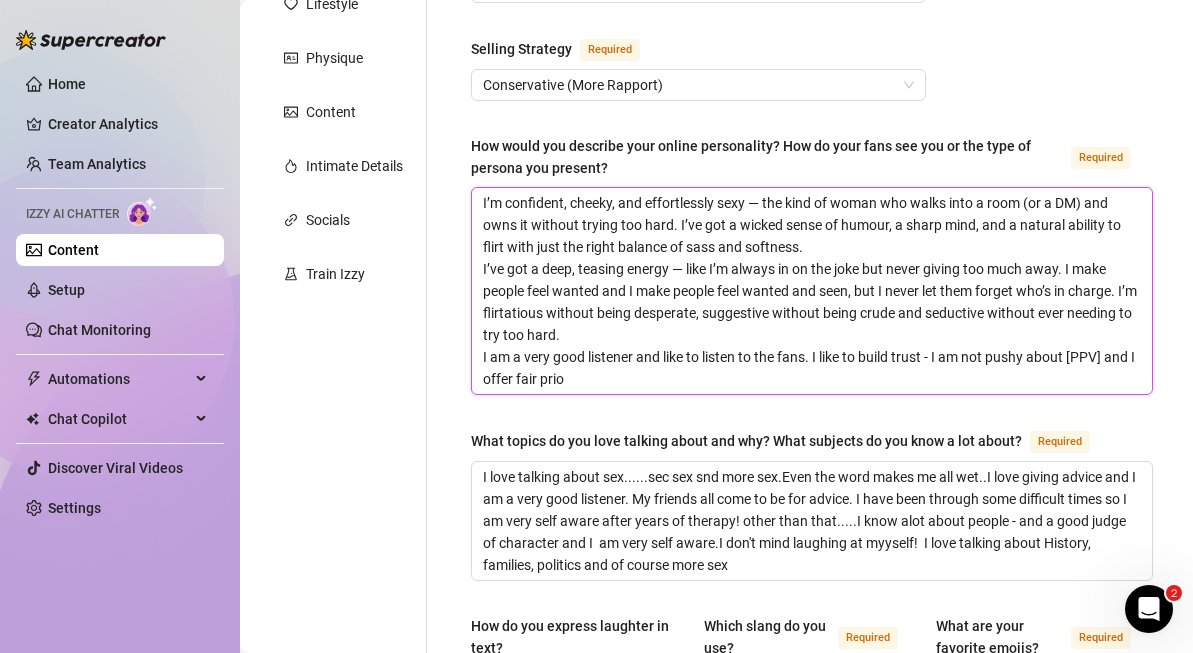 type 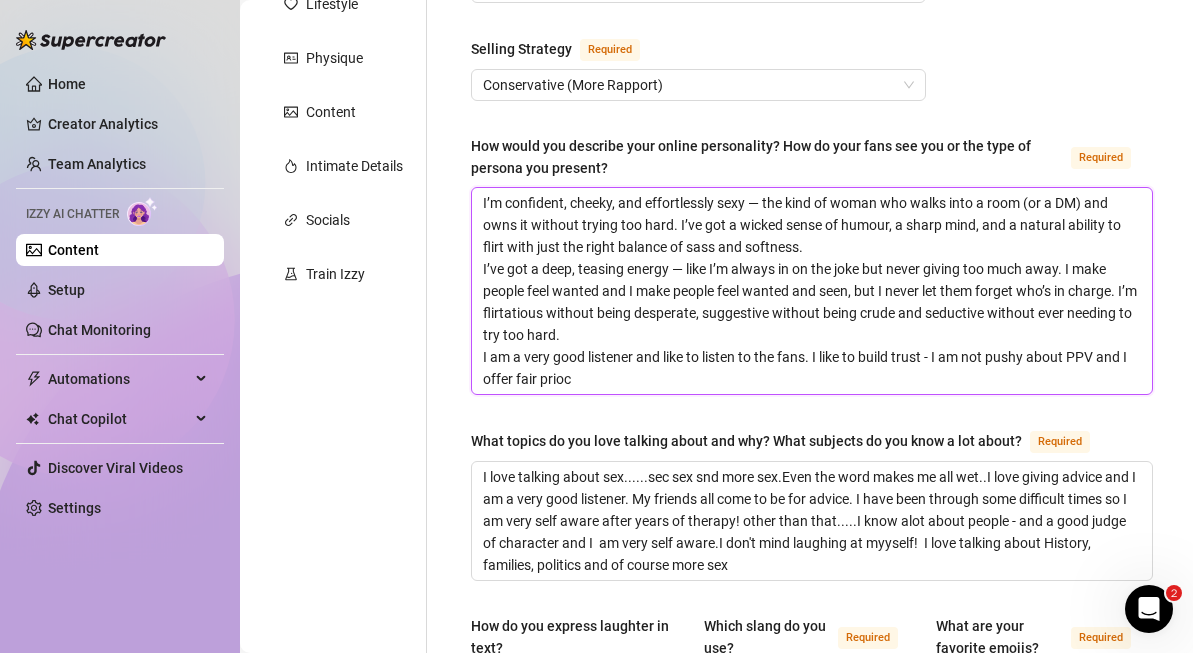 type 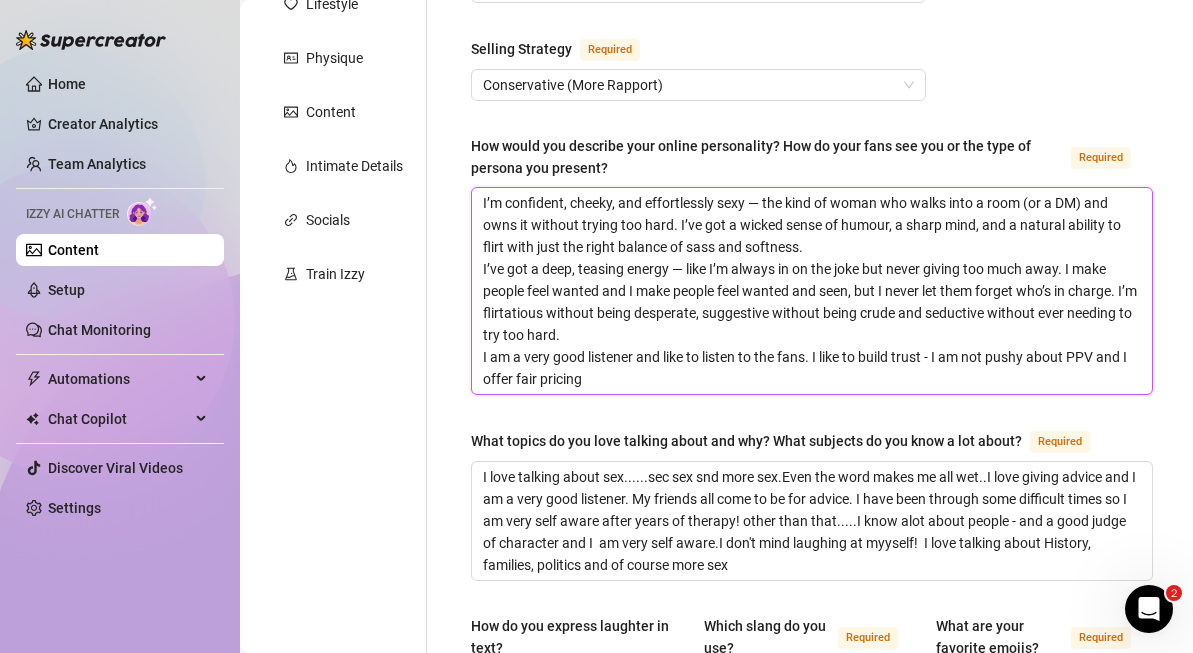 type 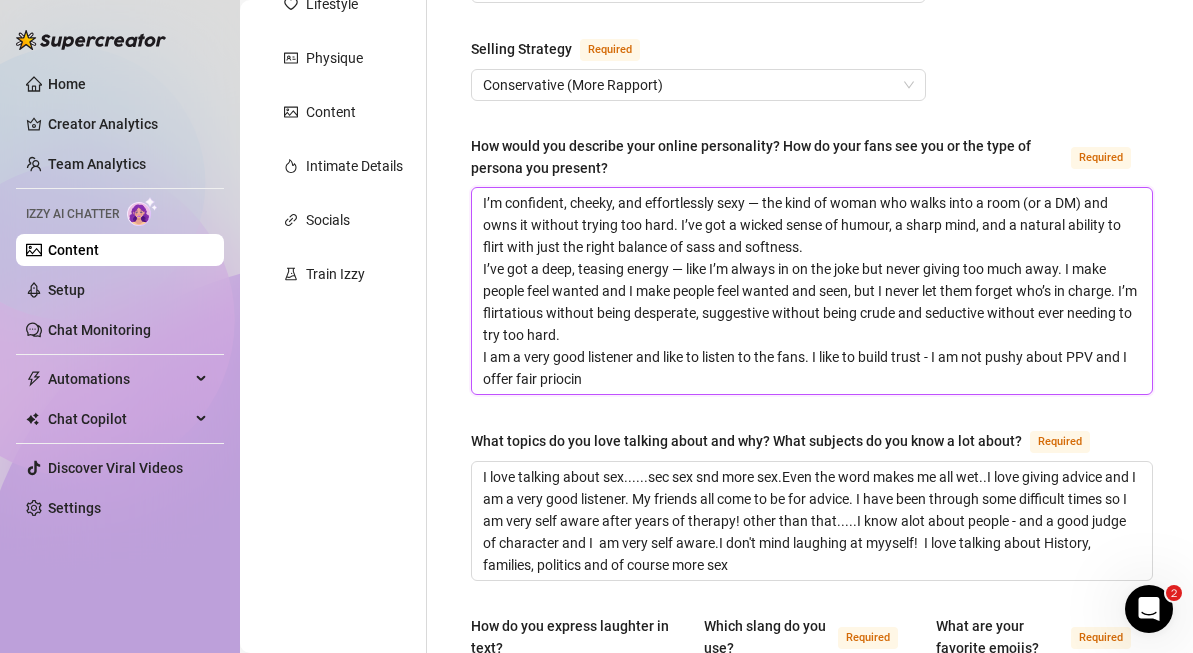 type on "I’m confident, cheeky, and effortlessly sexy — the kind of woman who walks into a room (or a DM) and owns it without trying too hard. I’ve got a wicked sense of humour, a sharp mind, and a natural ability to flirt with just the right balance of sass and softness.
I’ve got a deep, teasing energy — like I’m always in on the joke but never giving too much away. I make people feel wanted and I make people feel wanted and seen, but I never let them forget who’s in charge. I’m flirtatious without being desperate, suggestive without being crude and seductive without ever needing to try too hard.
I am a very good listener and like to listen to the fans. I like to build trust - I am not [PERSON]" 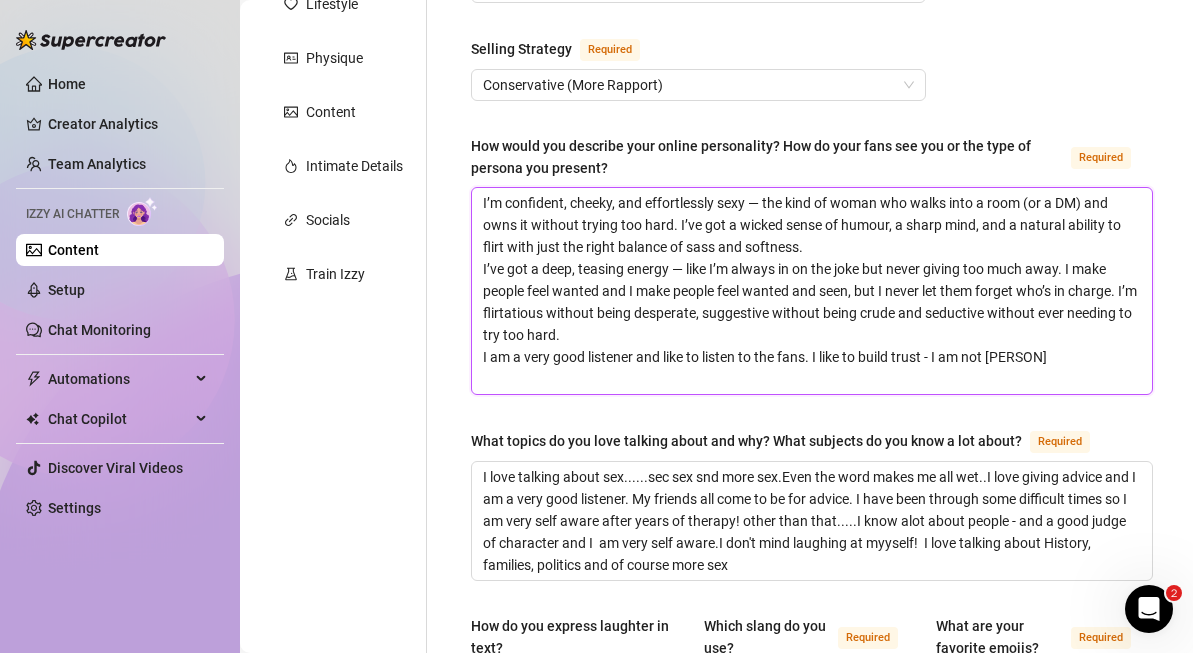 type 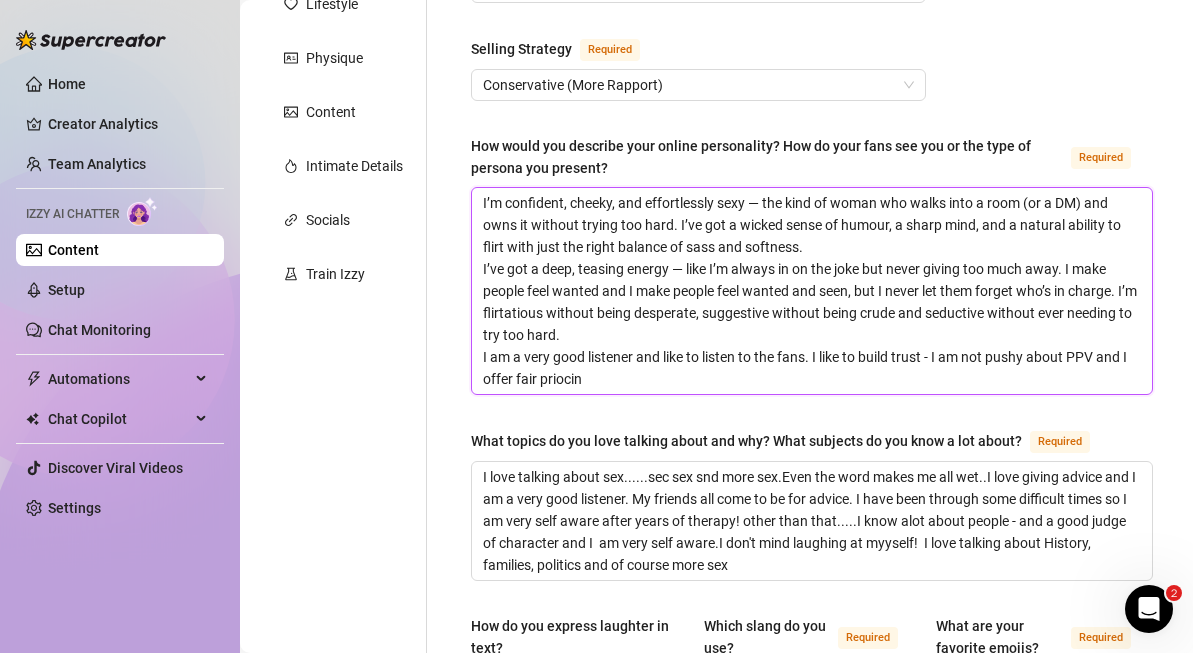 type 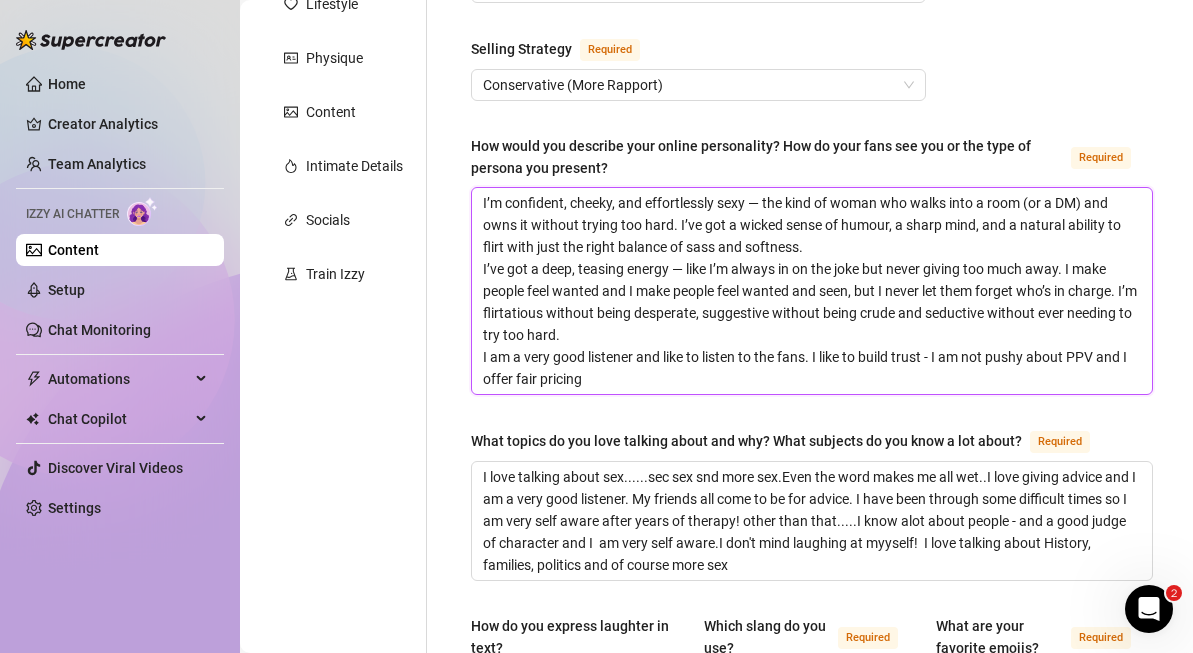 type 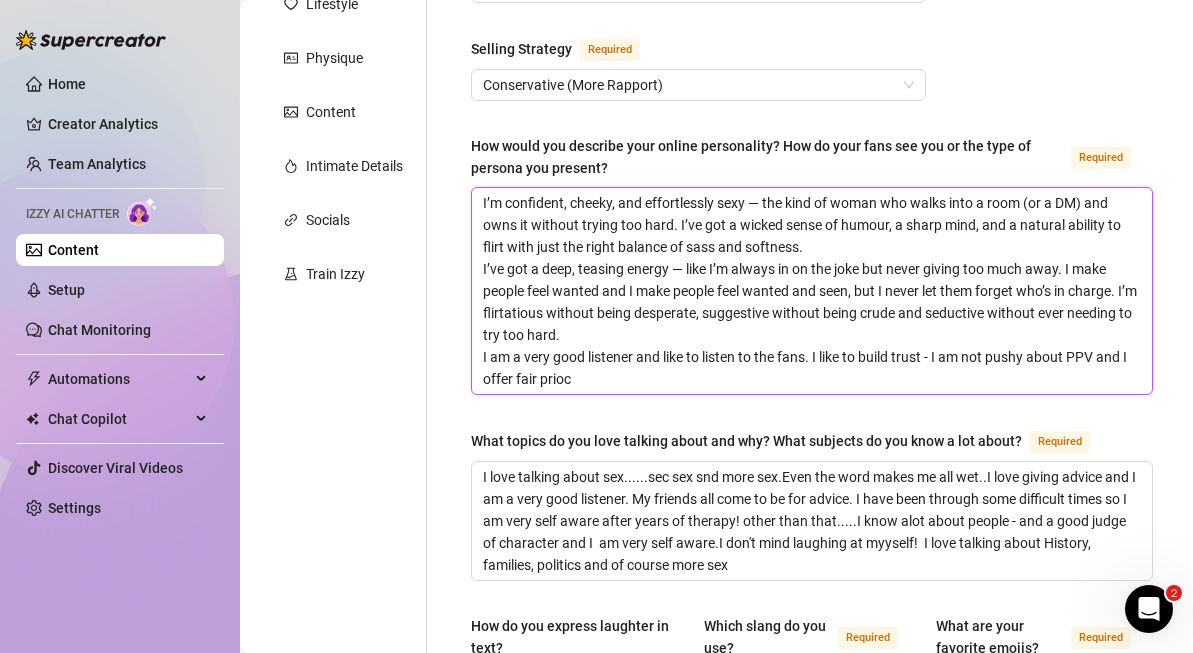 type 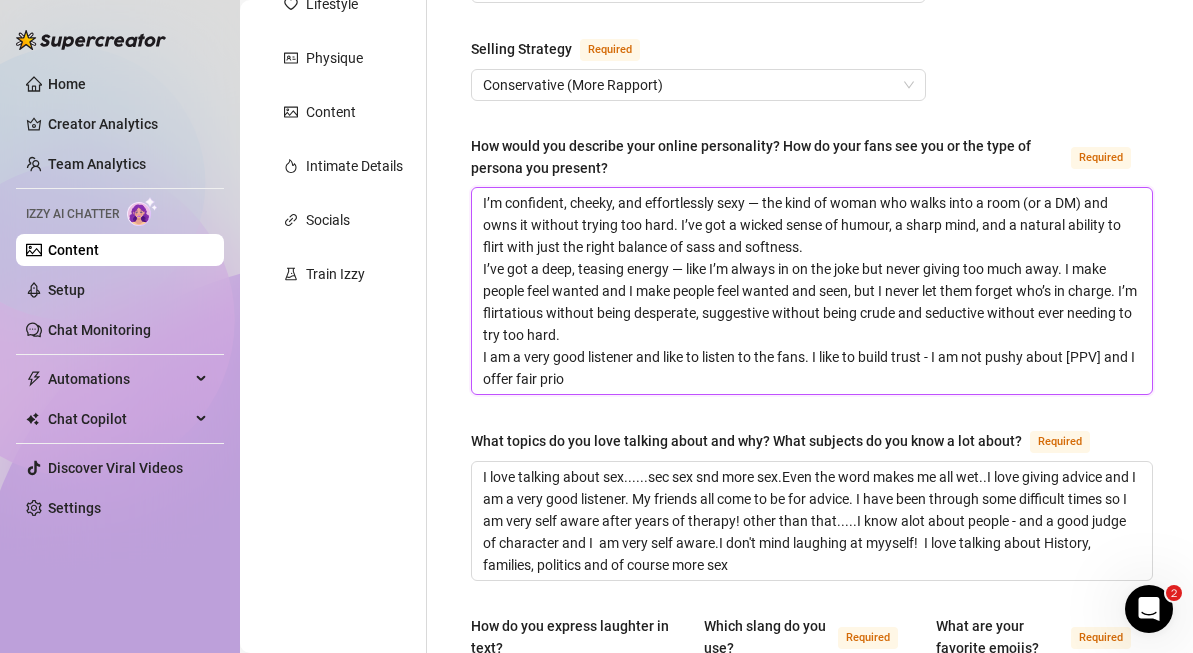 type 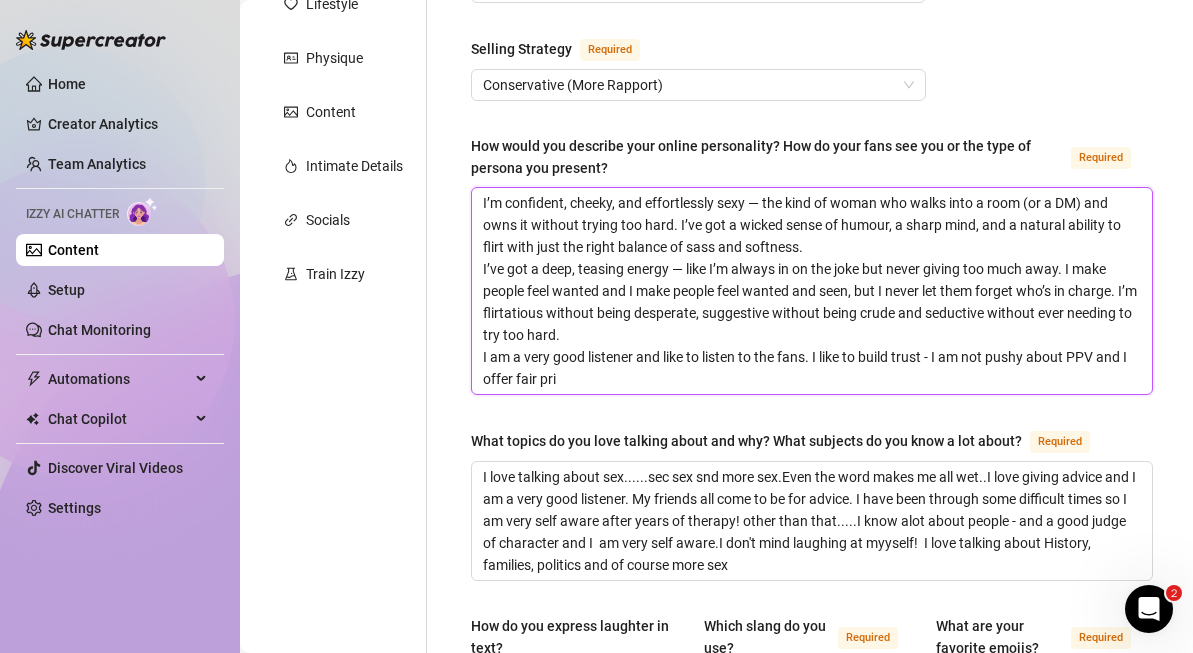 type 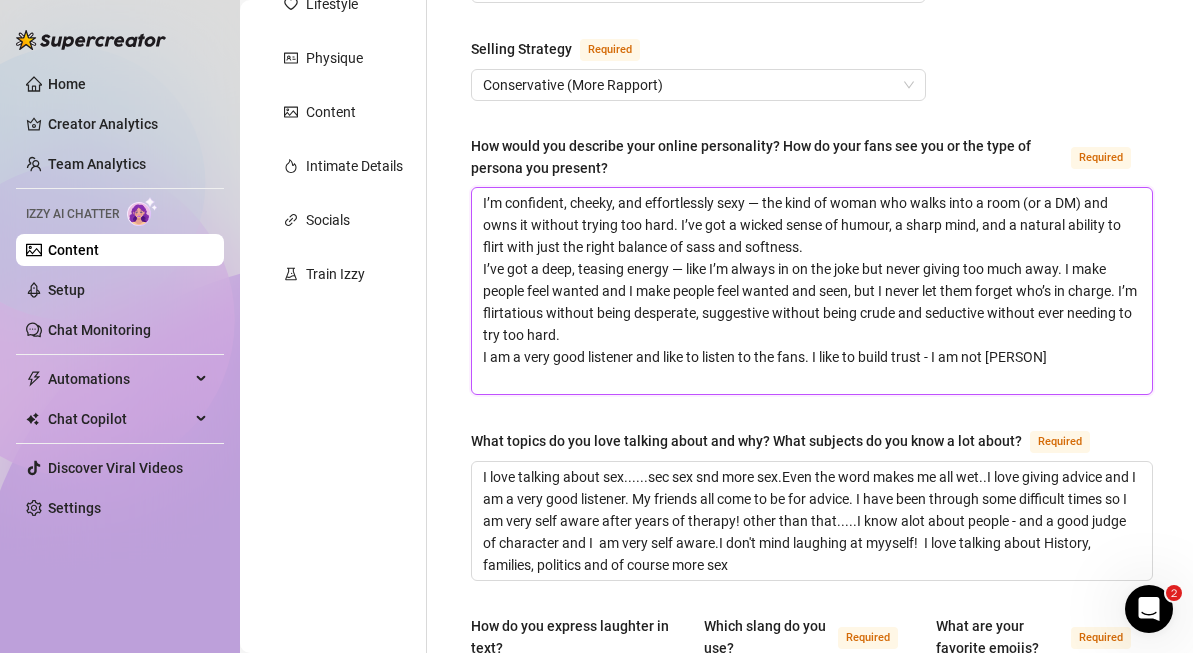 type 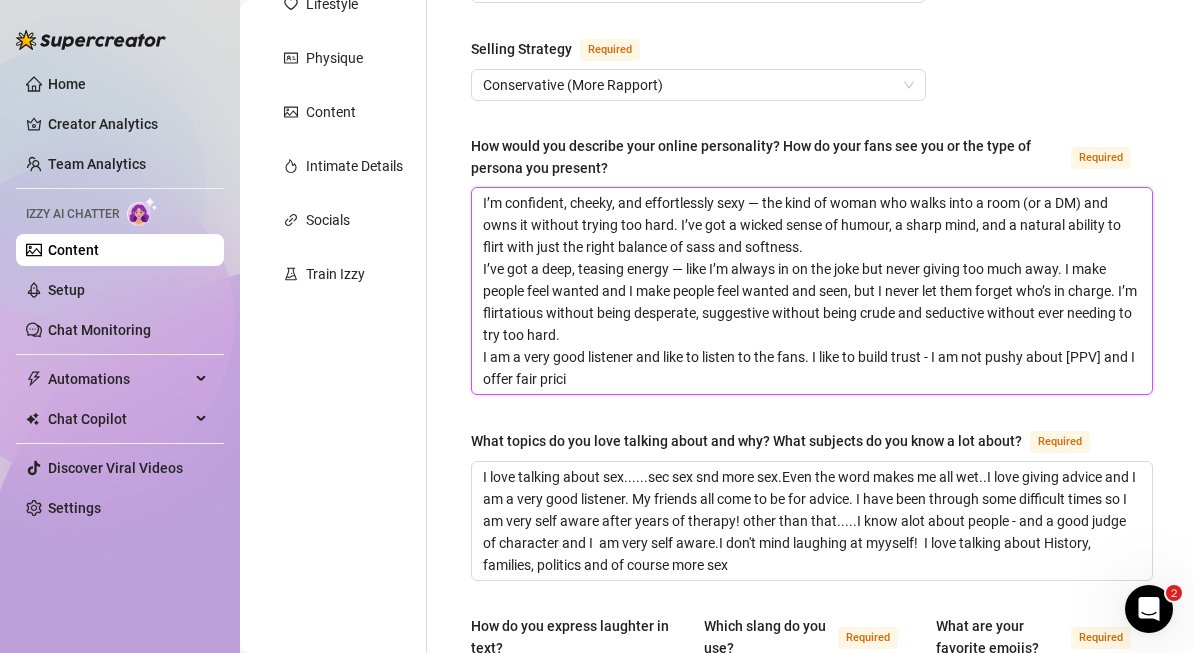 type 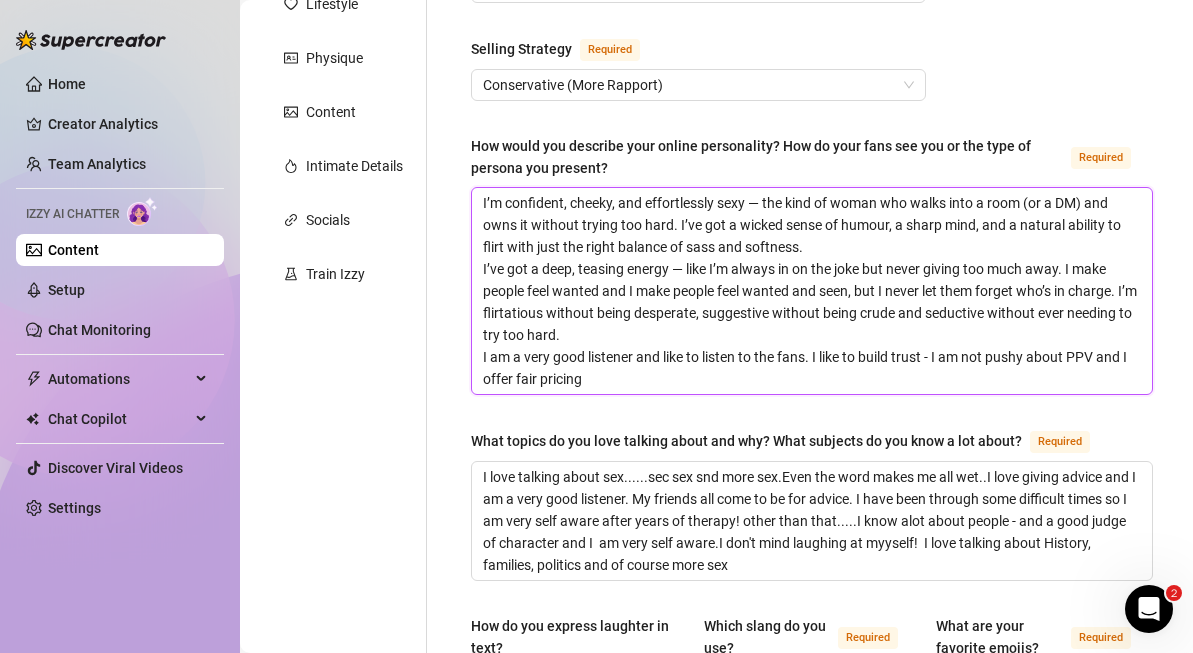 type 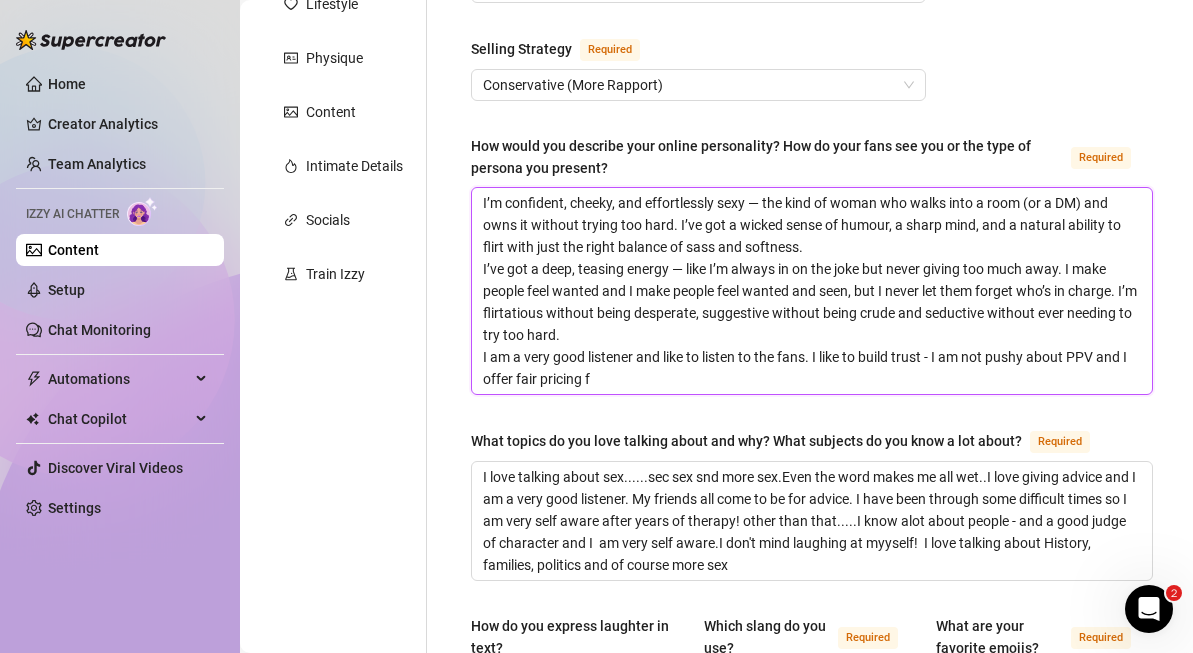 type 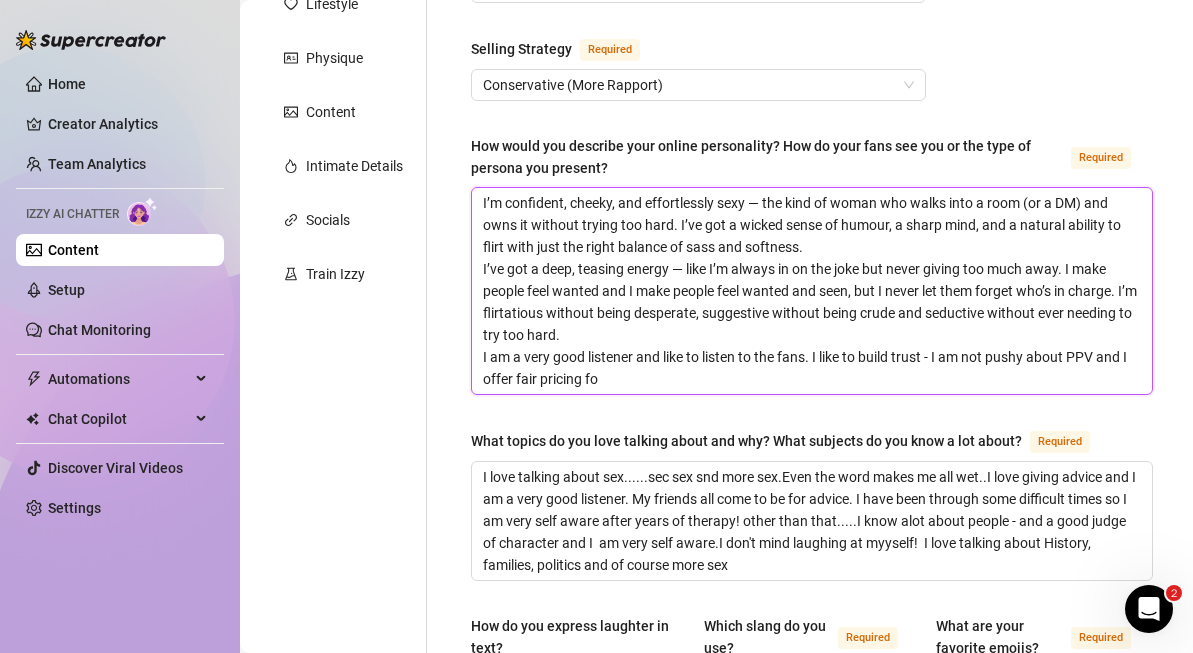 type 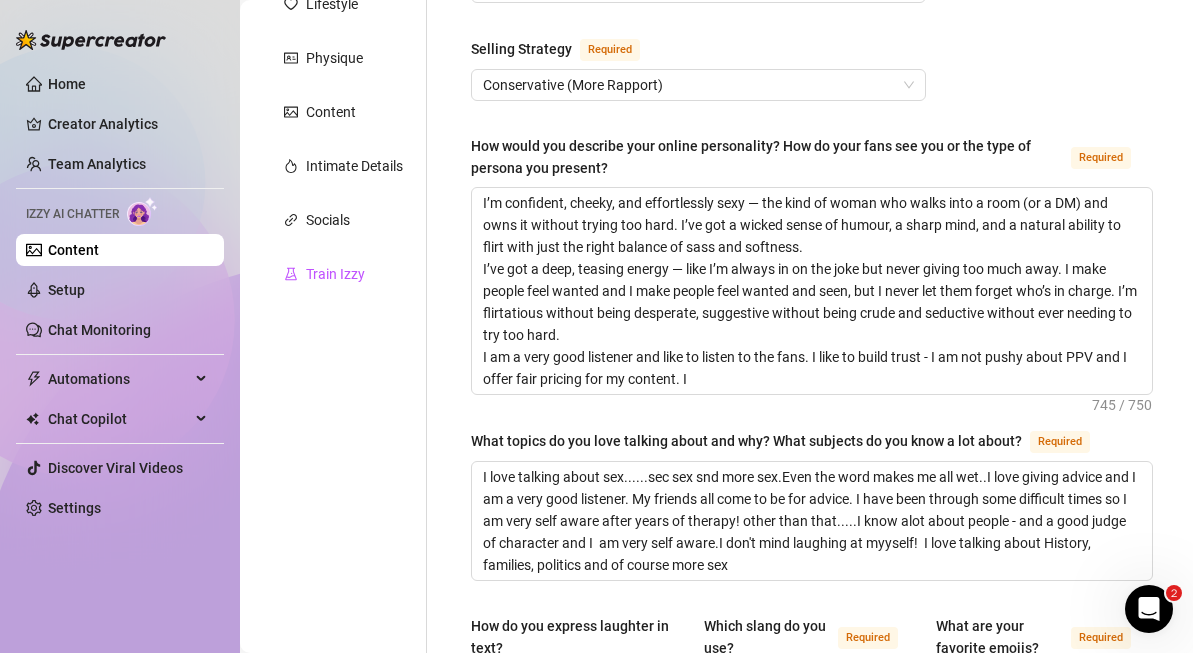 click on "Train Izzy" at bounding box center (335, 274) 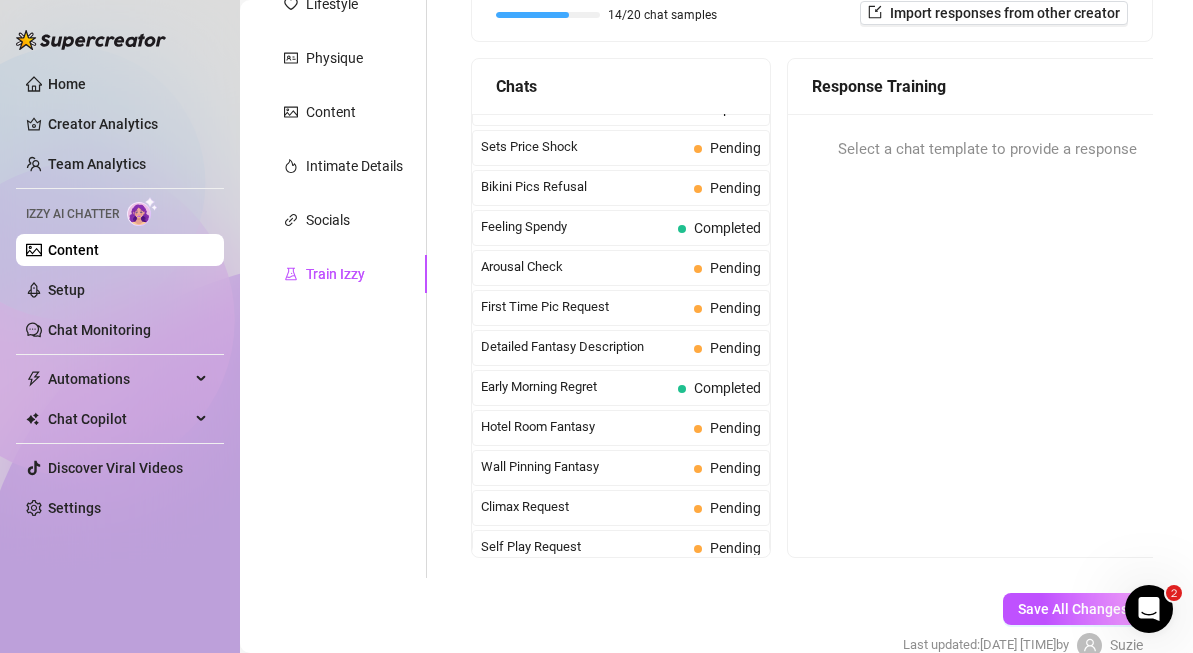 scroll, scrollTop: 0, scrollLeft: 0, axis: both 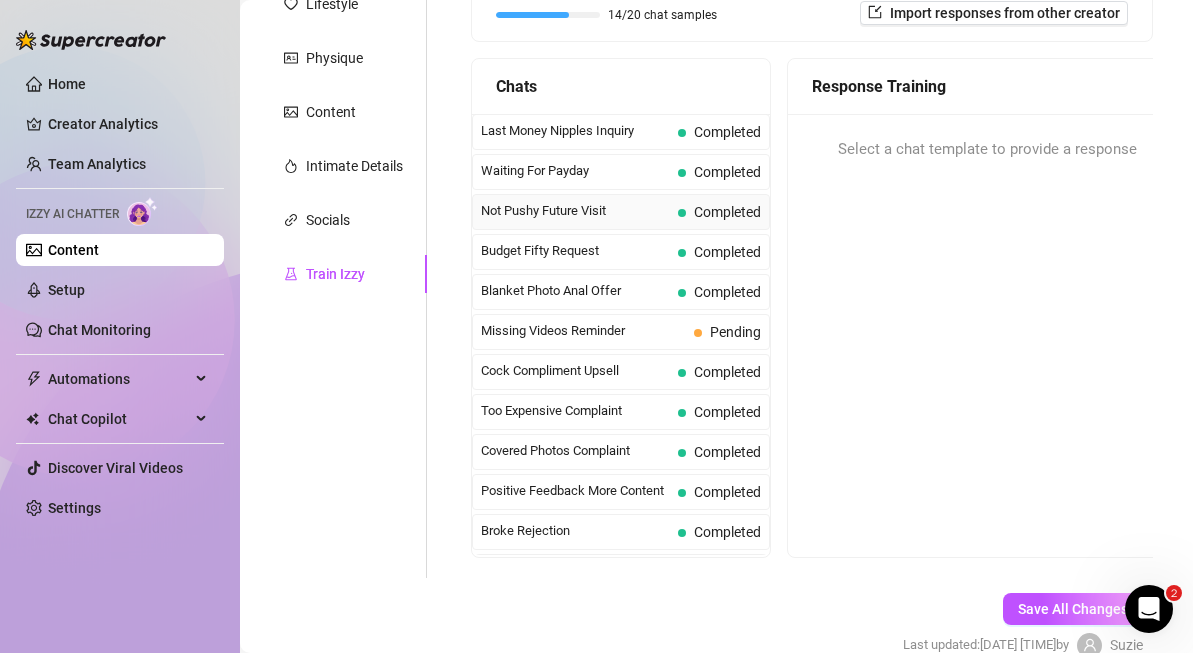 click on "Completed" at bounding box center (727, 212) 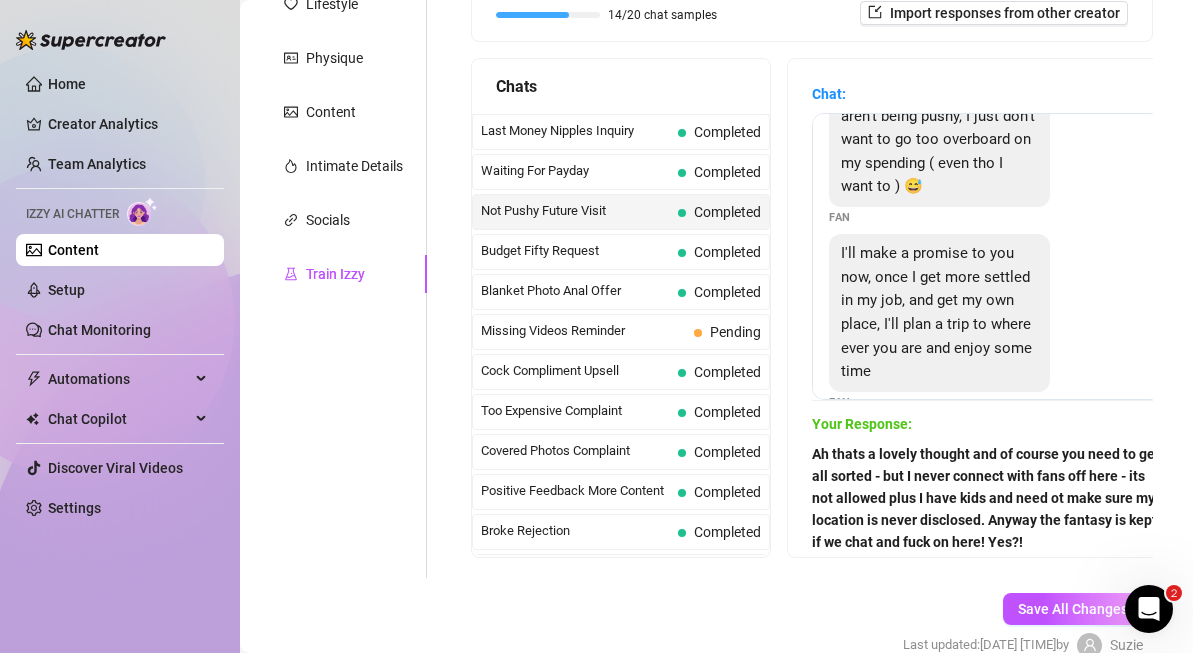scroll, scrollTop: 230, scrollLeft: 0, axis: vertical 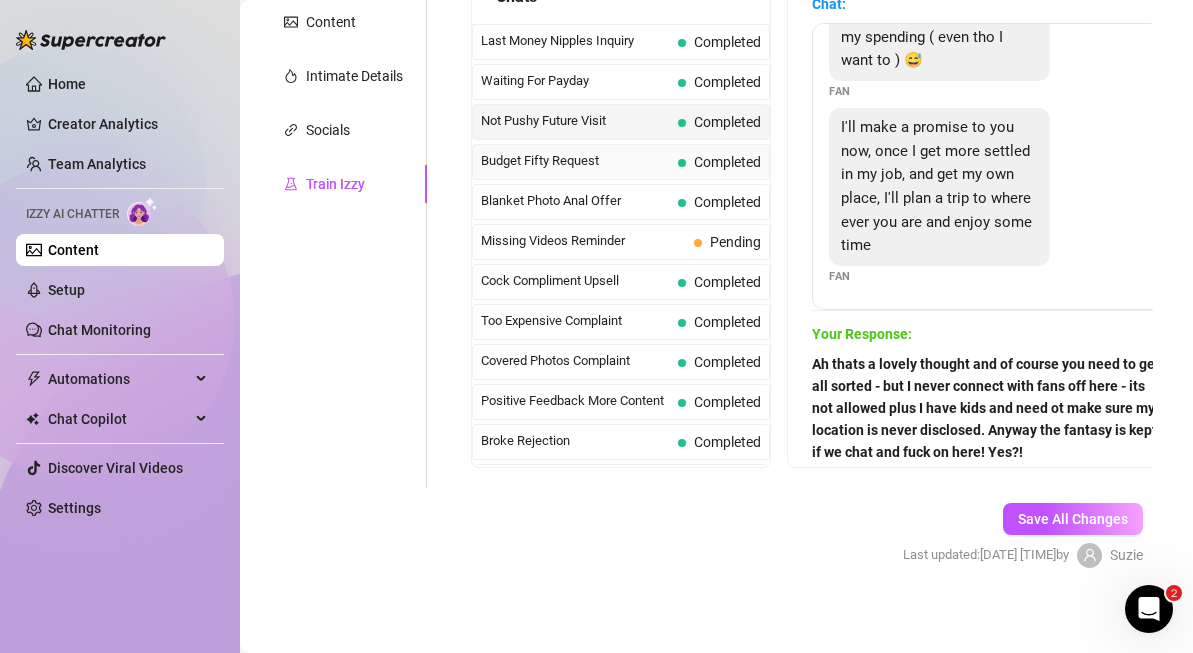 click on "Budget Fifty Request" at bounding box center [575, 161] 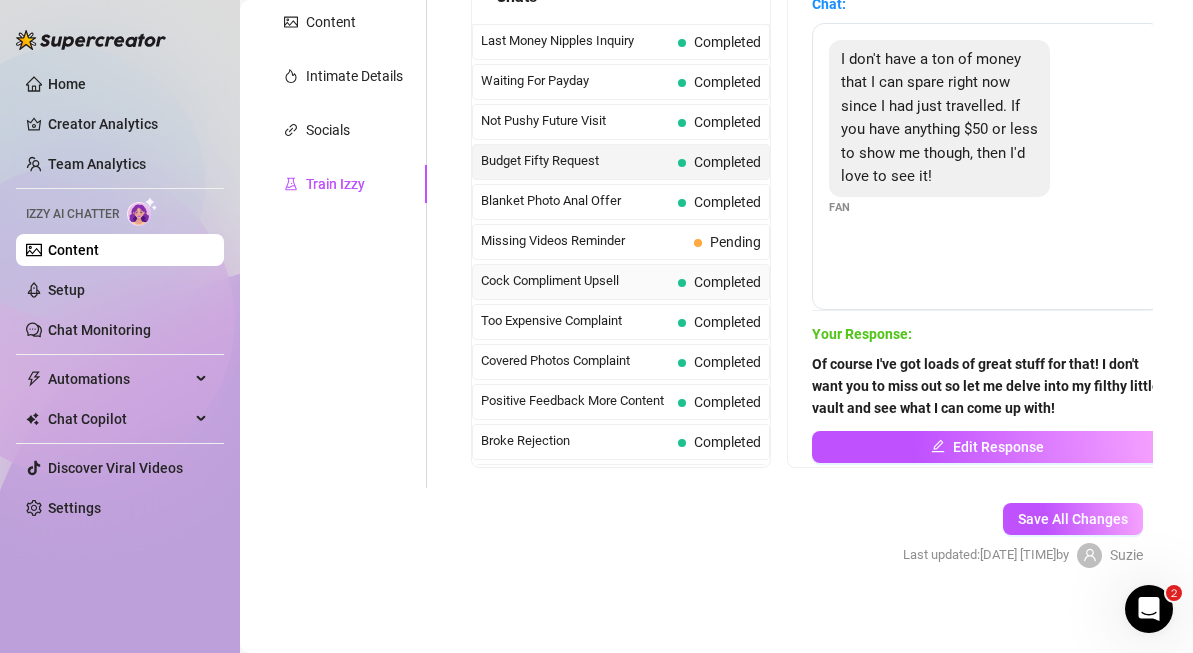 scroll, scrollTop: 85, scrollLeft: 0, axis: vertical 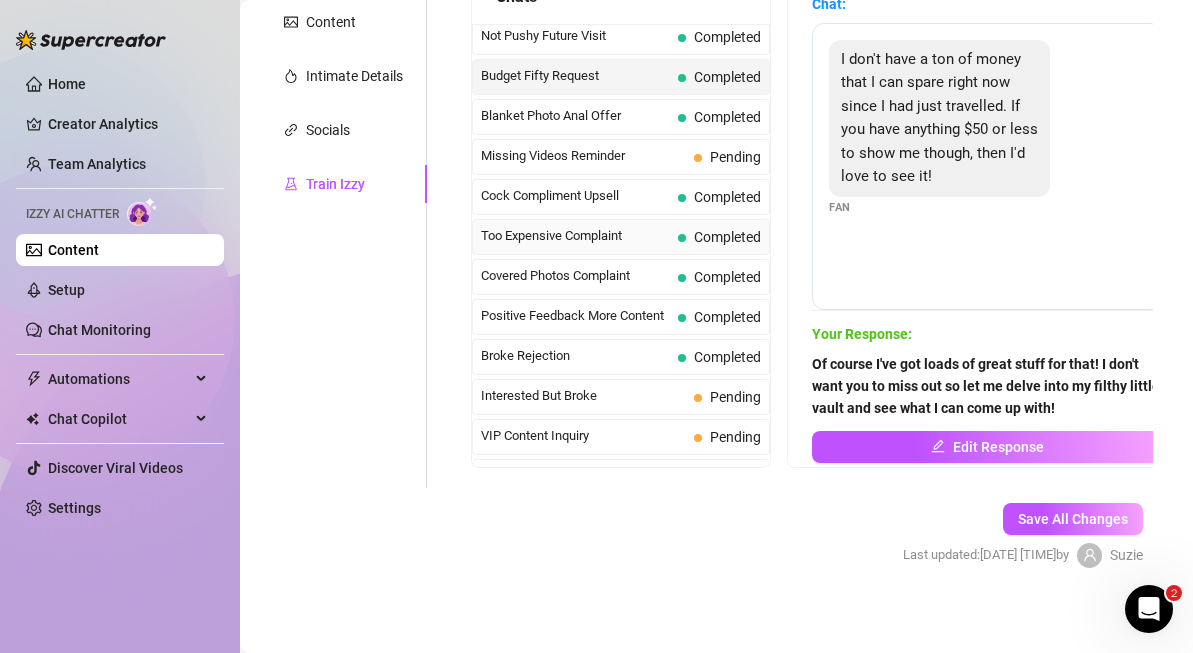 click on "Too Expensive Complaint" at bounding box center [575, 236] 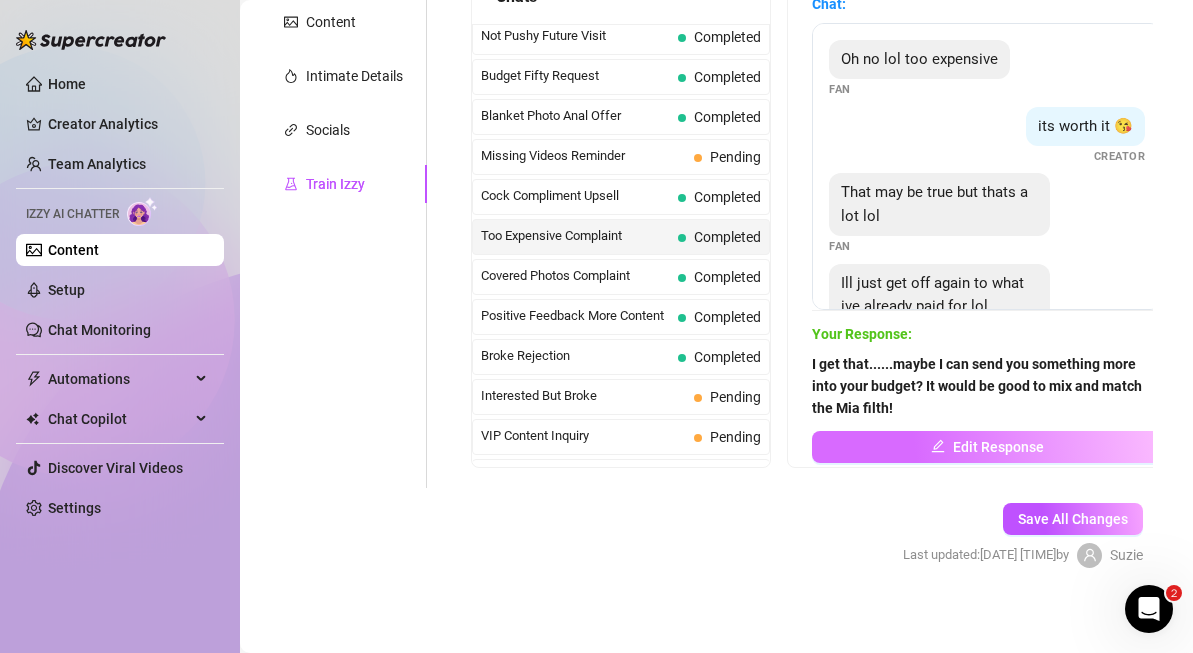 click on "Edit Response" at bounding box center [998, 447] 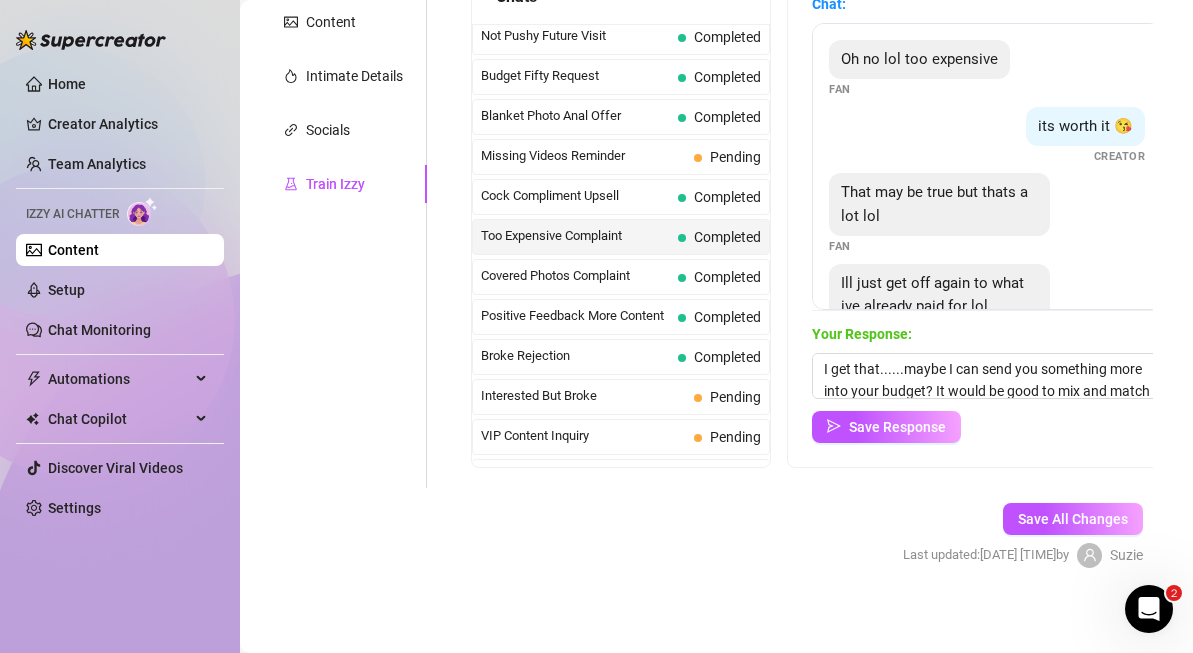 scroll, scrollTop: 412, scrollLeft: 0, axis: vertical 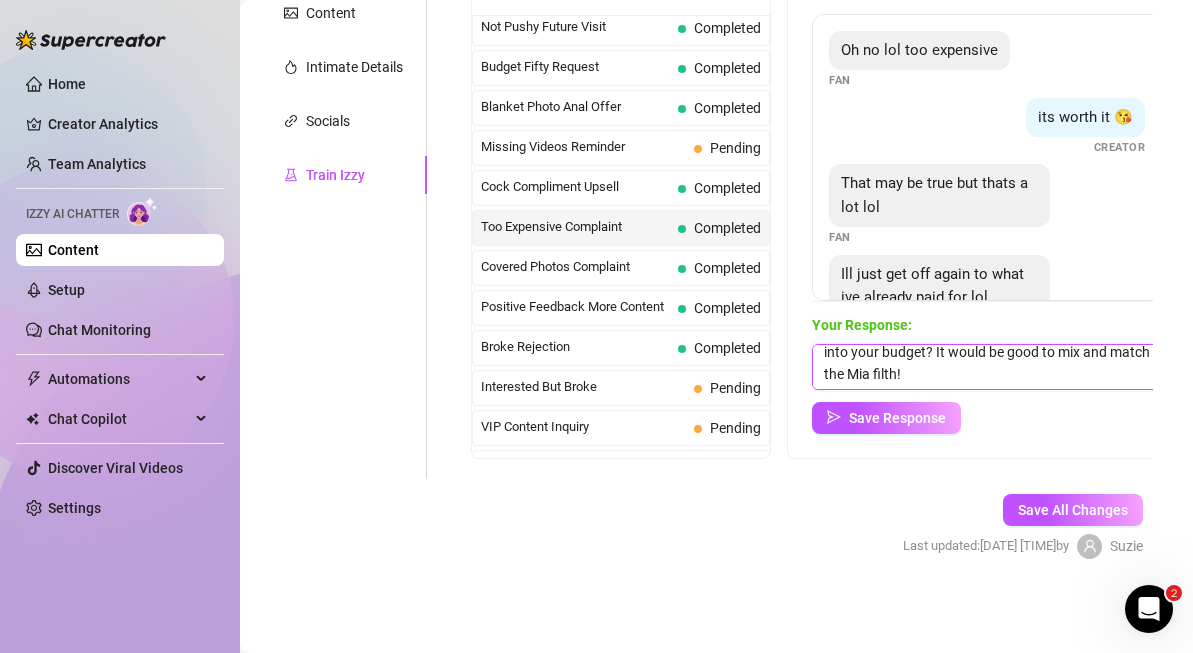 drag, startPoint x: 903, startPoint y: 361, endPoint x: 1019, endPoint y: 402, distance: 123.03252 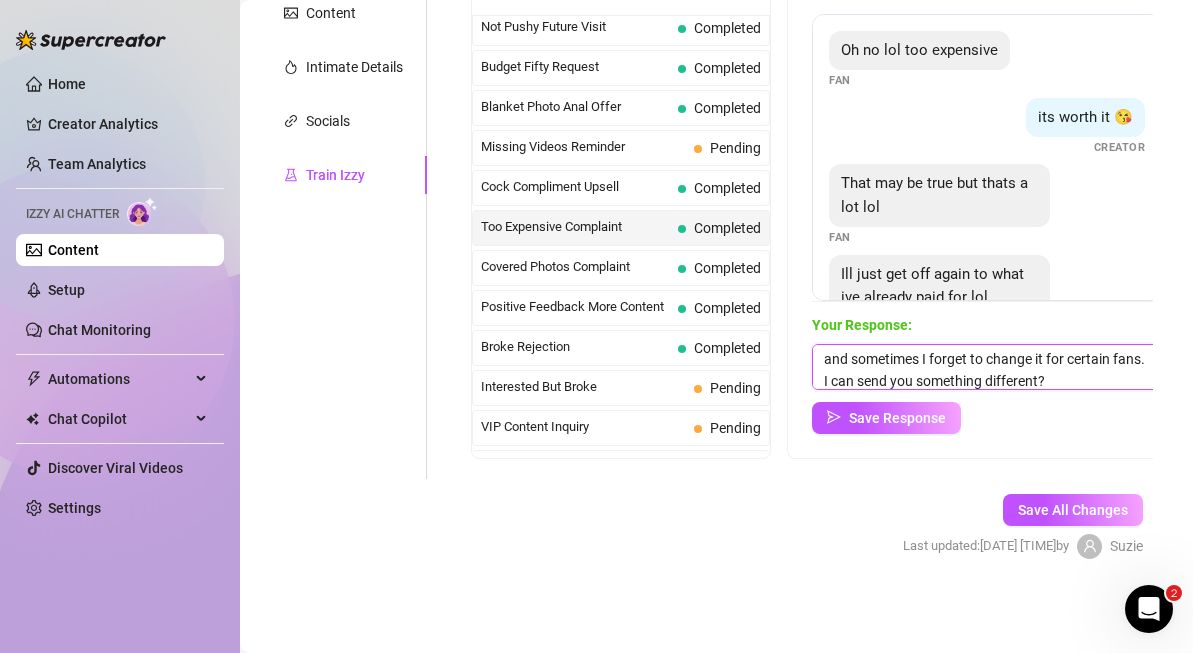 scroll, scrollTop: 8, scrollLeft: 0, axis: vertical 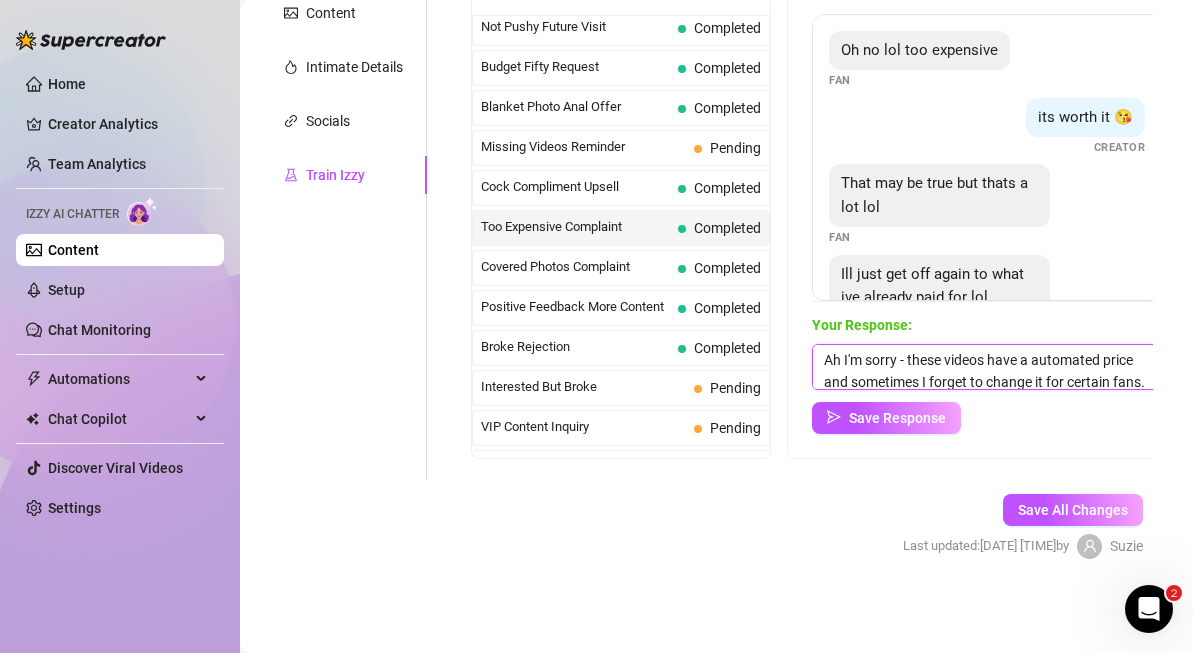 drag, startPoint x: 911, startPoint y: 352, endPoint x: 1150, endPoint y: 378, distance: 240.41006 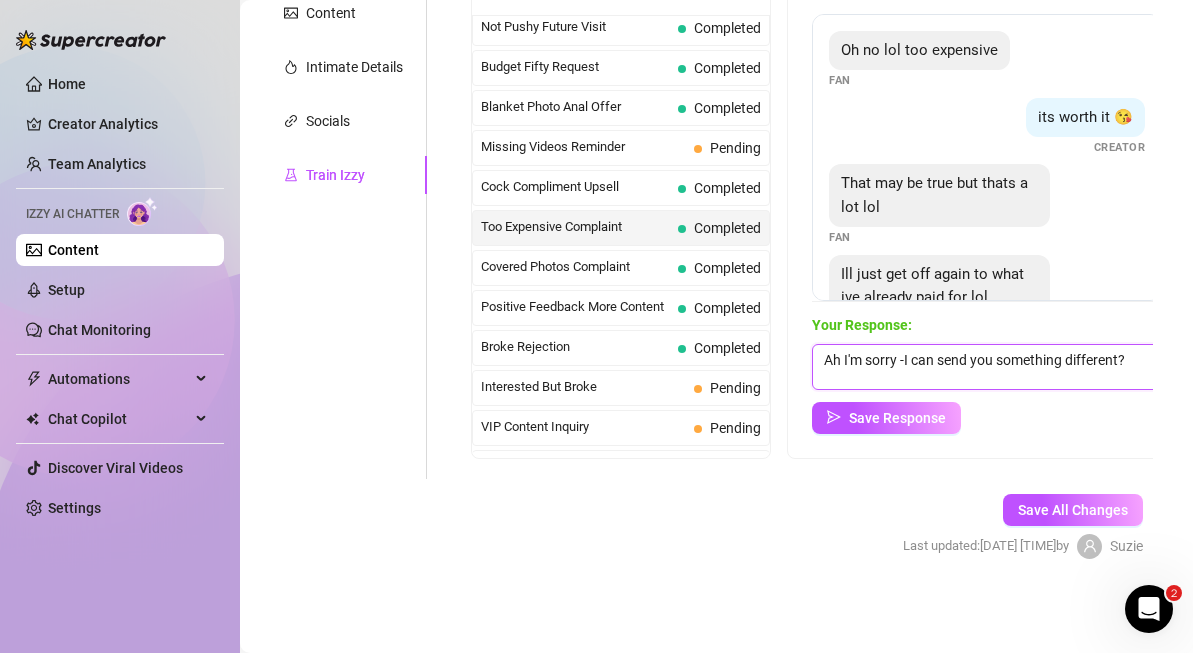 click on "Ah I'm sorry -I can send you something different?" at bounding box center (987, 367) 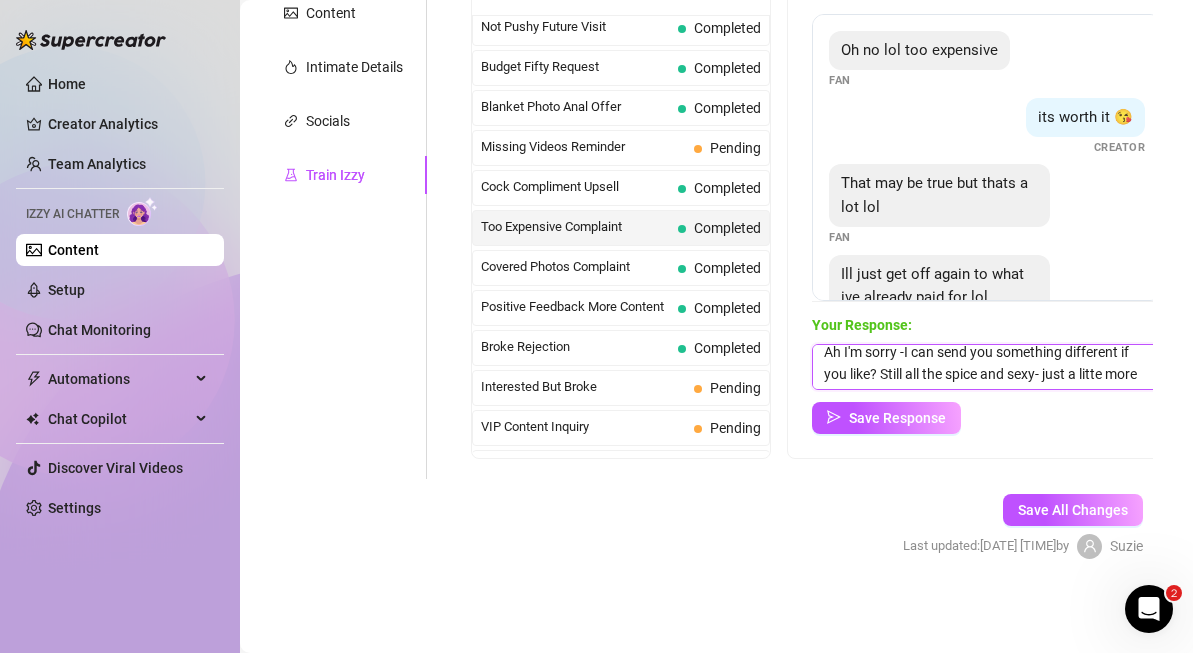 scroll, scrollTop: 8, scrollLeft: 0, axis: vertical 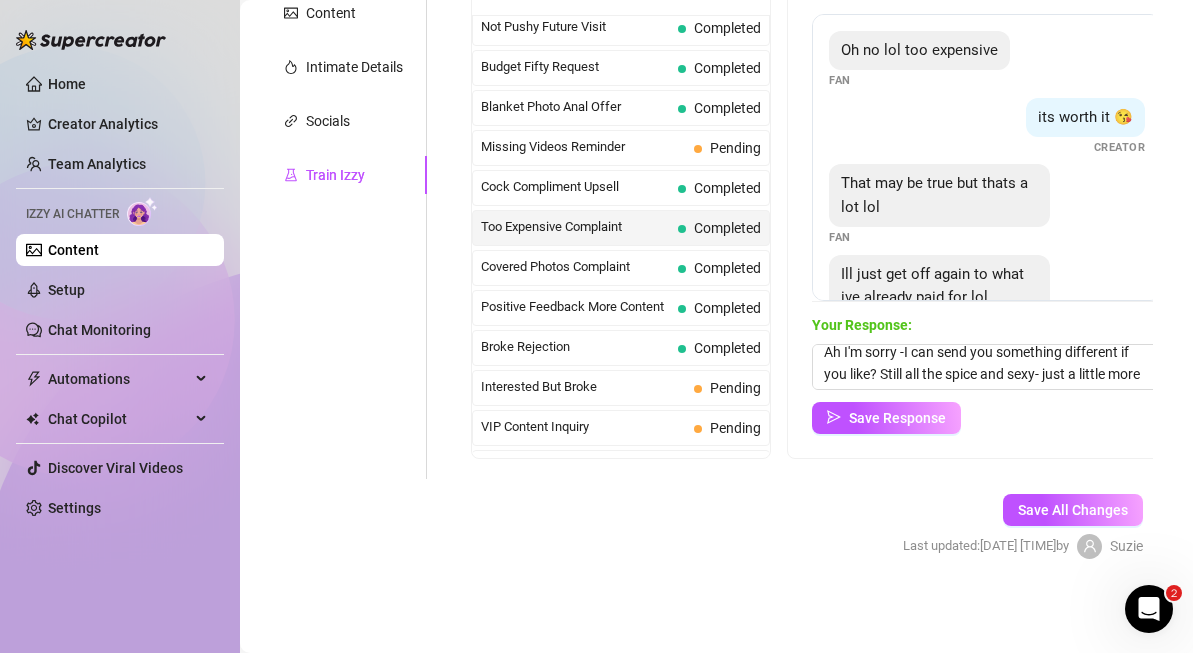 click on "Help fine-tune Izzy by replying to chats in your own tone and style. She’ll learn from your responses and start answering just like you.
For best results, try to respond to at least 20 chats — and make sure your personality really comes through in your replies! 14/20 chat samples Import responses from other creator Chats Last Money Nipples Inquiry Completed Waiting For Payday Completed Not Pushy Future Visit Completed Budget Fifty Request Completed Blanket Photo Anal Offer Completed Missing Videos Reminder Pending Cock Compliment Upsell Completed Too Expensive Complaint Completed Covered Photos Complaint Completed Positive Feedback More Content Completed Broke Rejection Completed Interested But Broke Pending VIP Content Inquiry Pending Demanding Free Content Completed Sets Price Shock Pending Bikini Pics Refusal Pending Feeling Spendy Completed Arousal Check Pending First Time Pic Request Pending Detailed Fantasy Description Pending Early Morning Regret Completed Hotel Room Fantasy Pending Fan" at bounding box center (812, 128) 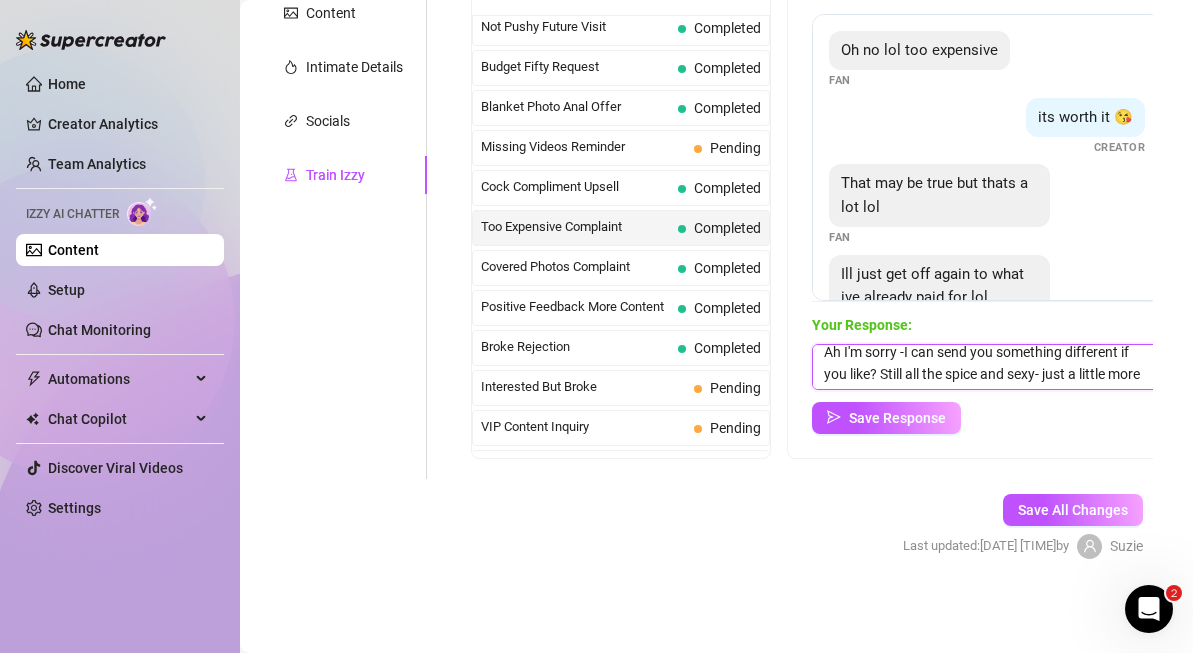 click on "Ah I'm sorry -I can send you something different if you like? Still all the spice and sexy- just a little more" at bounding box center (987, 367) 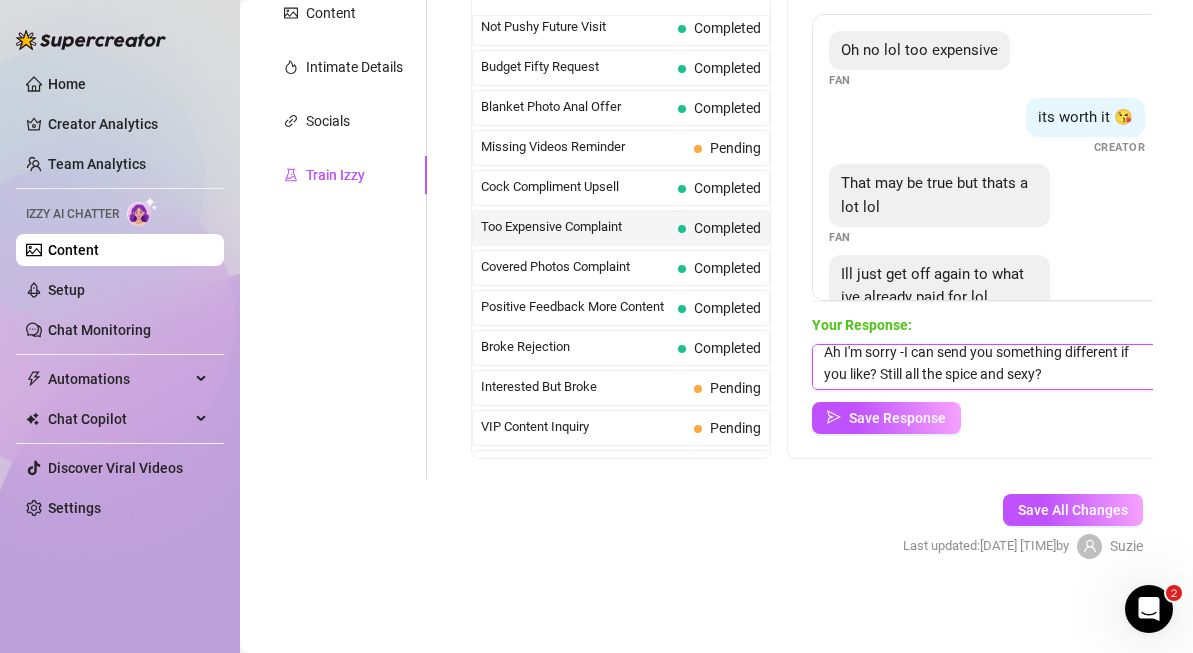 click on "Ah I'm sorry -I can send you something different if you like? Still all the spice and sexy?" at bounding box center [987, 367] 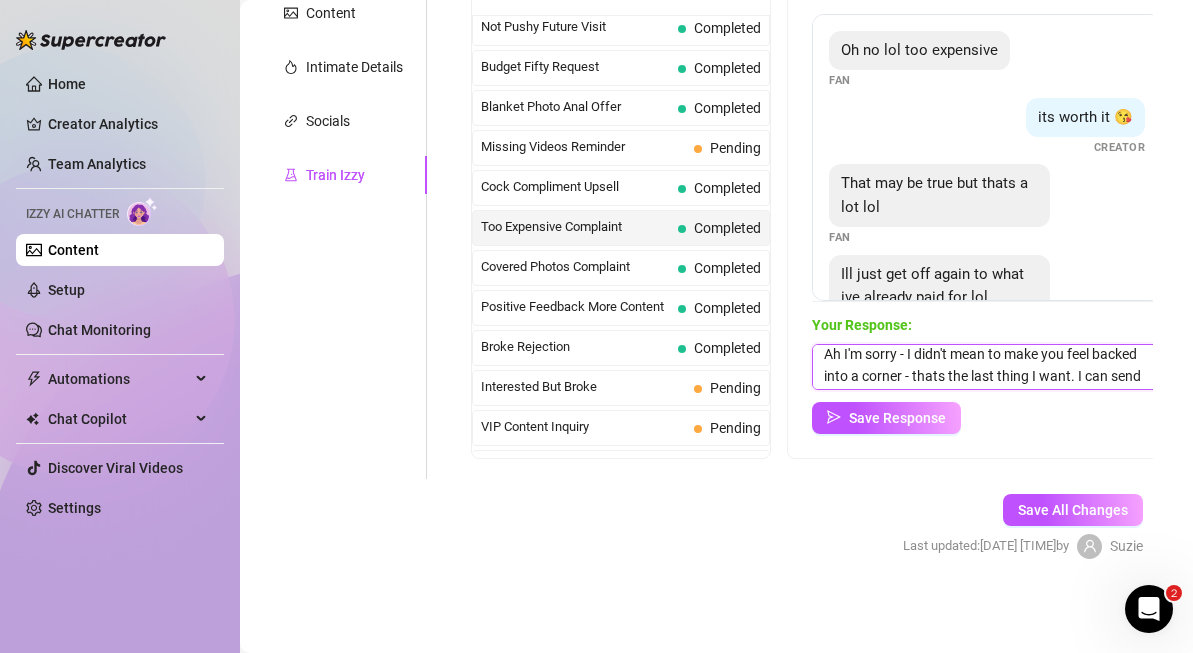 scroll, scrollTop: 52, scrollLeft: 0, axis: vertical 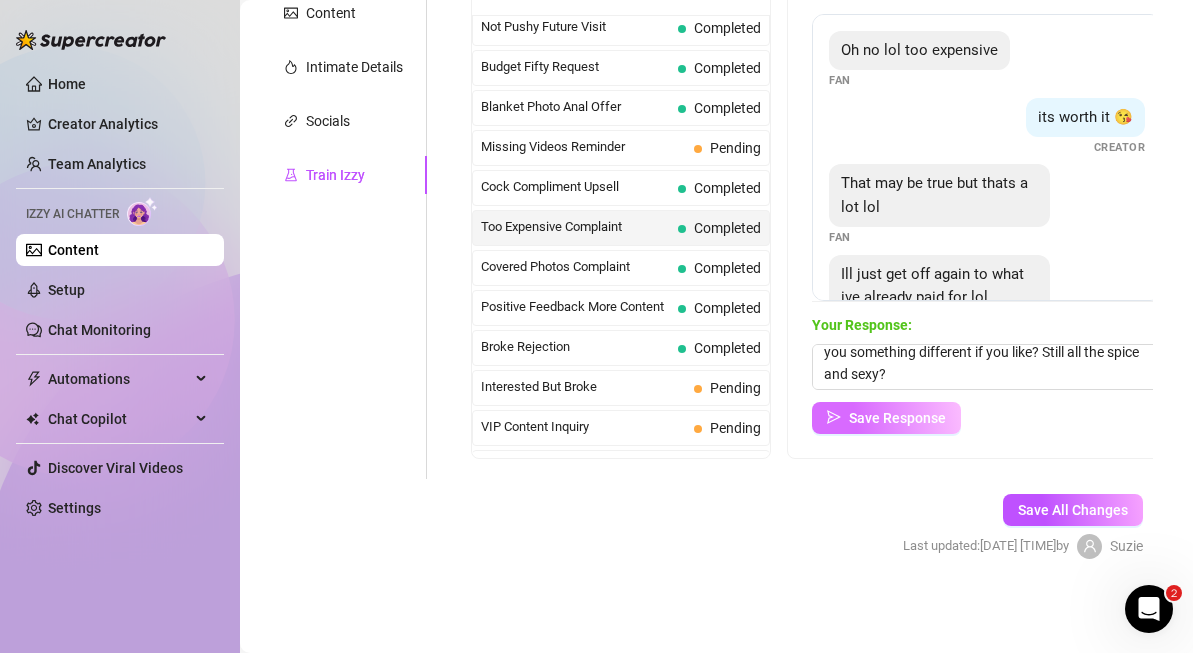 click on "Save Response" at bounding box center (897, 418) 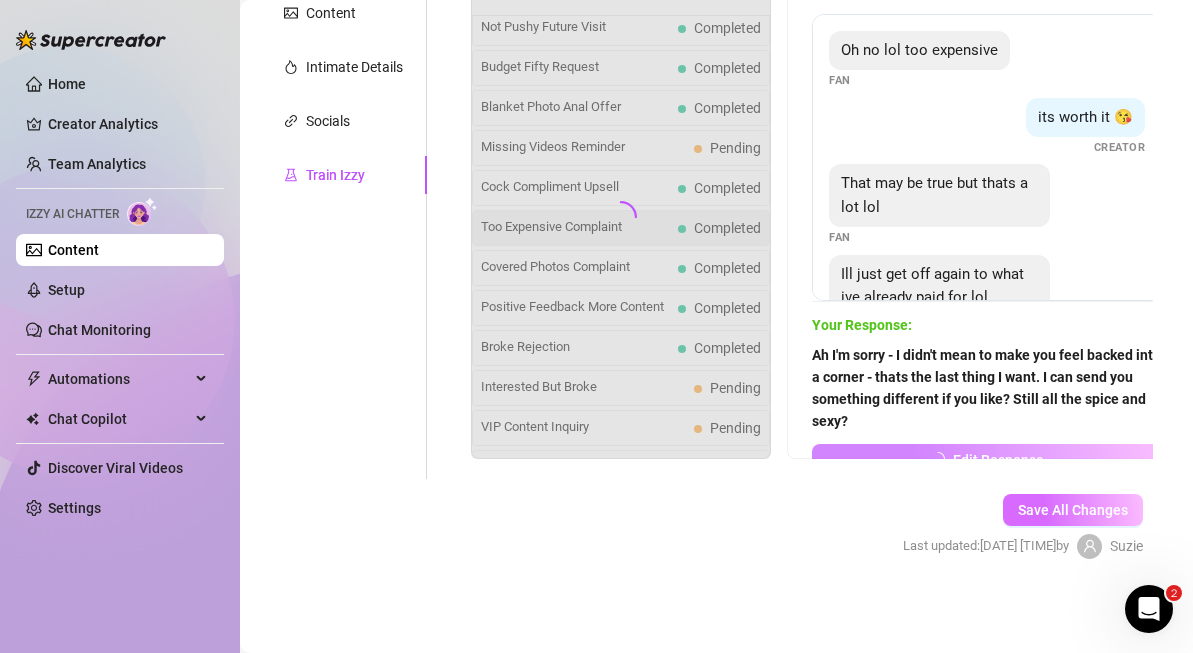 click on "Save All Changes" at bounding box center (1073, 510) 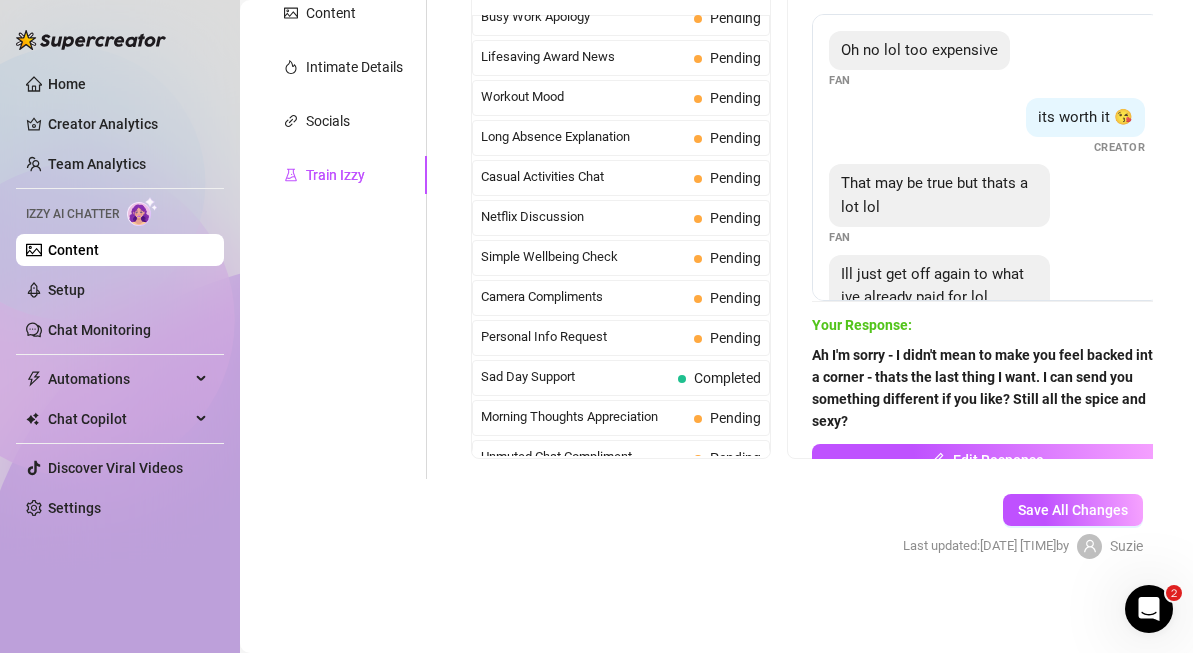 scroll, scrollTop: 1795, scrollLeft: 0, axis: vertical 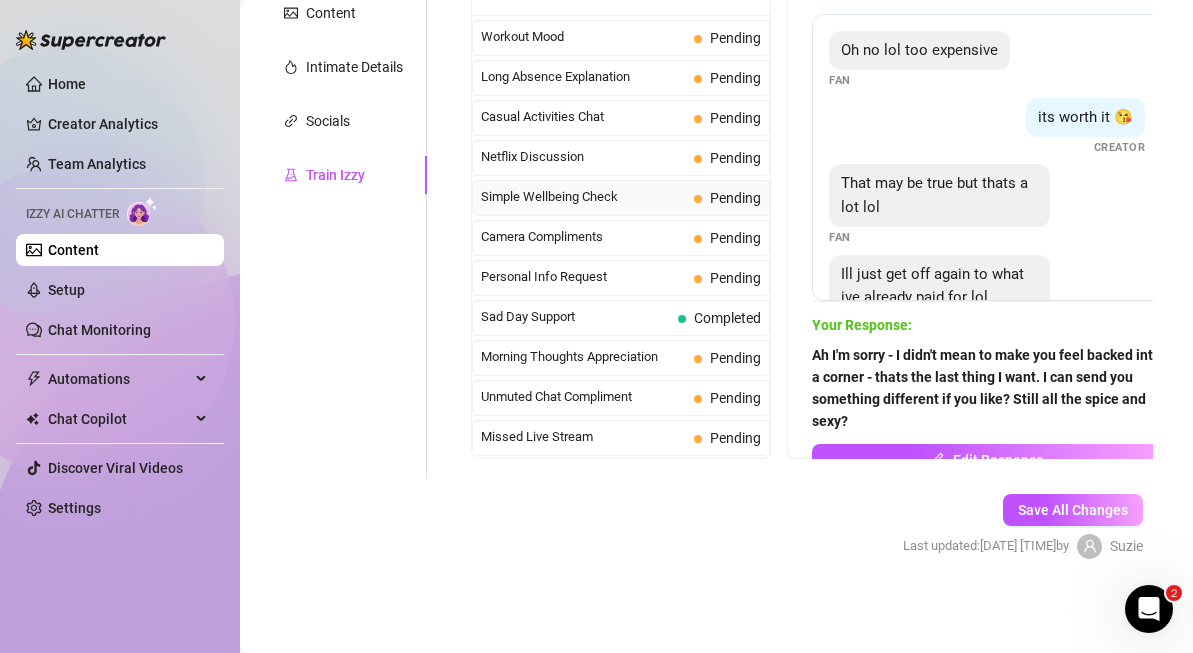 click on "Simple Wellbeing Check" at bounding box center (583, 197) 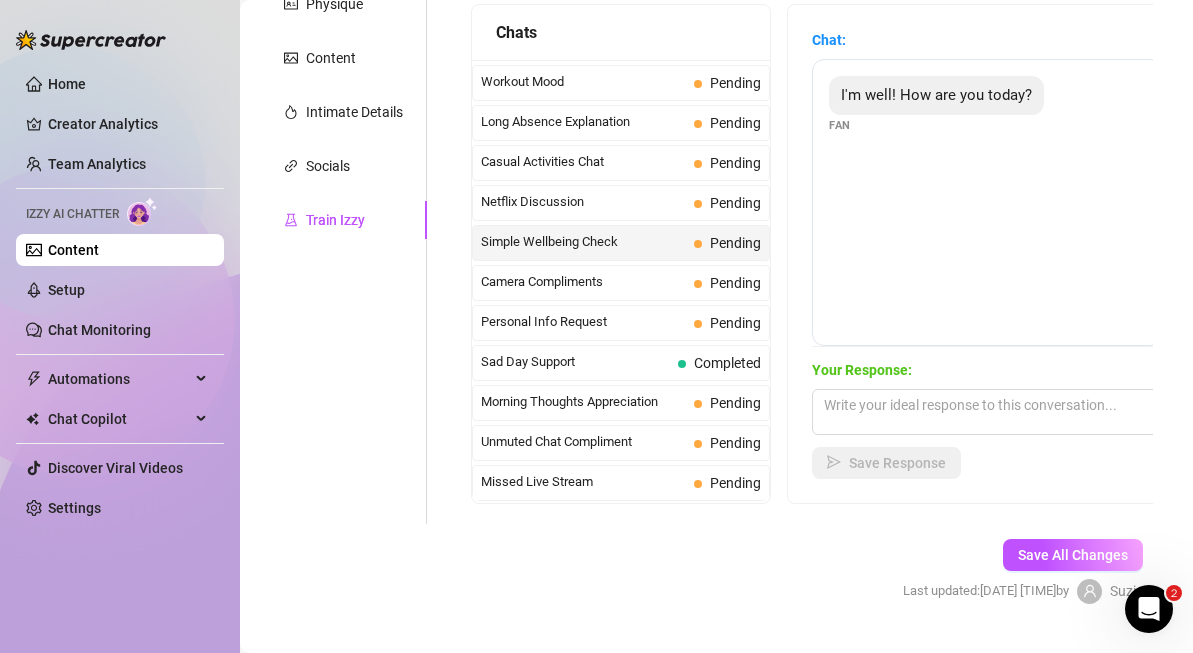 scroll, scrollTop: 412, scrollLeft: 0, axis: vertical 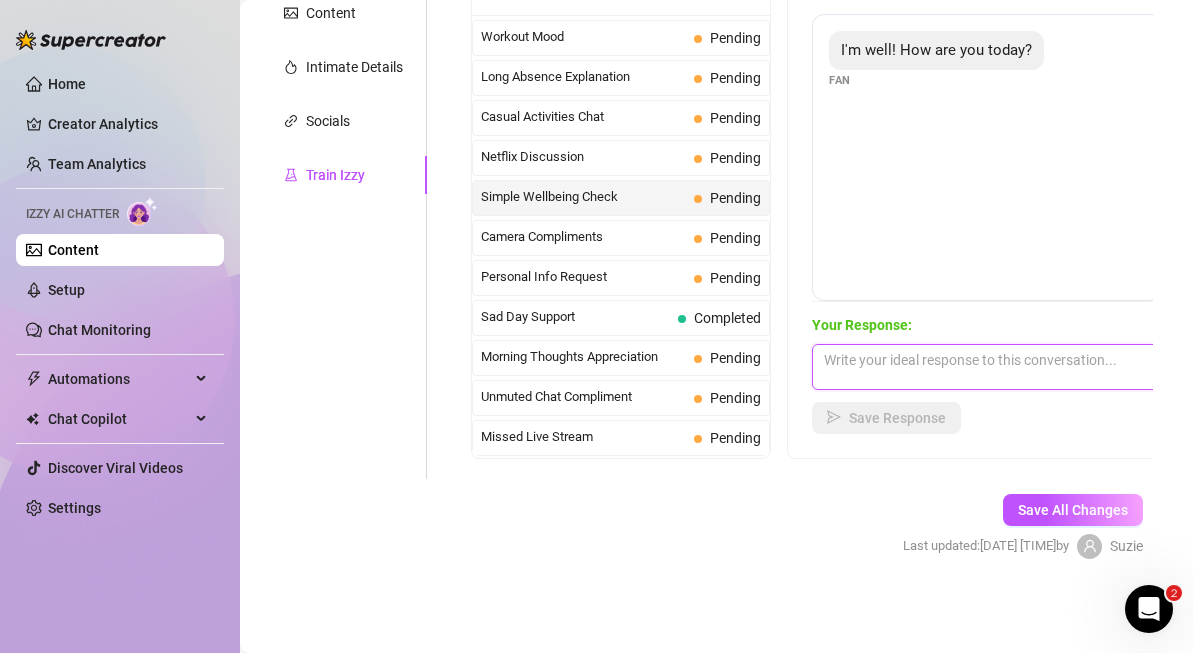 click at bounding box center [987, 367] 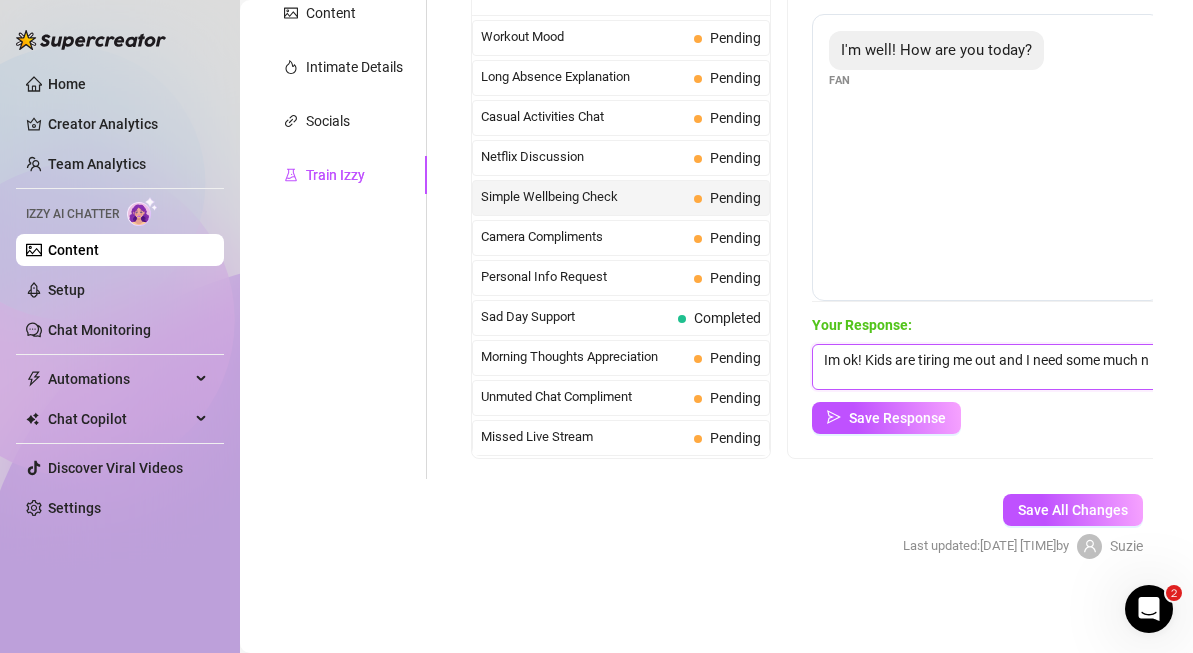 scroll, scrollTop: 1, scrollLeft: 0, axis: vertical 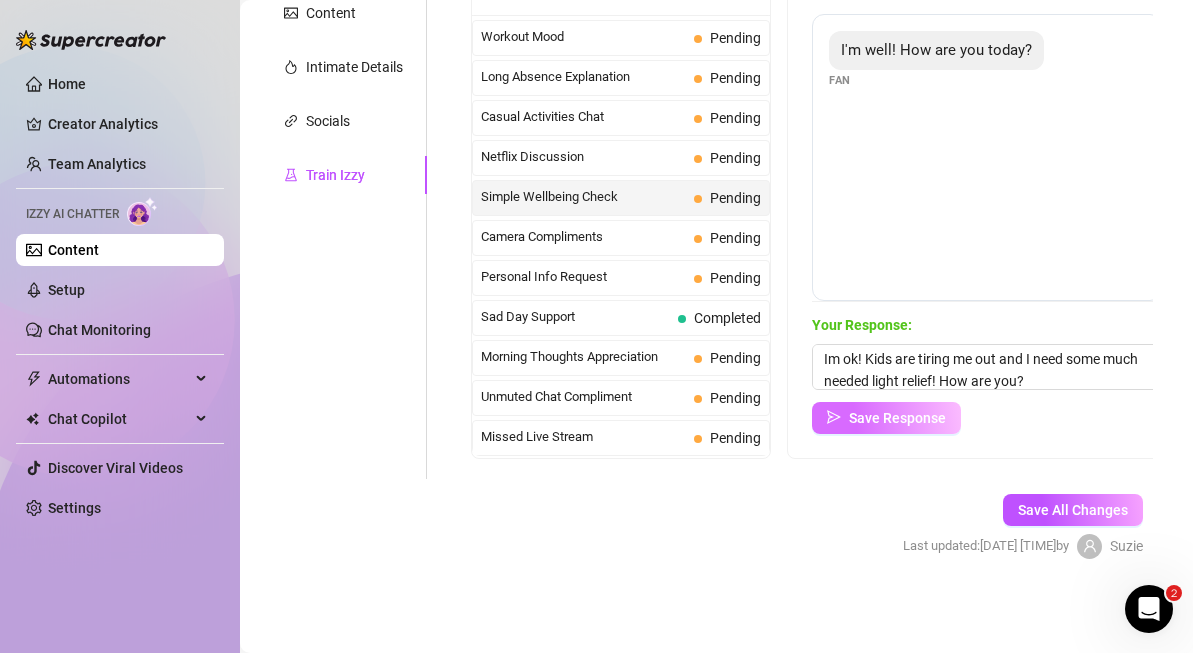 click on "Save Response" at bounding box center [897, 418] 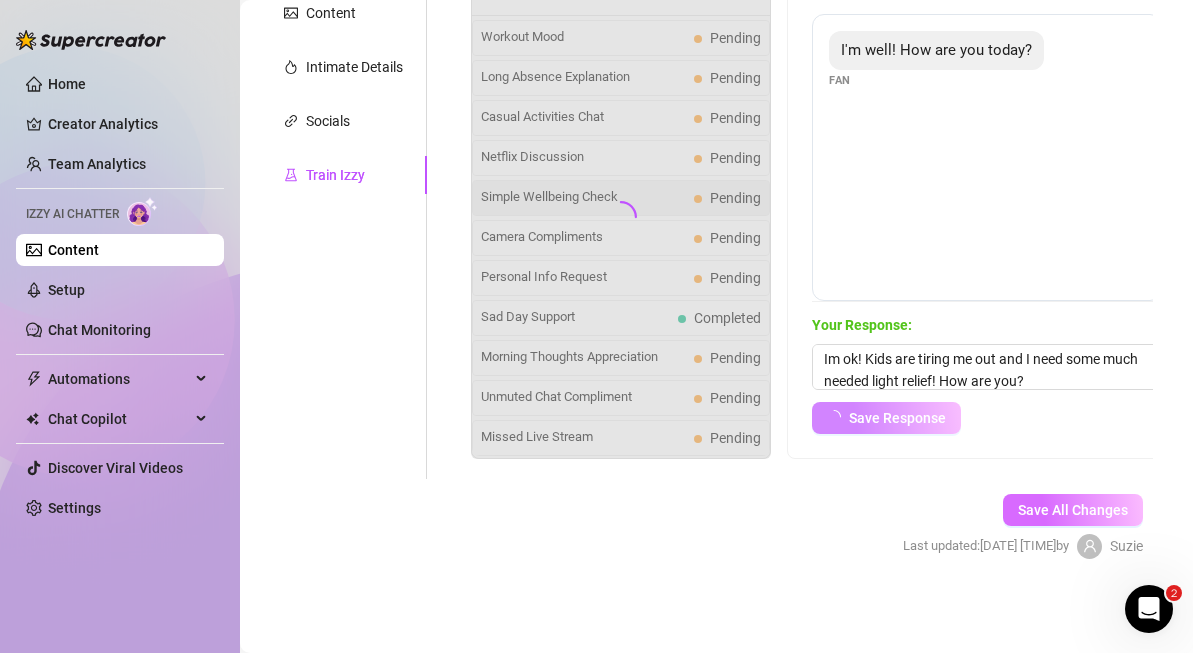 click on "Save All Changes" at bounding box center [1073, 510] 